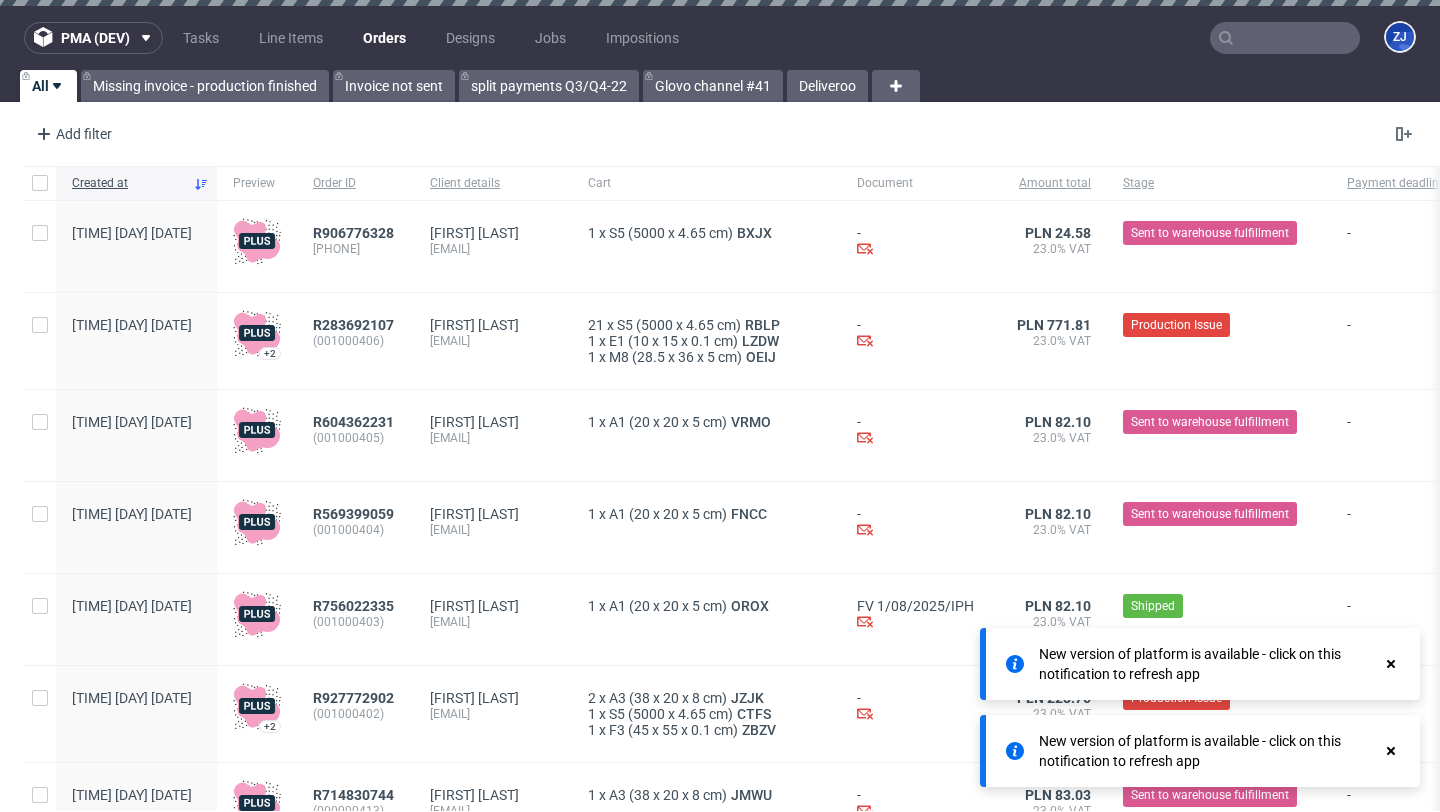 scroll, scrollTop: 0, scrollLeft: 0, axis: both 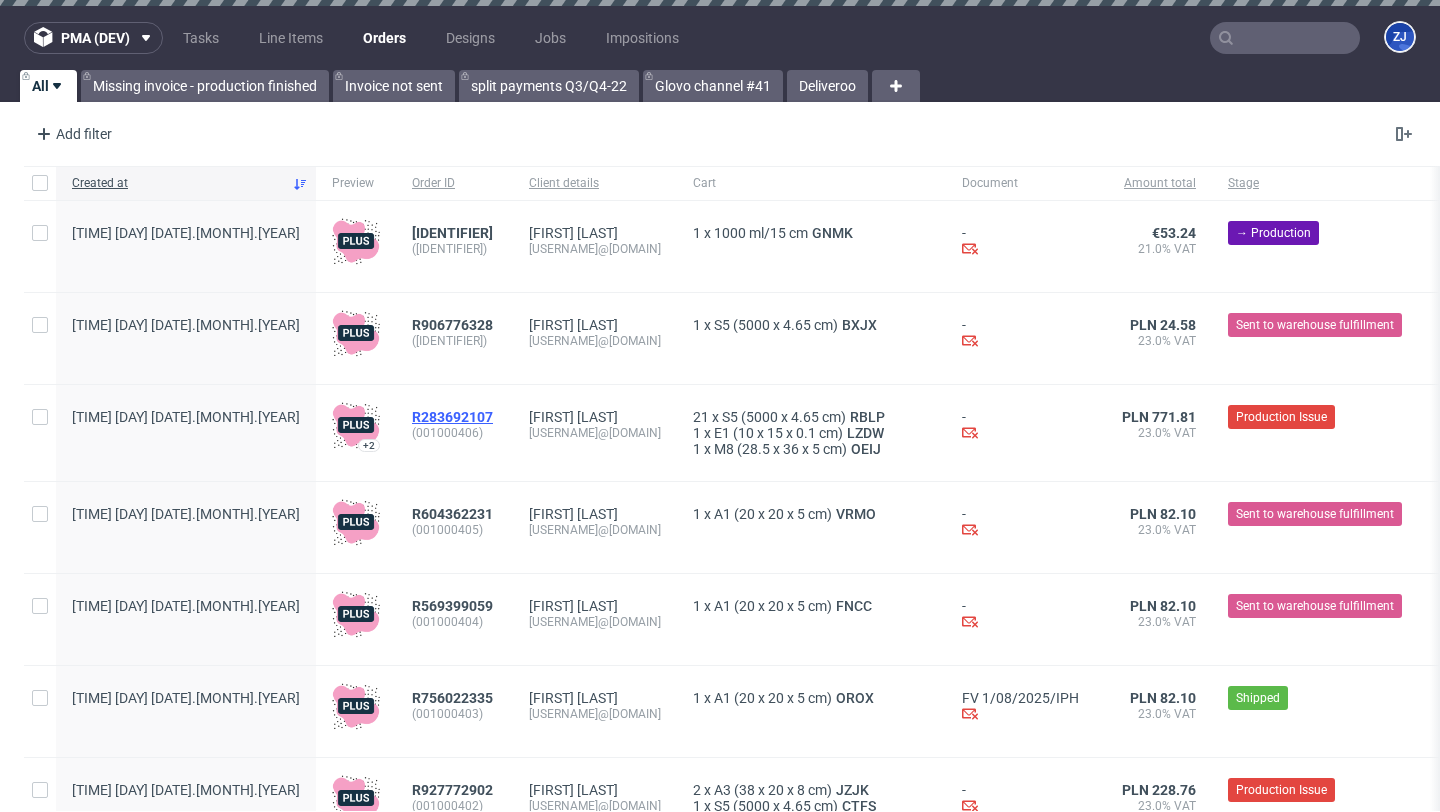 click on "R283692107" at bounding box center [452, 417] 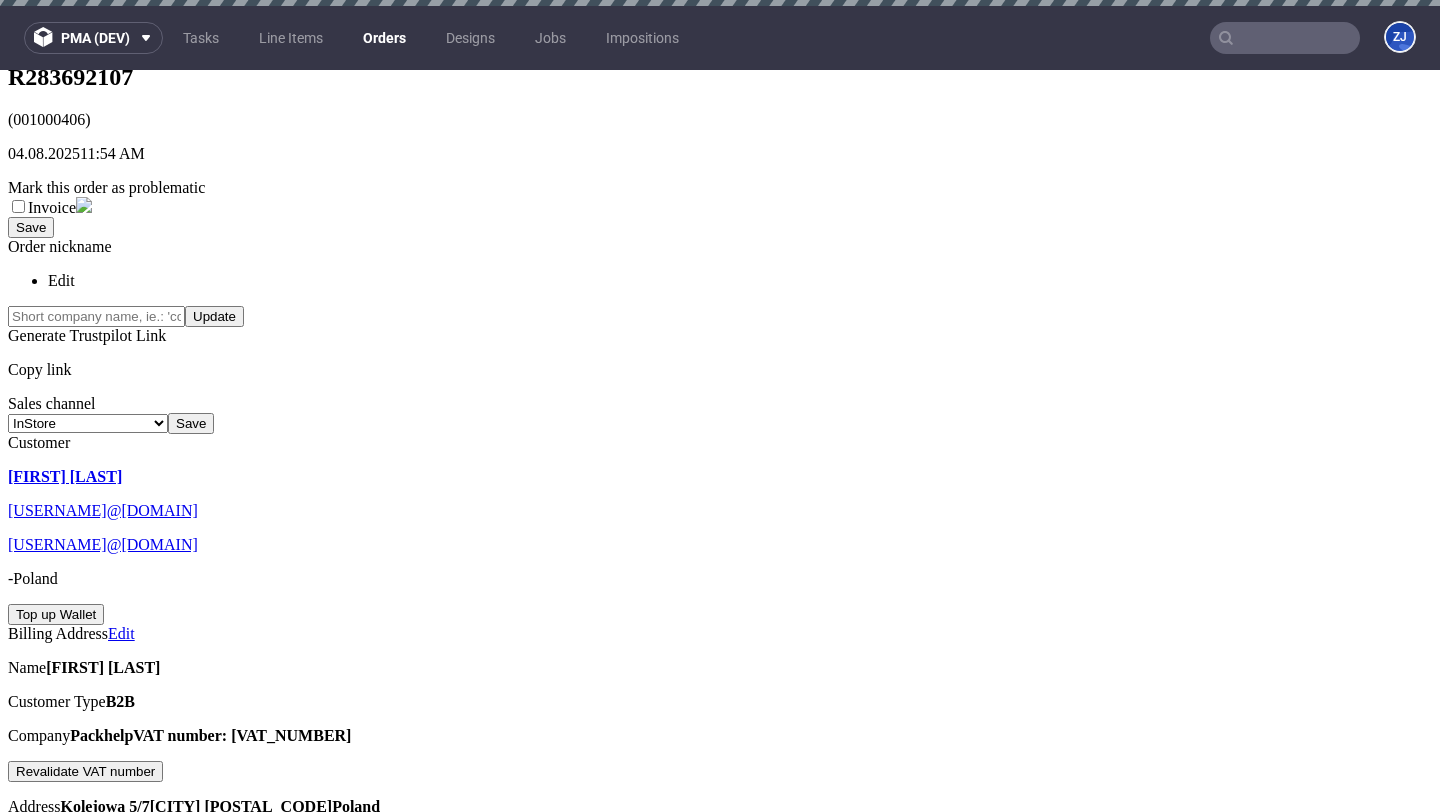 scroll, scrollTop: 0, scrollLeft: 0, axis: both 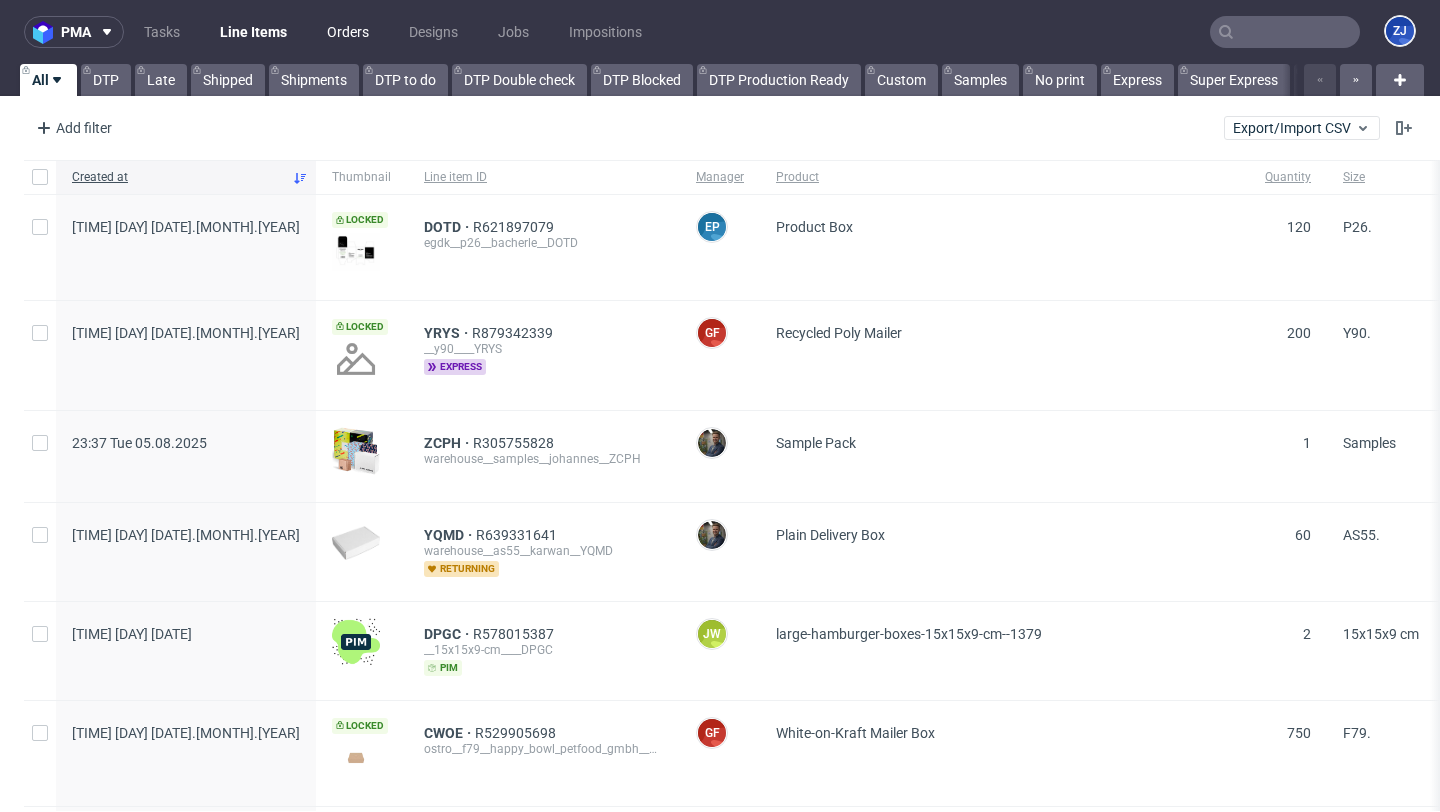 click on "Orders" at bounding box center [348, 32] 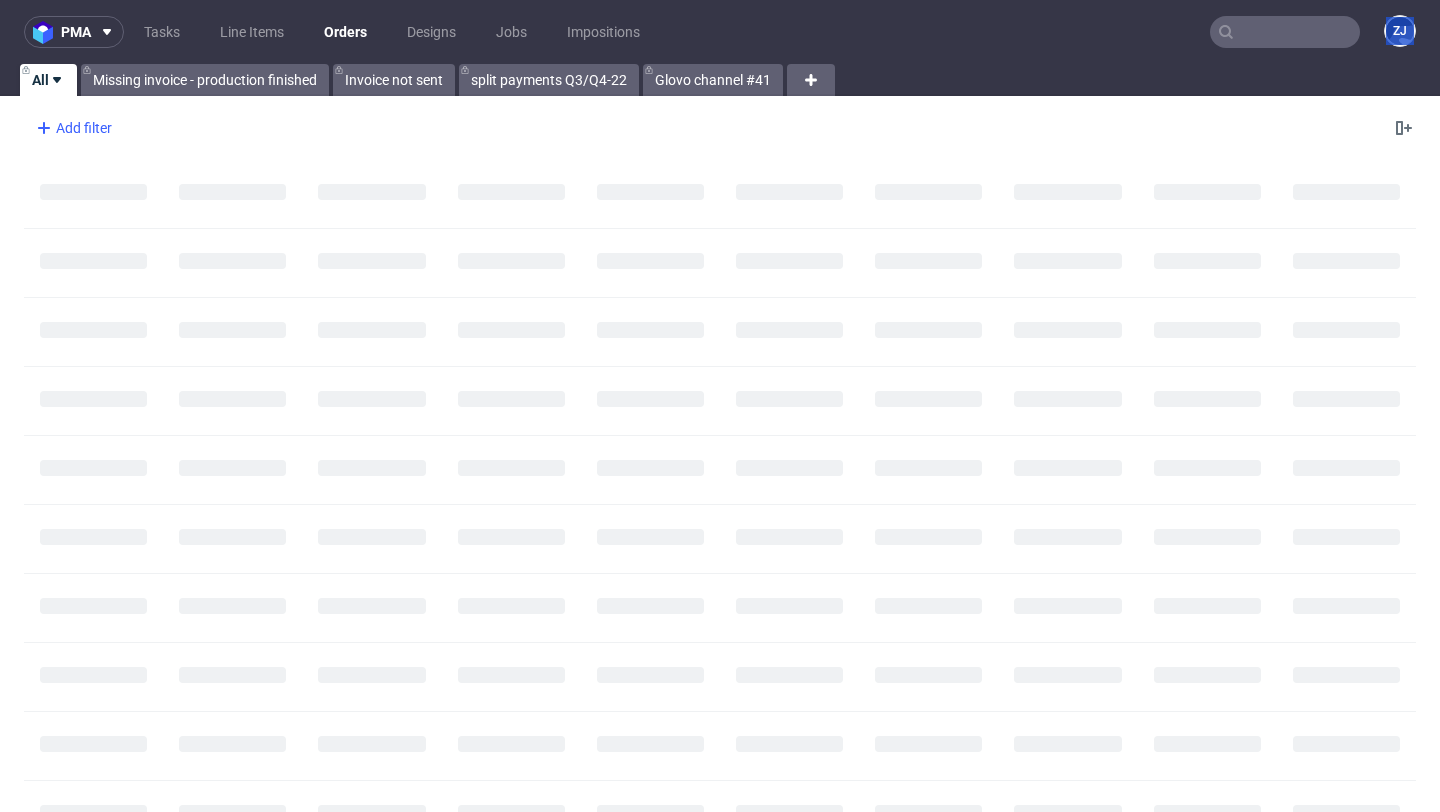 click on "Add filter" at bounding box center (72, 128) 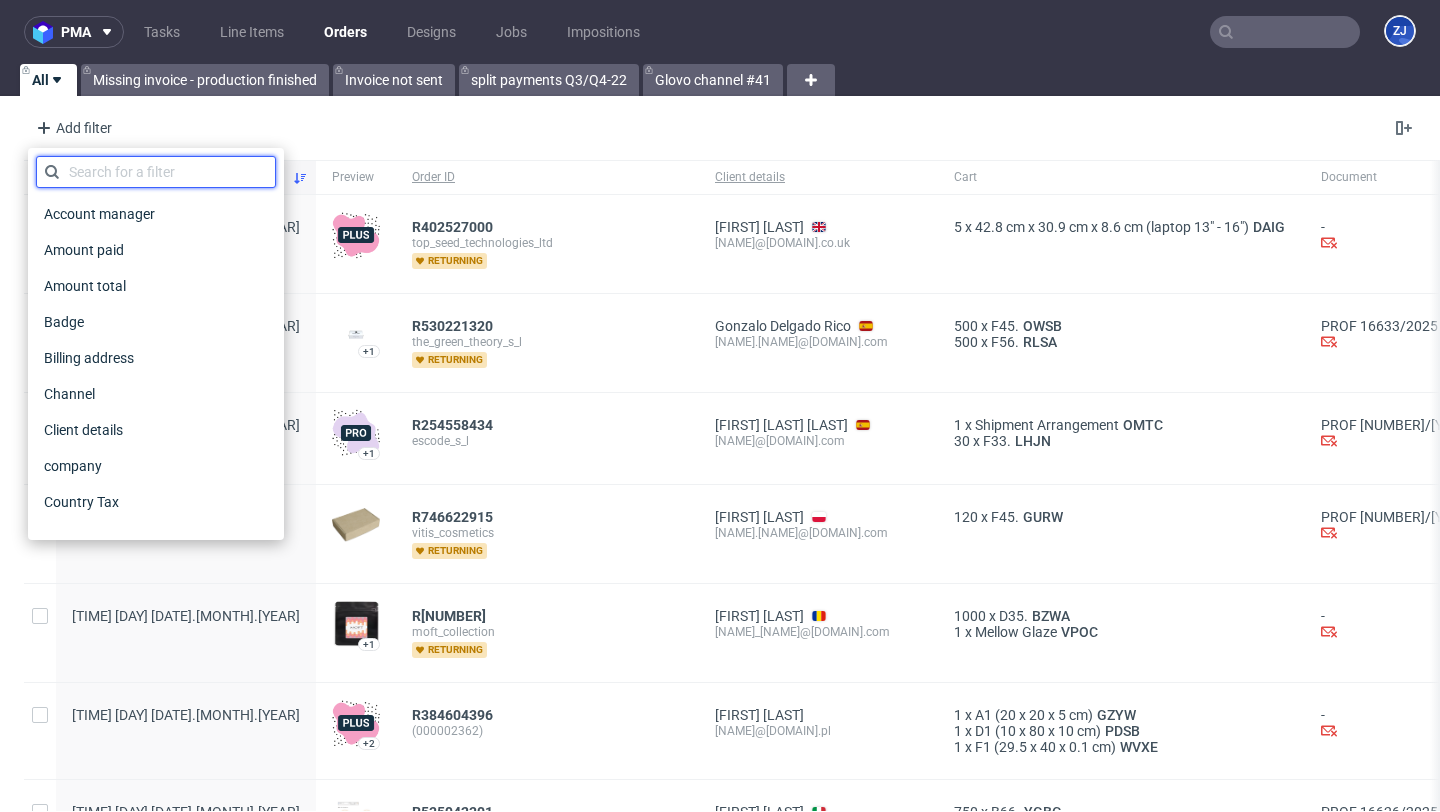 click at bounding box center (156, 172) 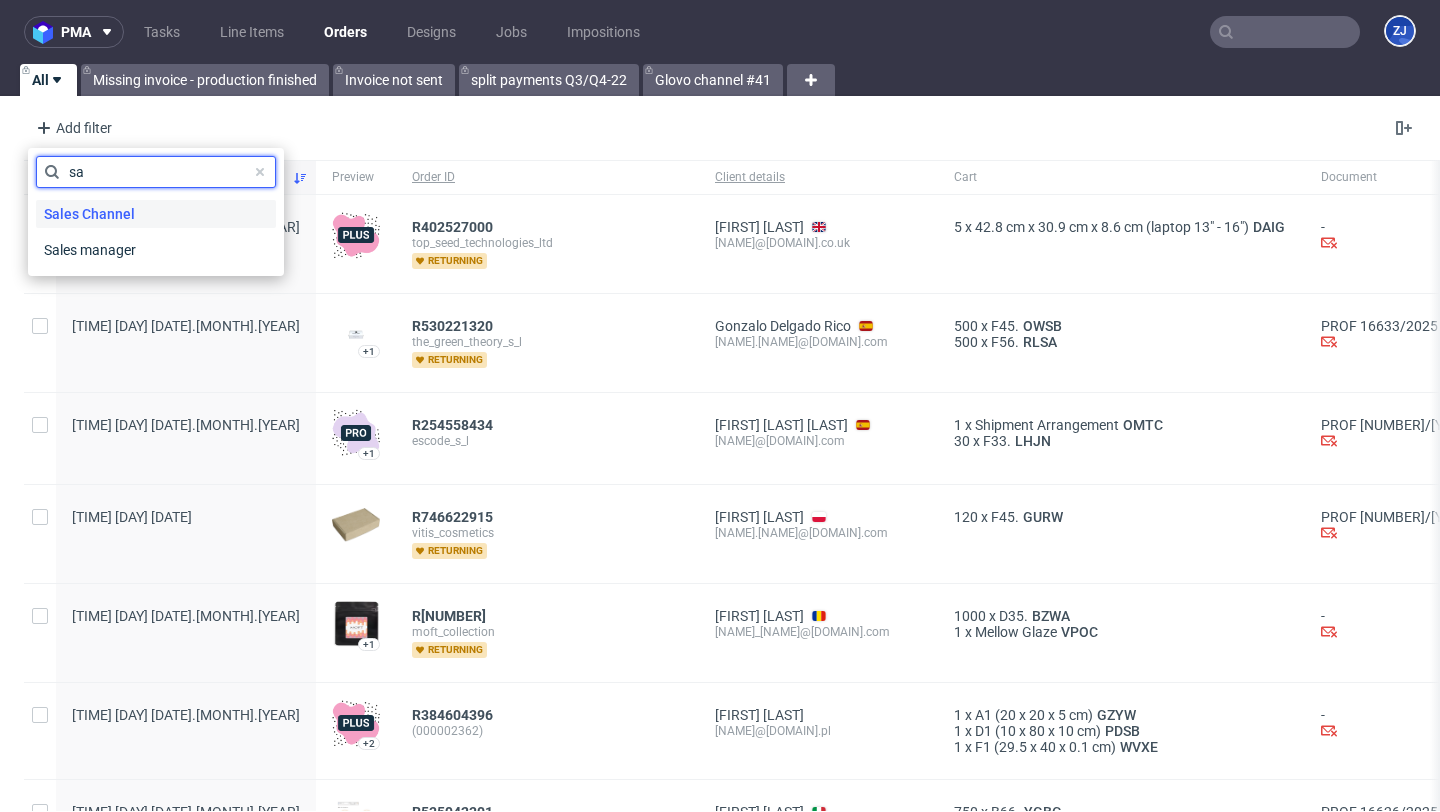type on "sa" 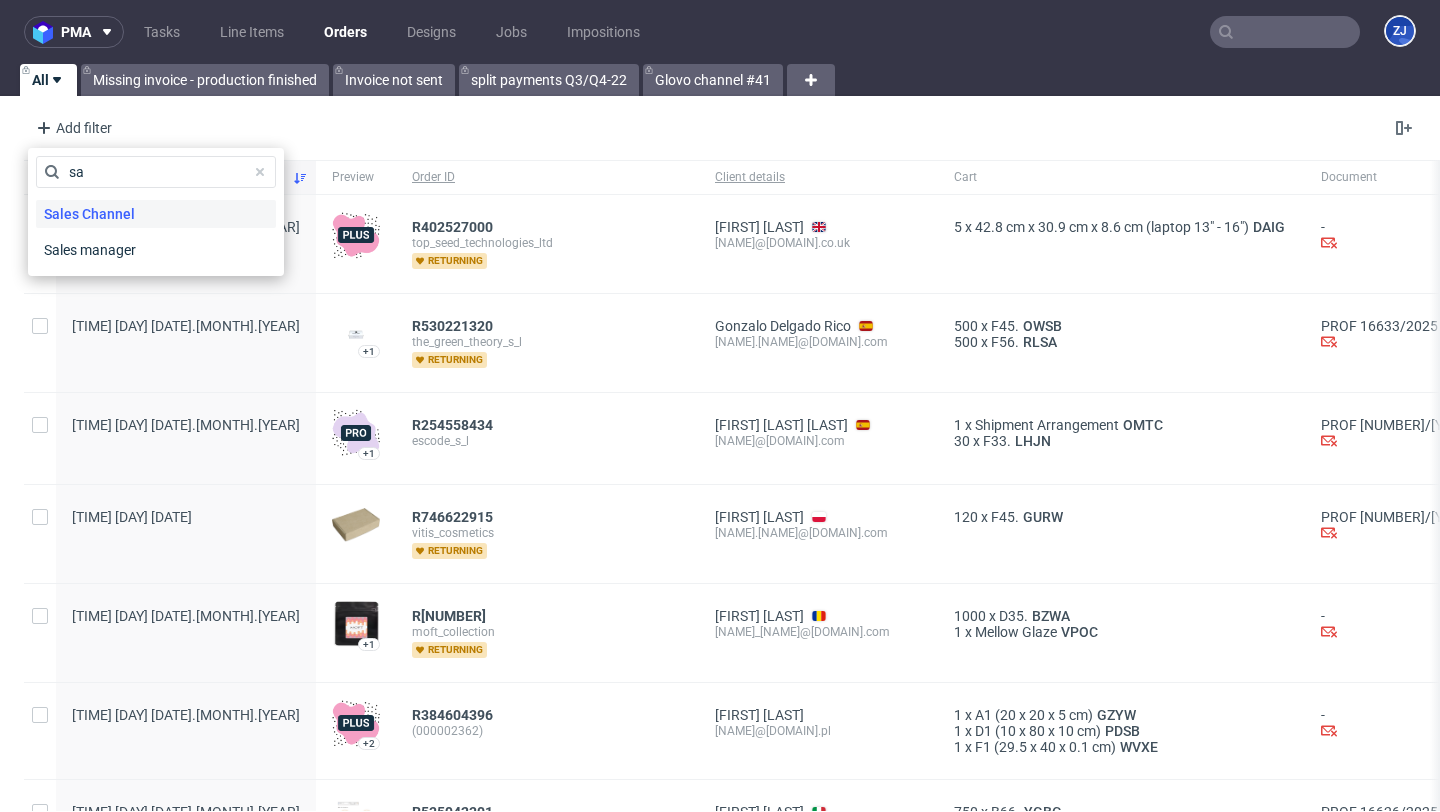 click on "Sales Channel" at bounding box center [89, 214] 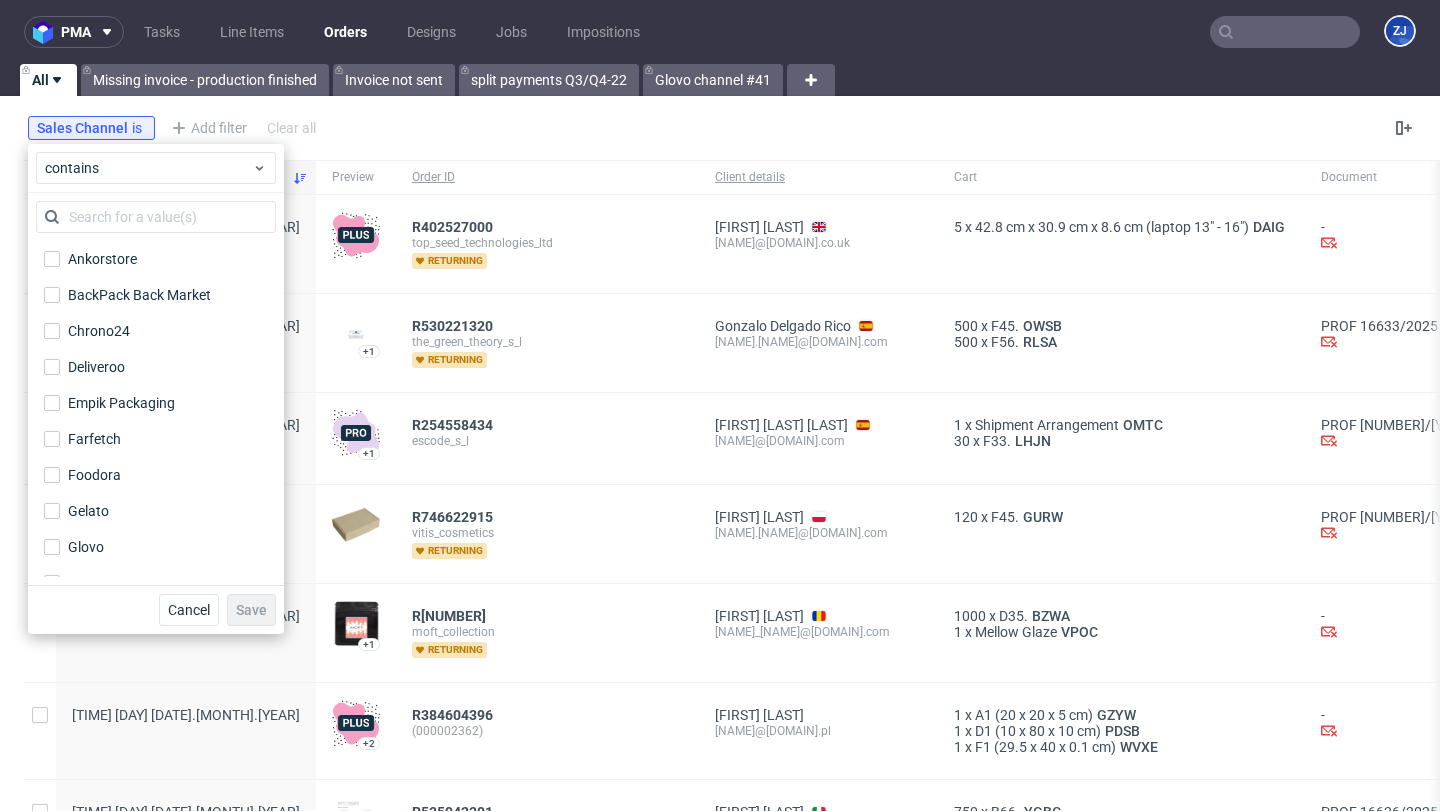 click on "Ankorstore BackPack Back Market Chrono24 Deliveroo Empik Packaging Farfetch Foodora Gelato Glovo Hello Print InStore Masterlife Packhelp Printify Packaging Rebel Tang Restaurant Week Selency Sendcloud Singulart Unipack Vista Print" at bounding box center (156, 389) 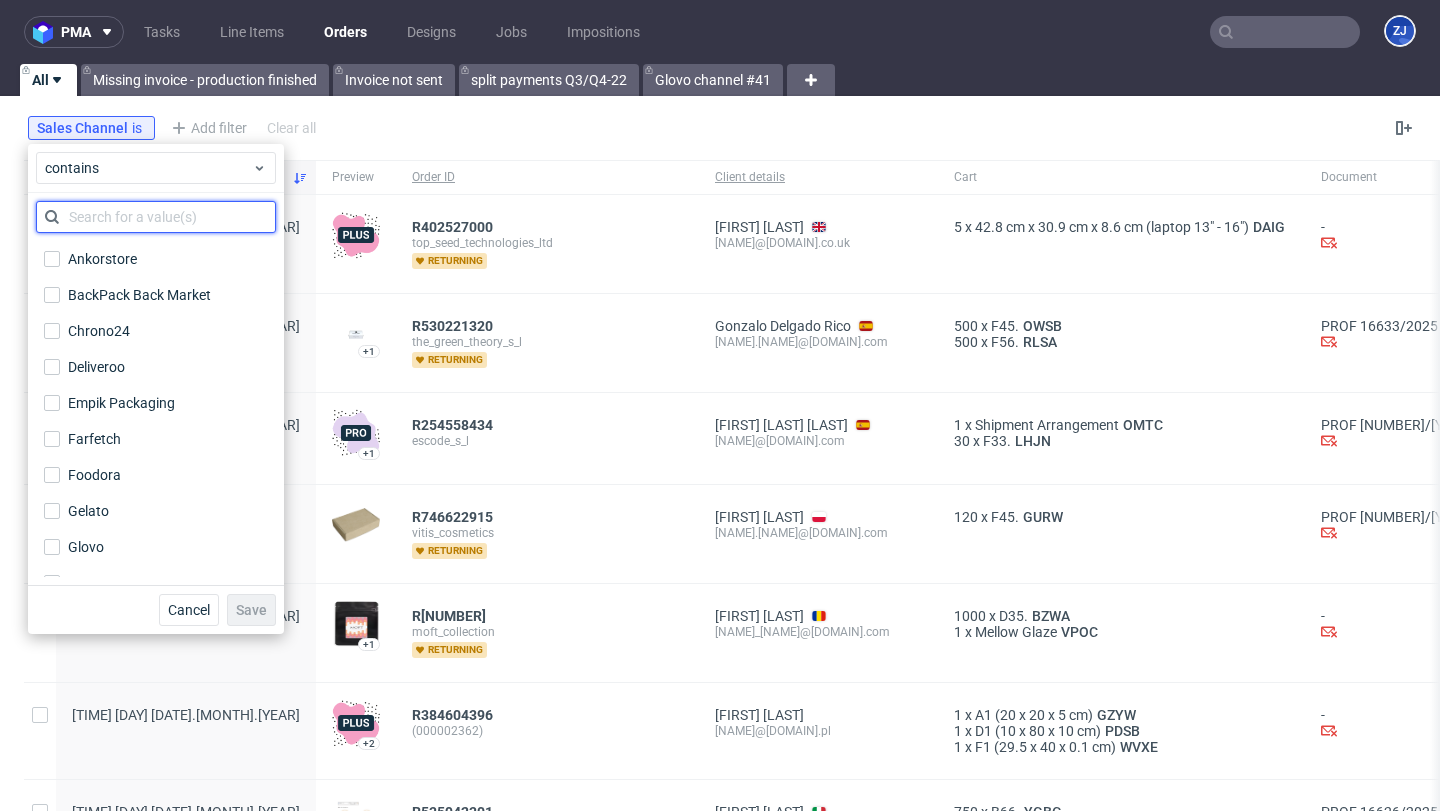 click at bounding box center [156, 217] 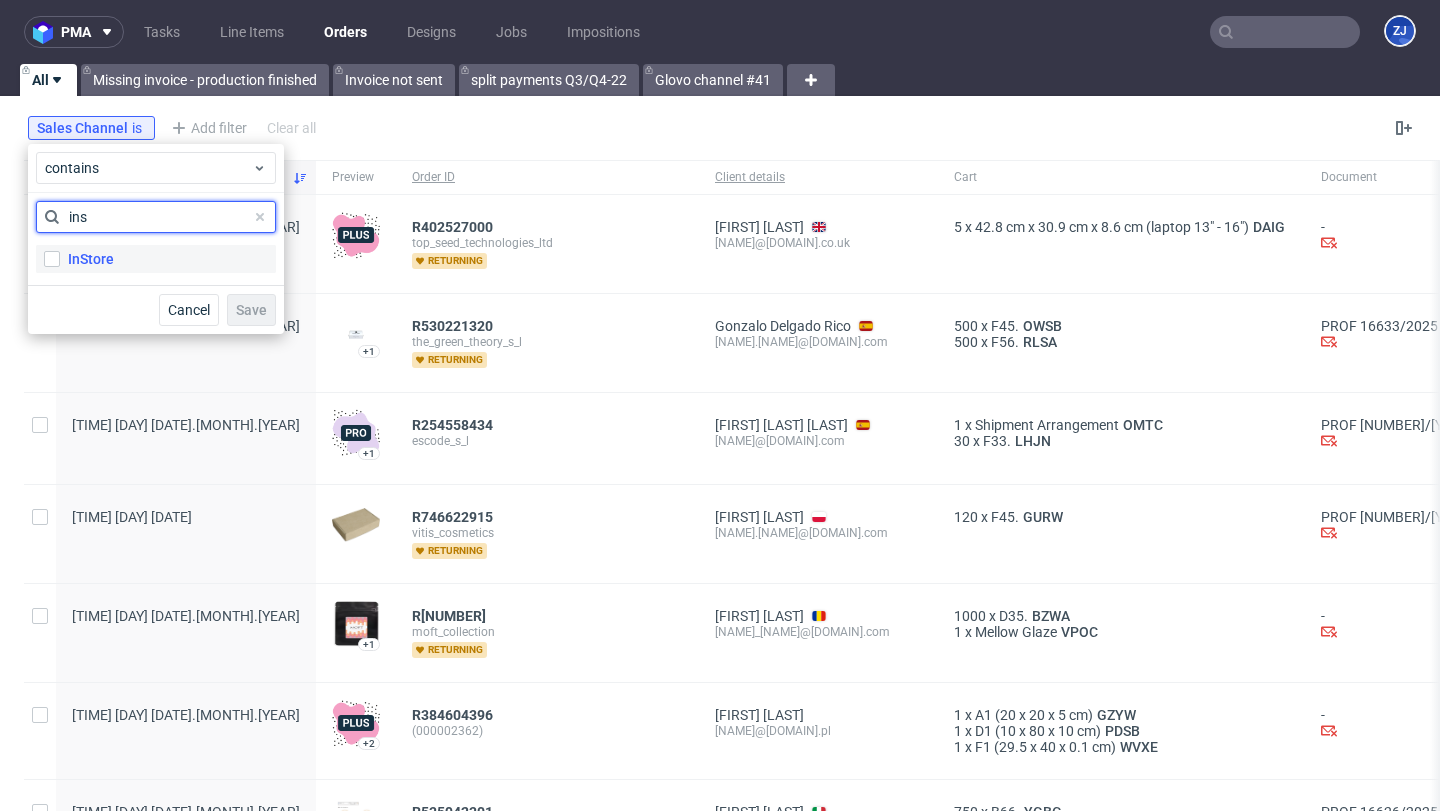 type on "ins" 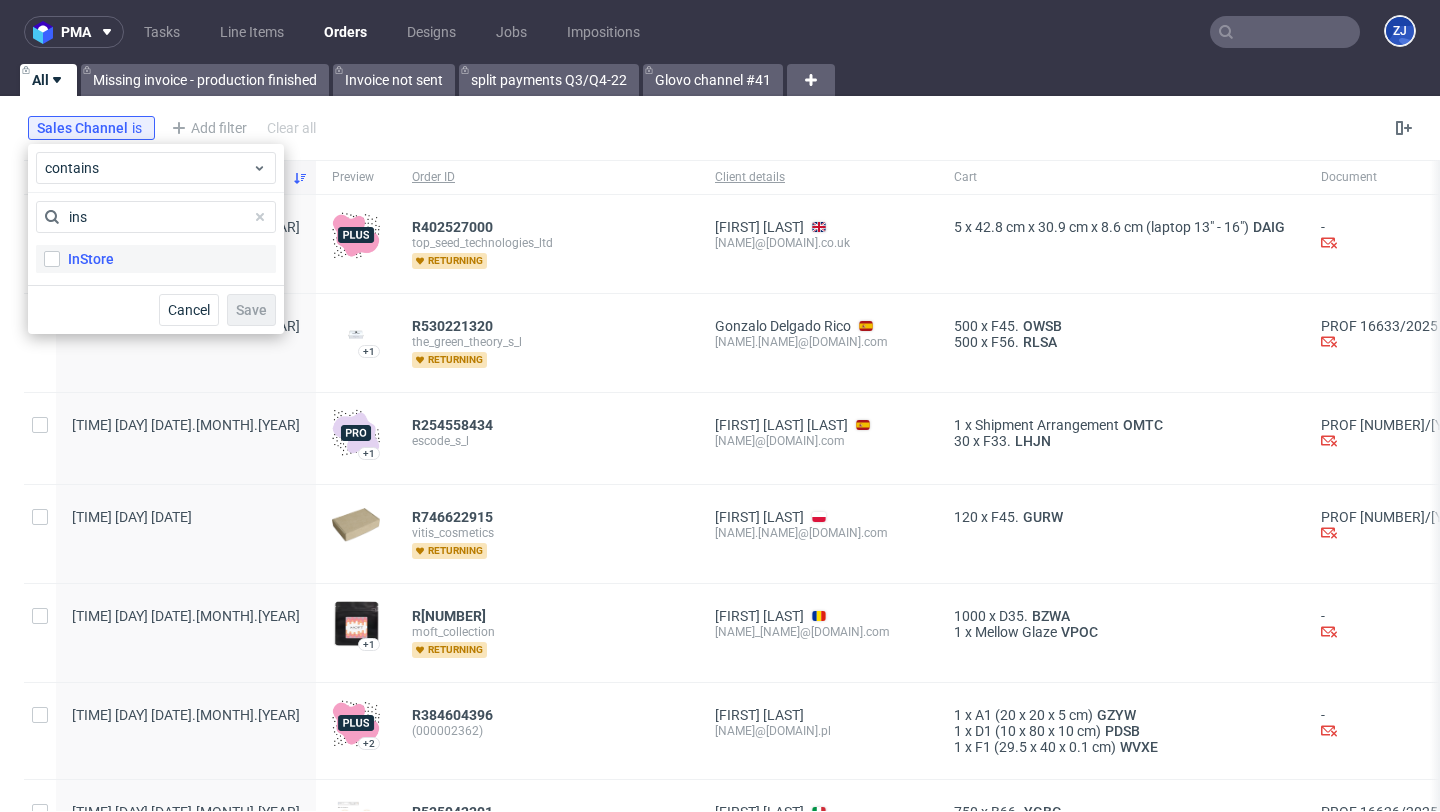 click on "InStore" at bounding box center [91, 259] 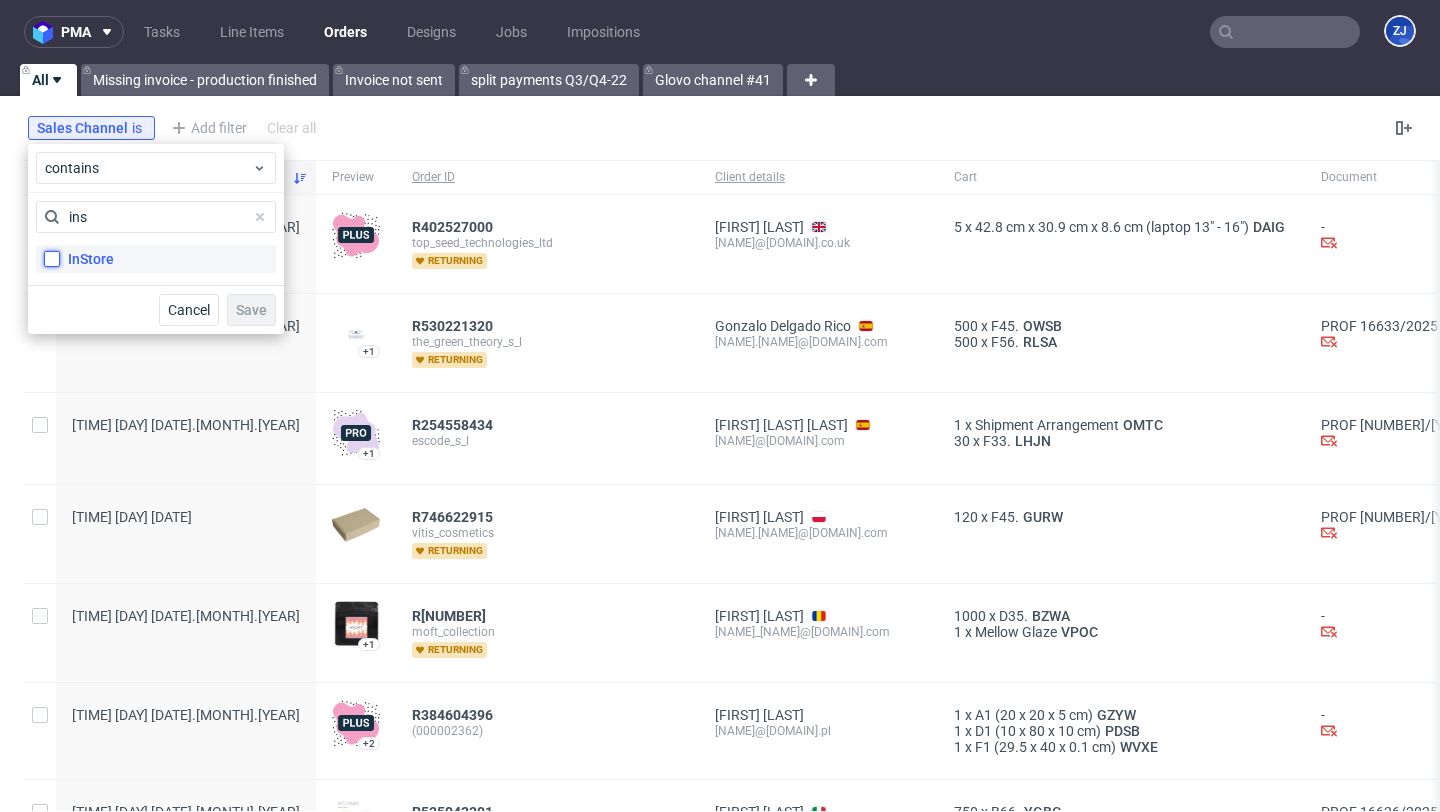 click on "InStore" at bounding box center (52, 259) 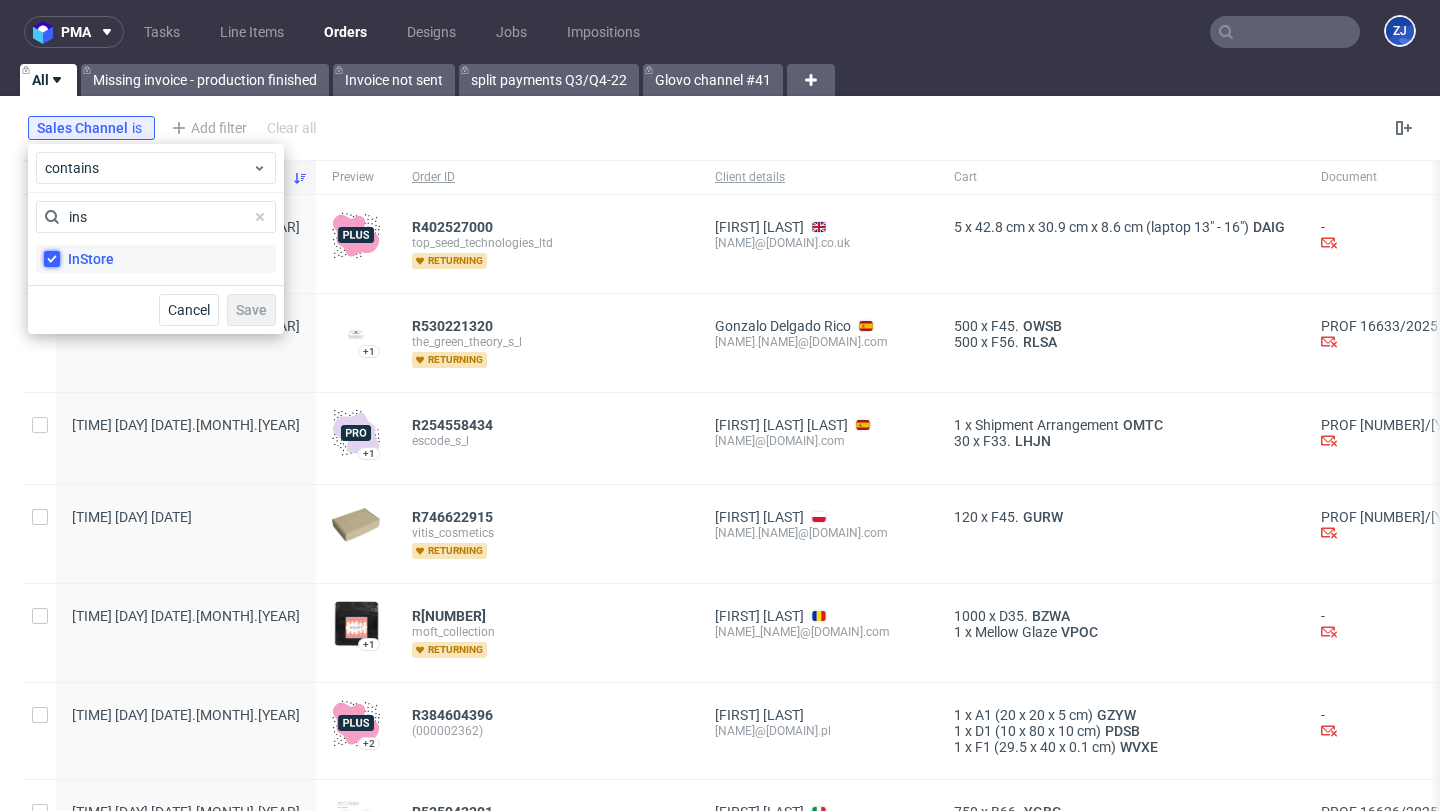 checkbox on "true" 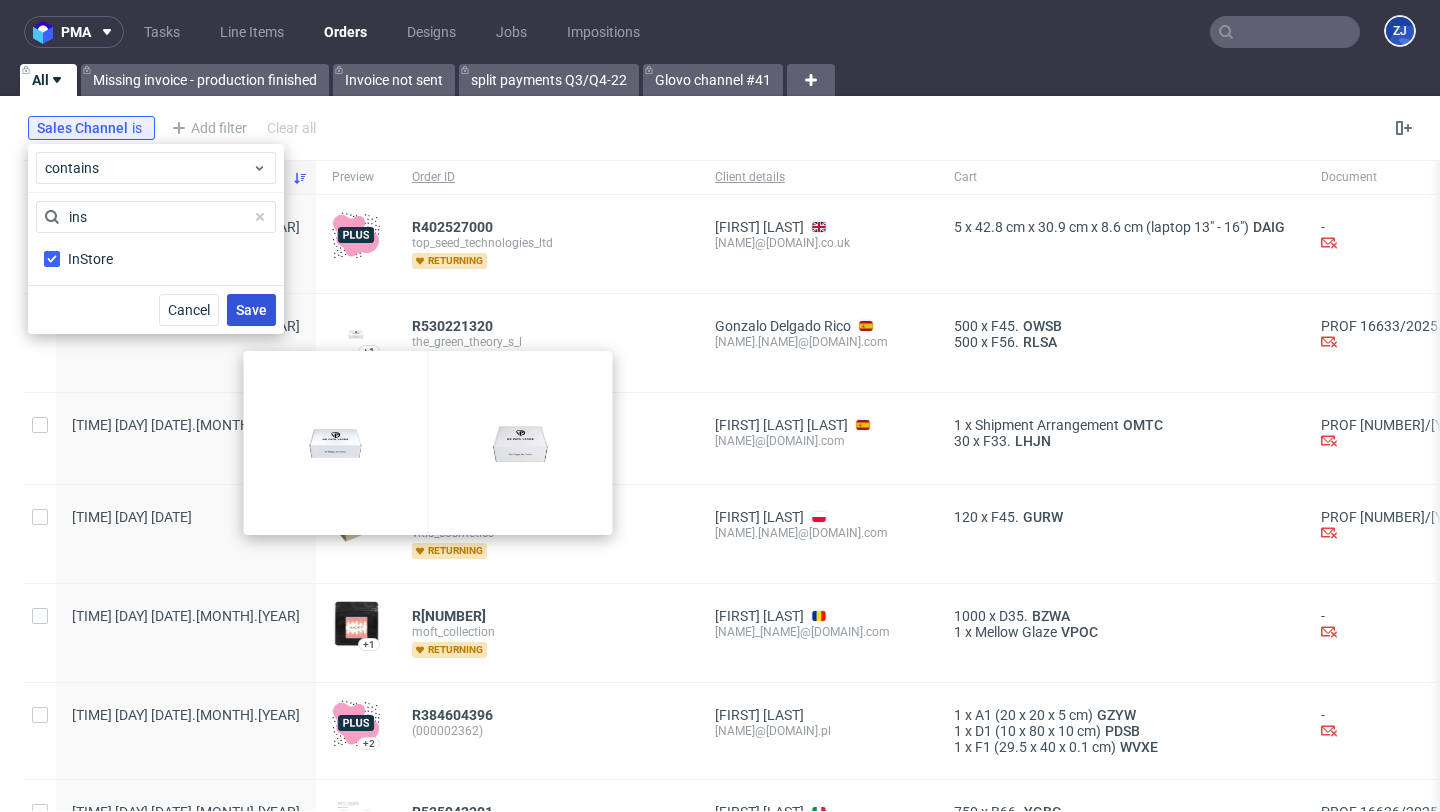 click on "Save" at bounding box center [251, 310] 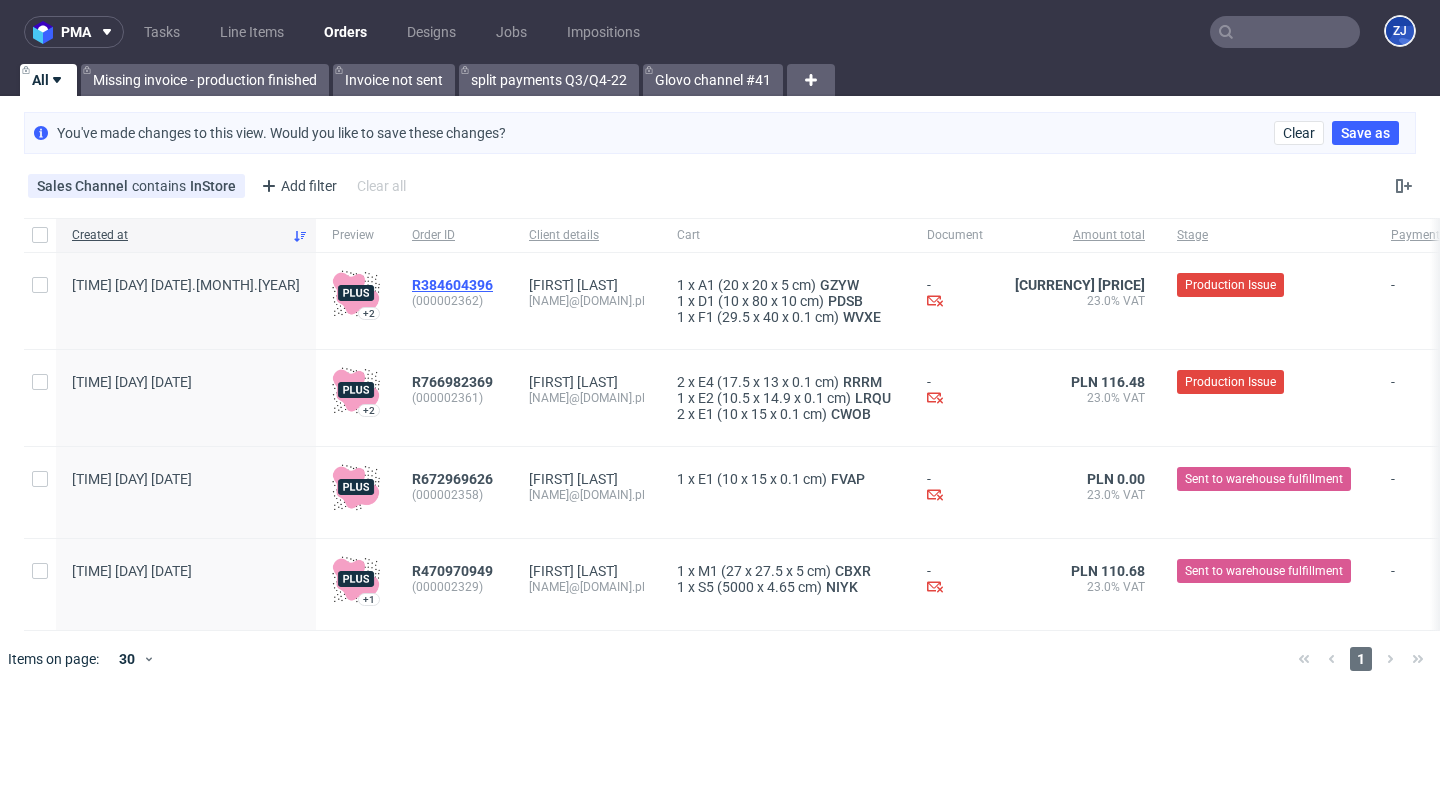 click on "R384604396" at bounding box center (452, 285) 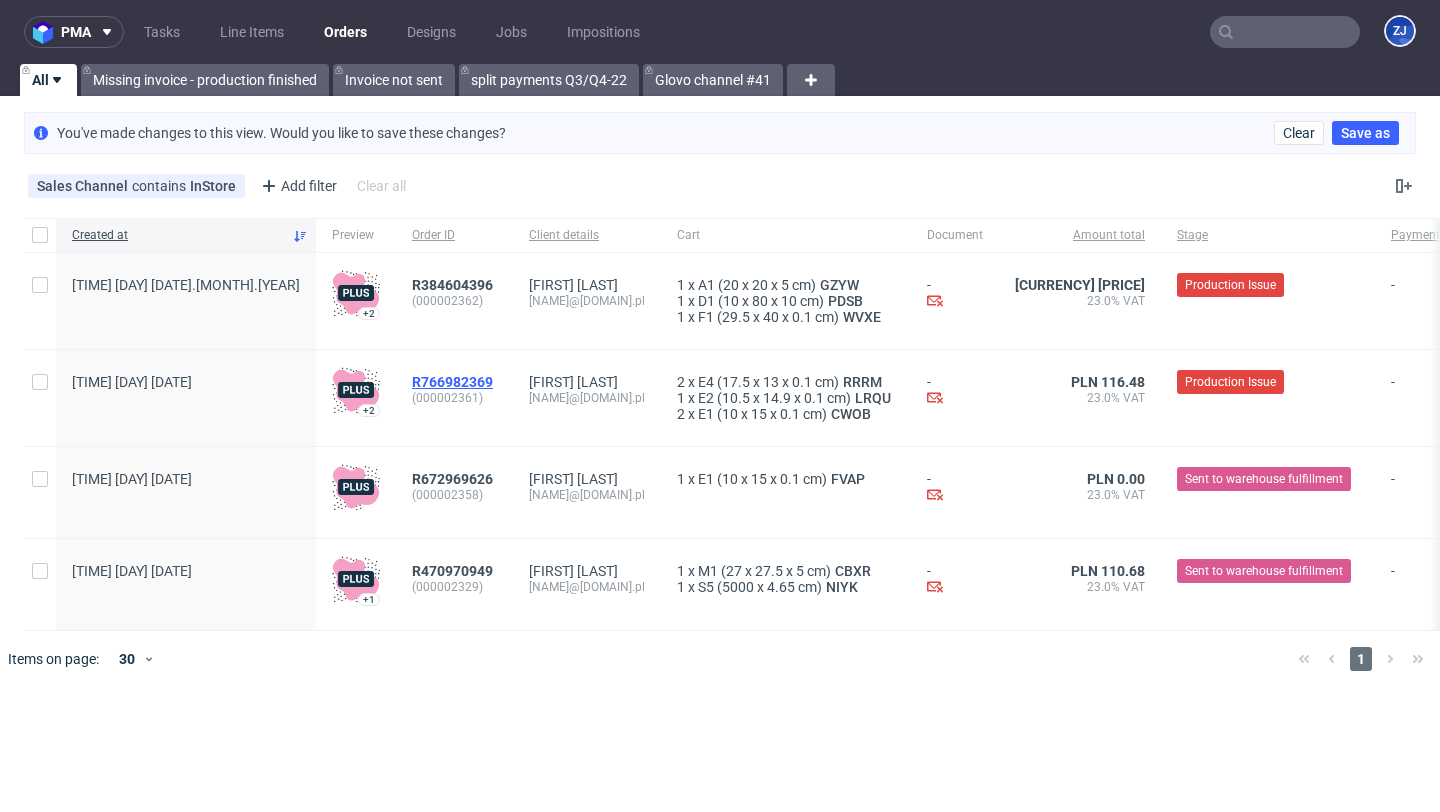 click on "R766982369" at bounding box center [452, 382] 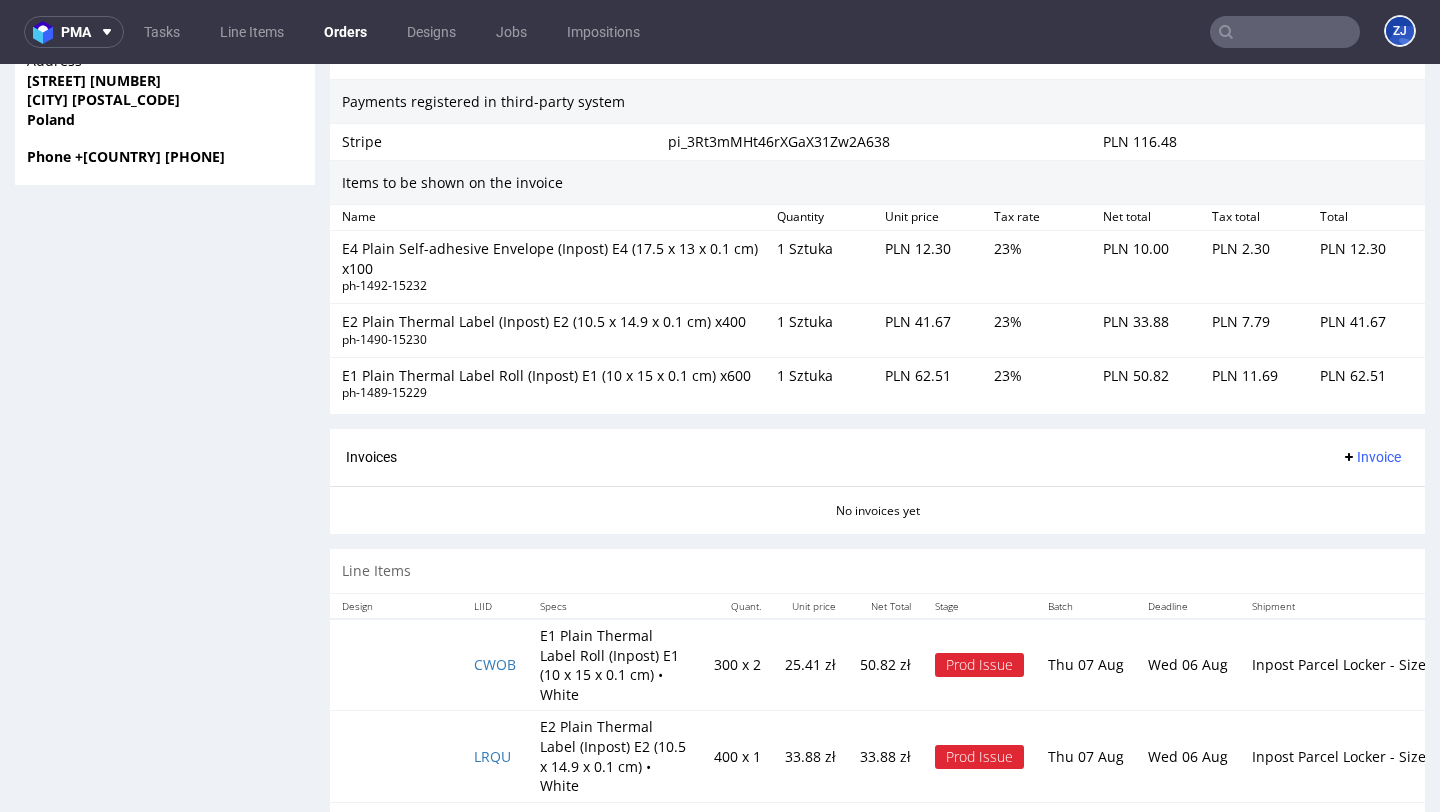 scroll, scrollTop: 1324, scrollLeft: 0, axis: vertical 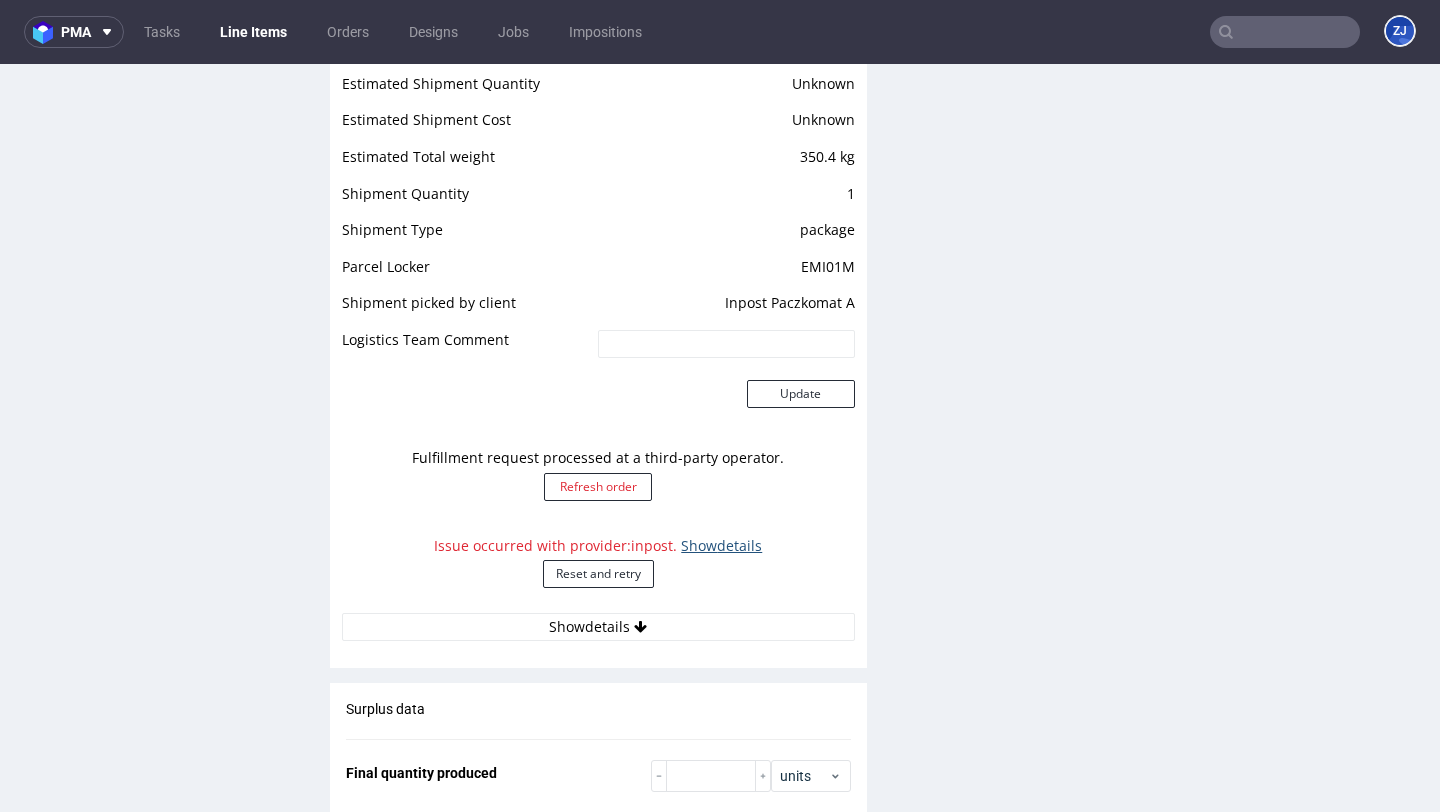 click on "Show  details" 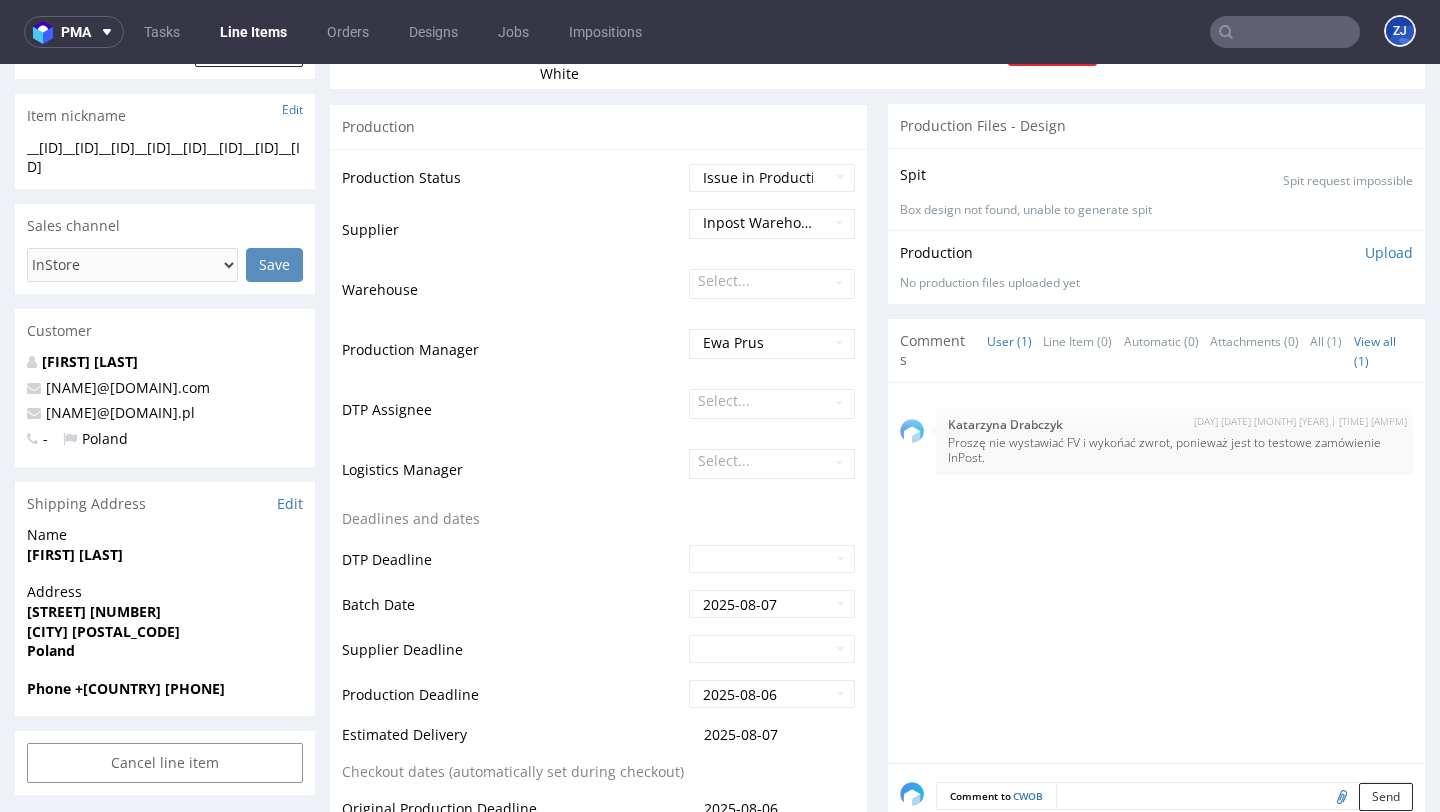 scroll, scrollTop: 315, scrollLeft: 0, axis: vertical 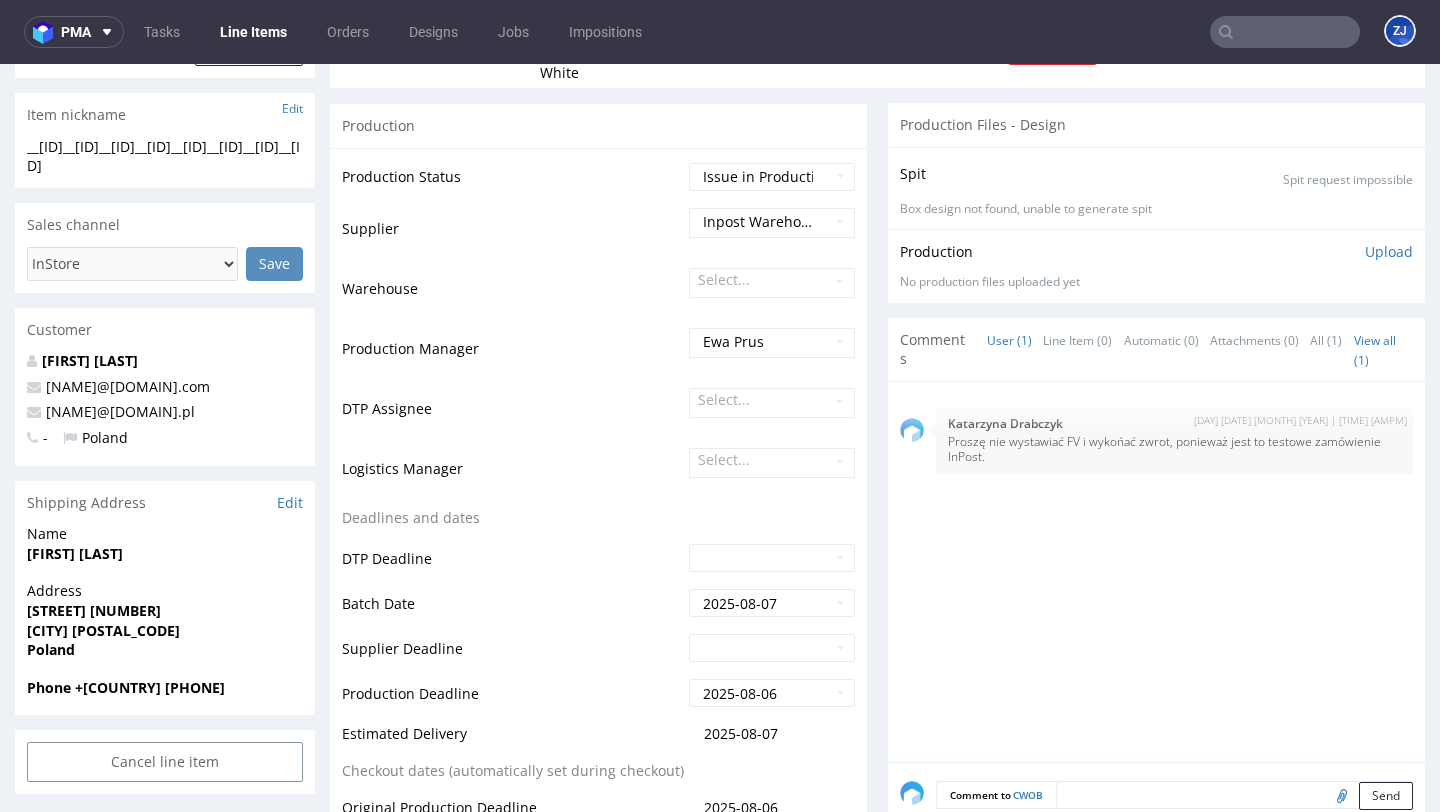 click on "[STREET] [NUMBER]" at bounding box center (94, 610) 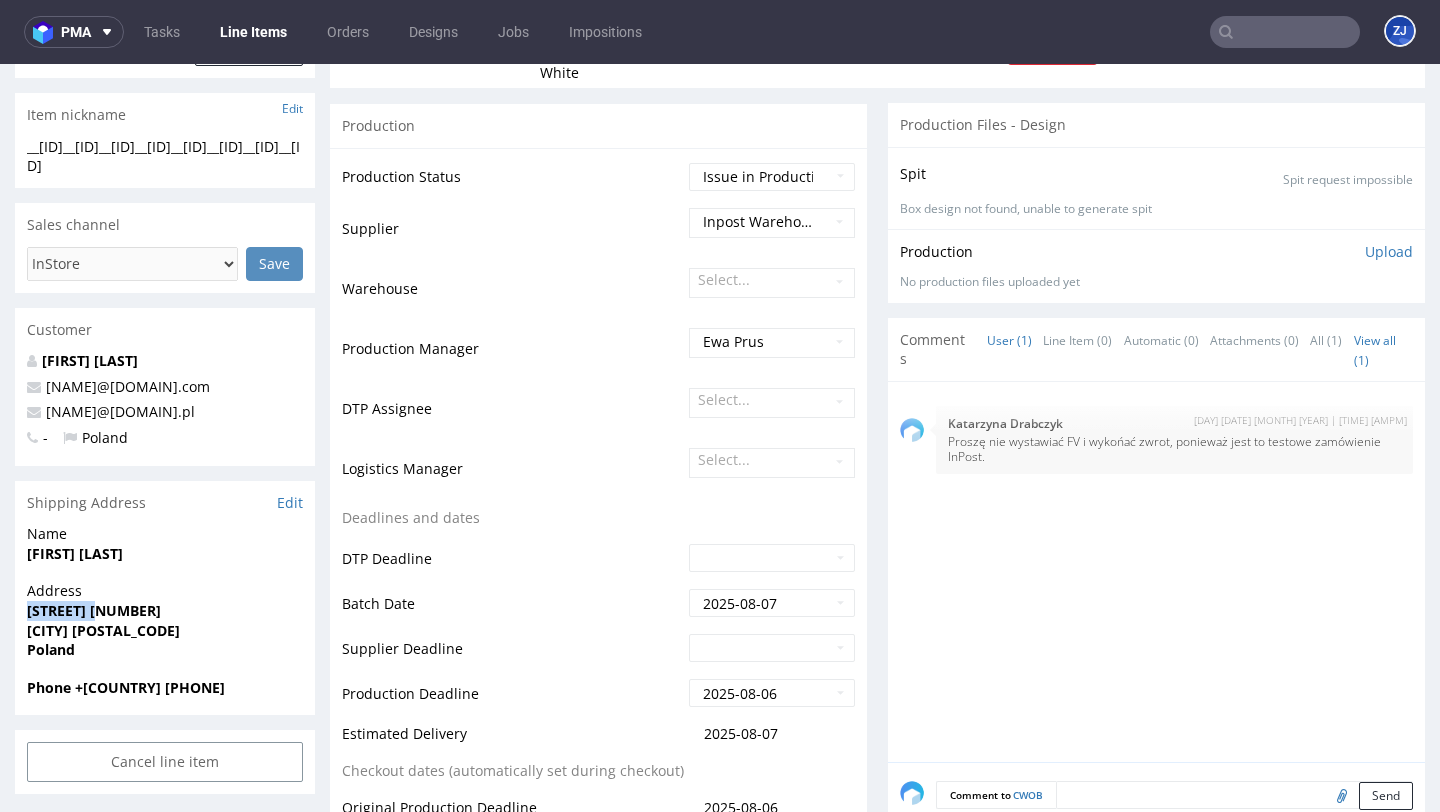 click on "[STREET] [NUMBER]" at bounding box center [94, 610] 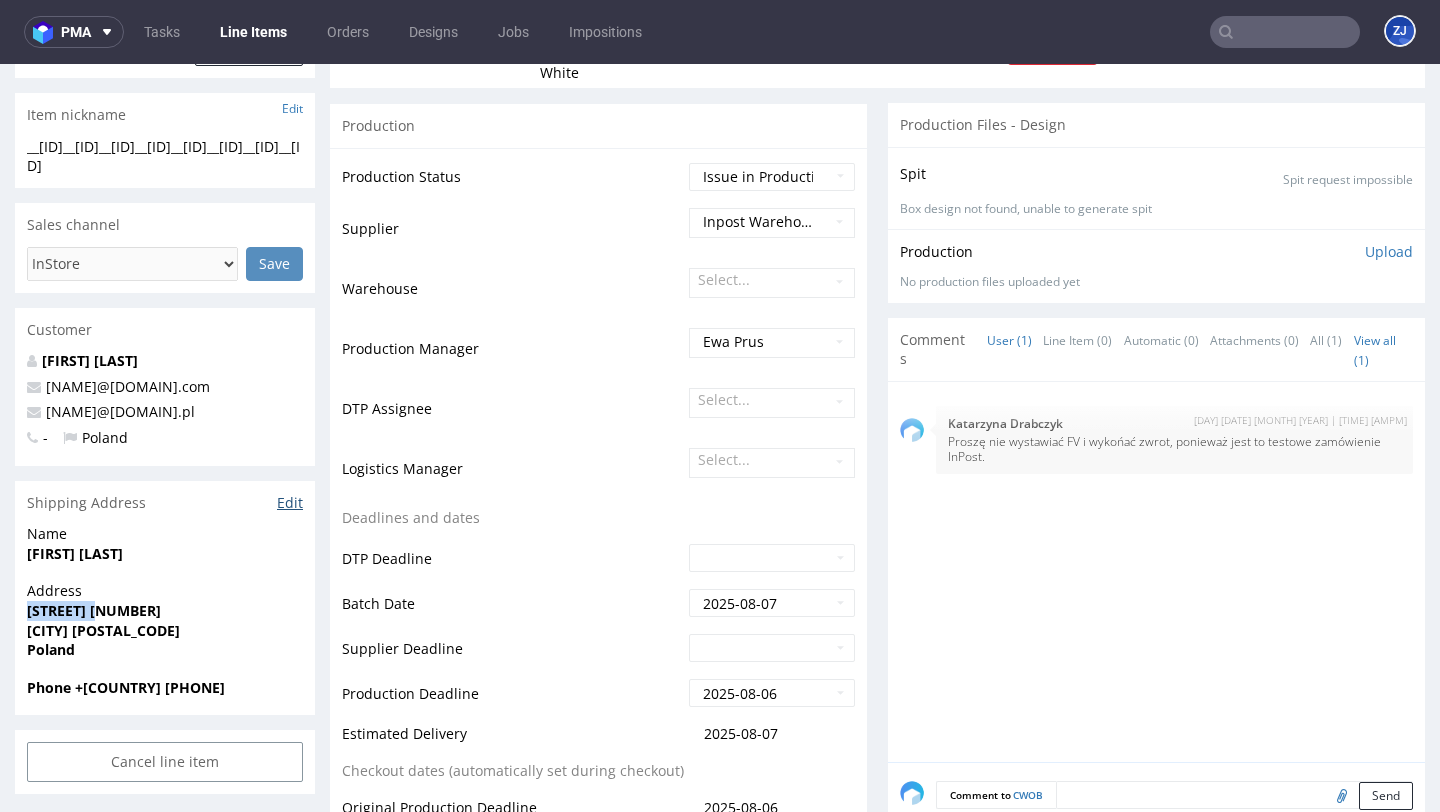 click on "Edit" at bounding box center (290, 503) 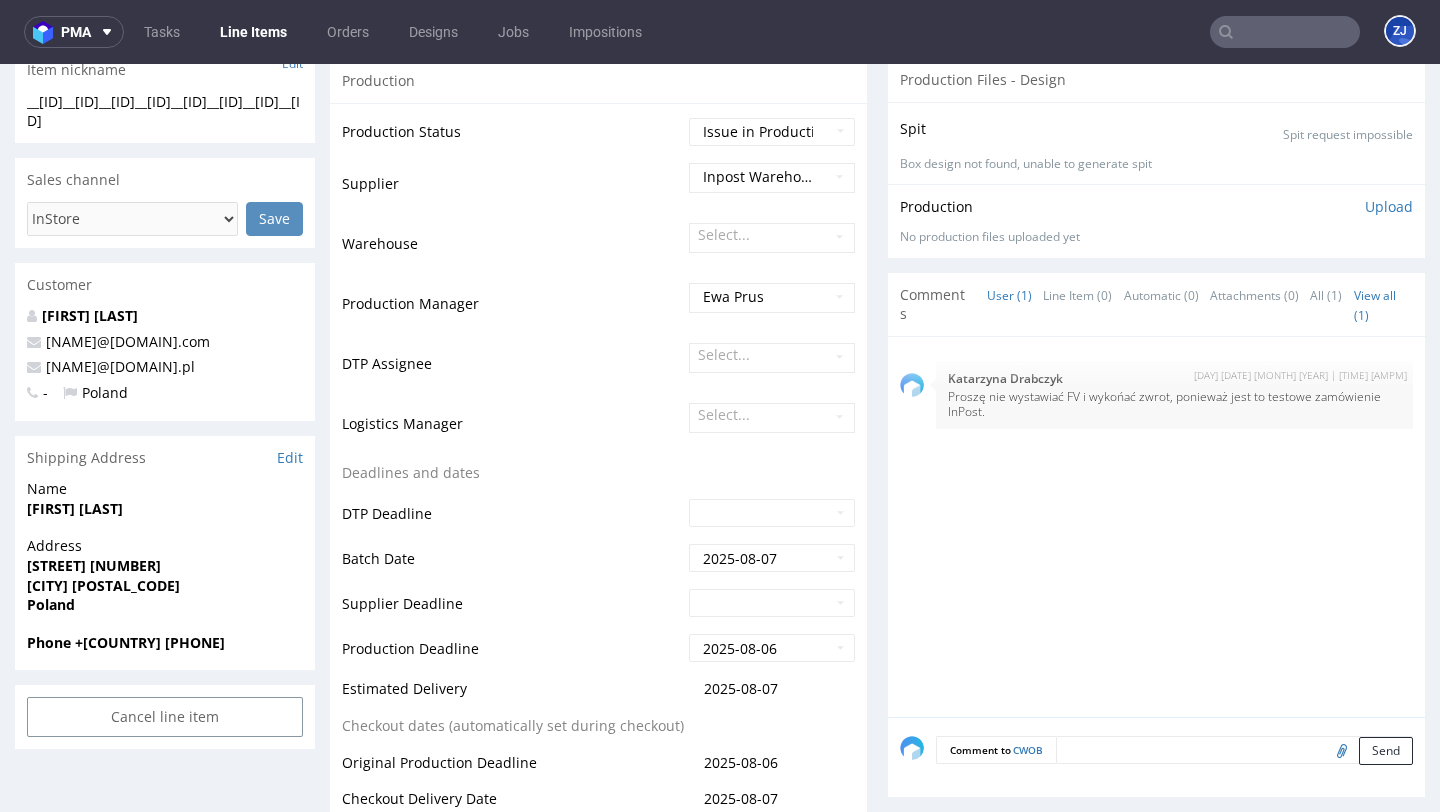 scroll, scrollTop: 0, scrollLeft: 0, axis: both 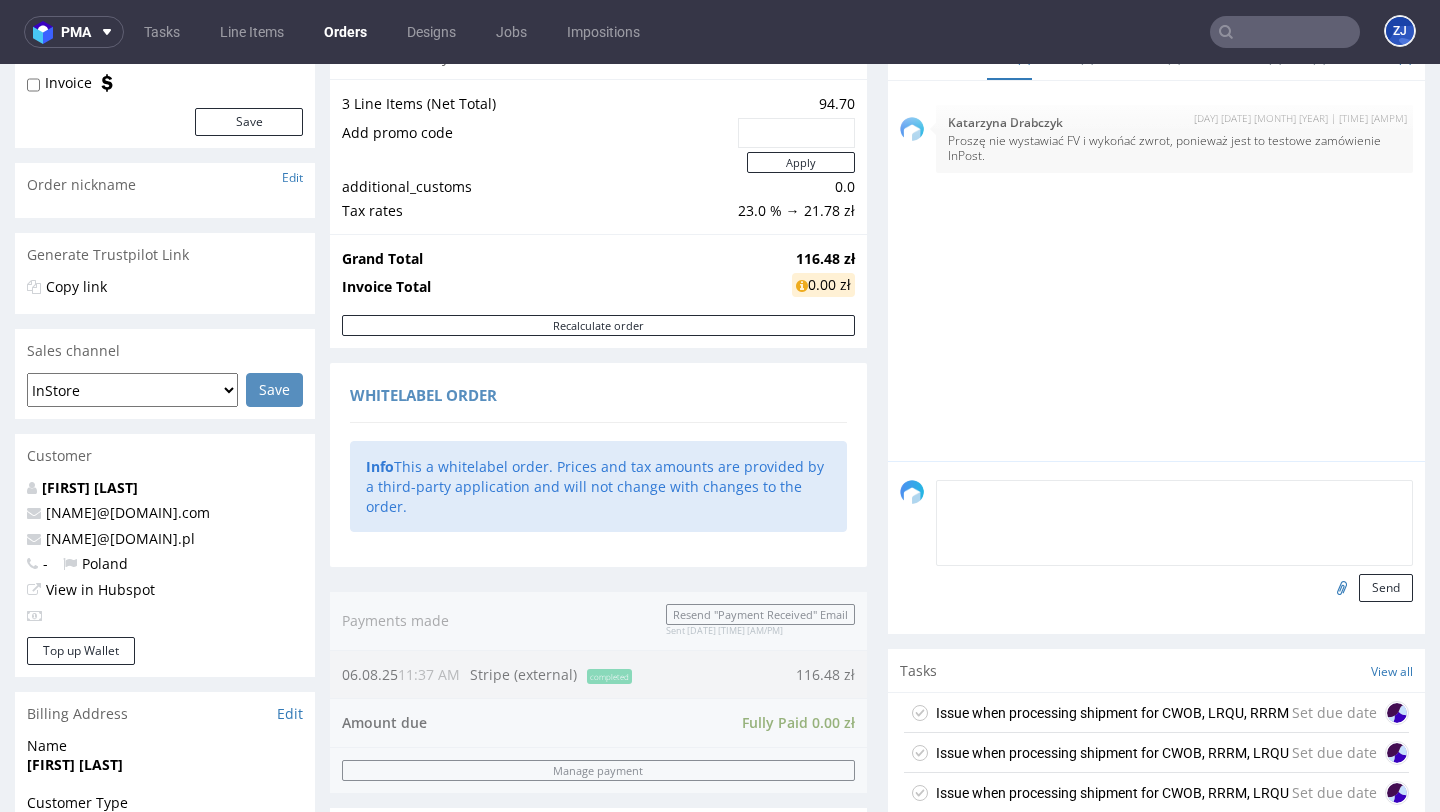 click at bounding box center (1174, 523) 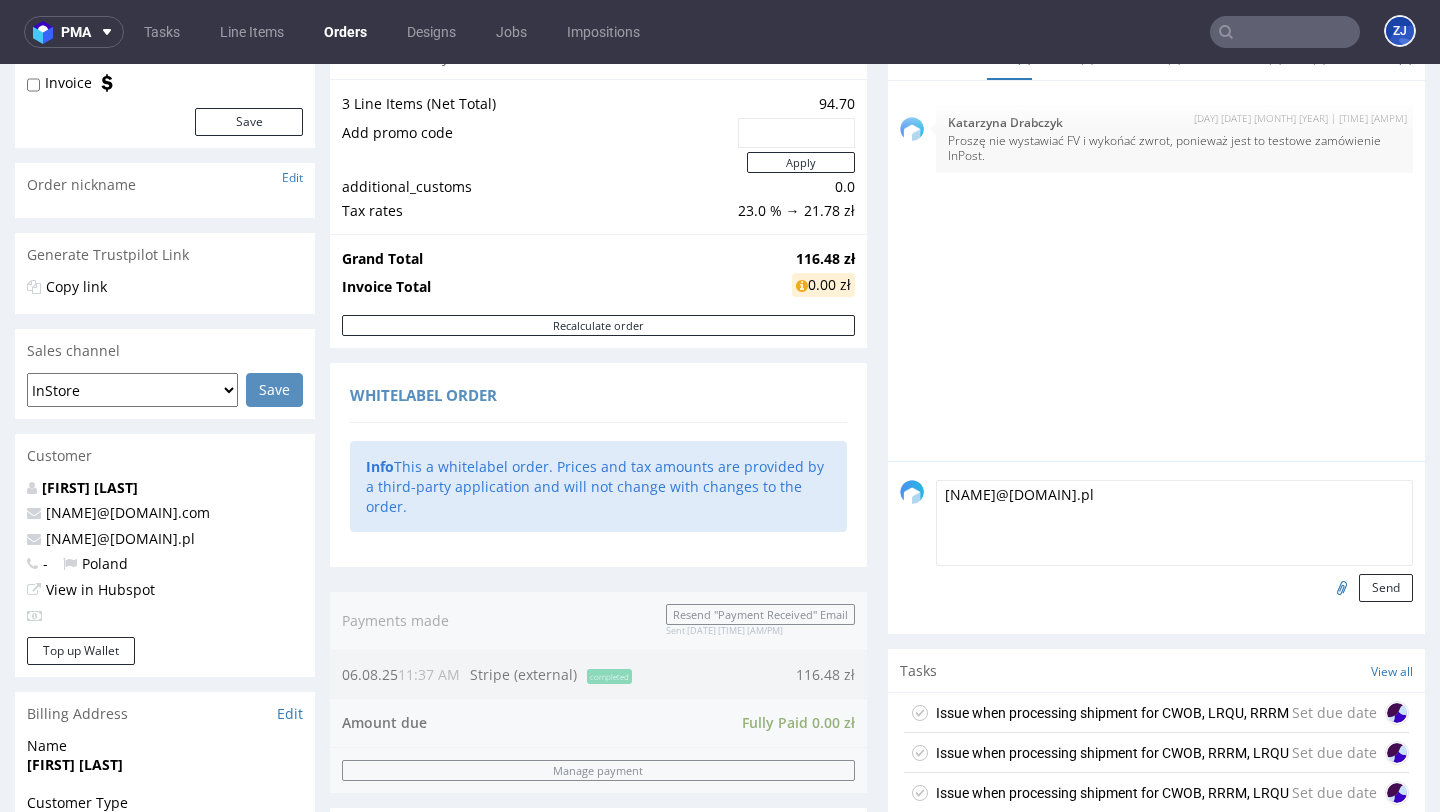 click on "tu mamy problem: taki adres istnieje w google'u, ale nie istnieje w openstreetmap, a tego używamy do weryfikacji adresów" at bounding box center [1174, 523] 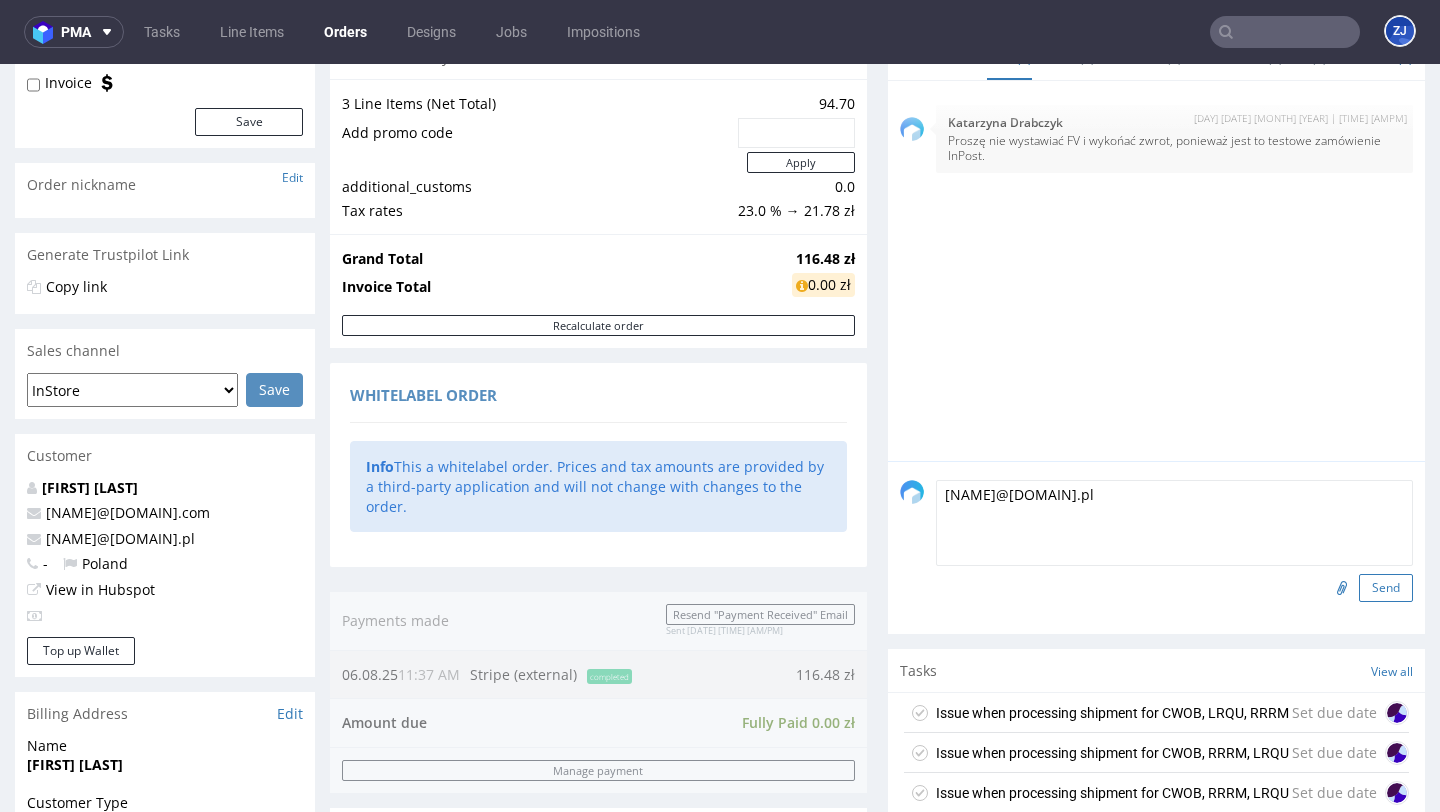 type on "tu mamy problem: taki adres istnieje w google'u, ale nie istnieje w openstreetmap, a tego używamy do weryfikacji adresów: https://www.openstreetmap.org/#map=17/52.446388/21.273587" 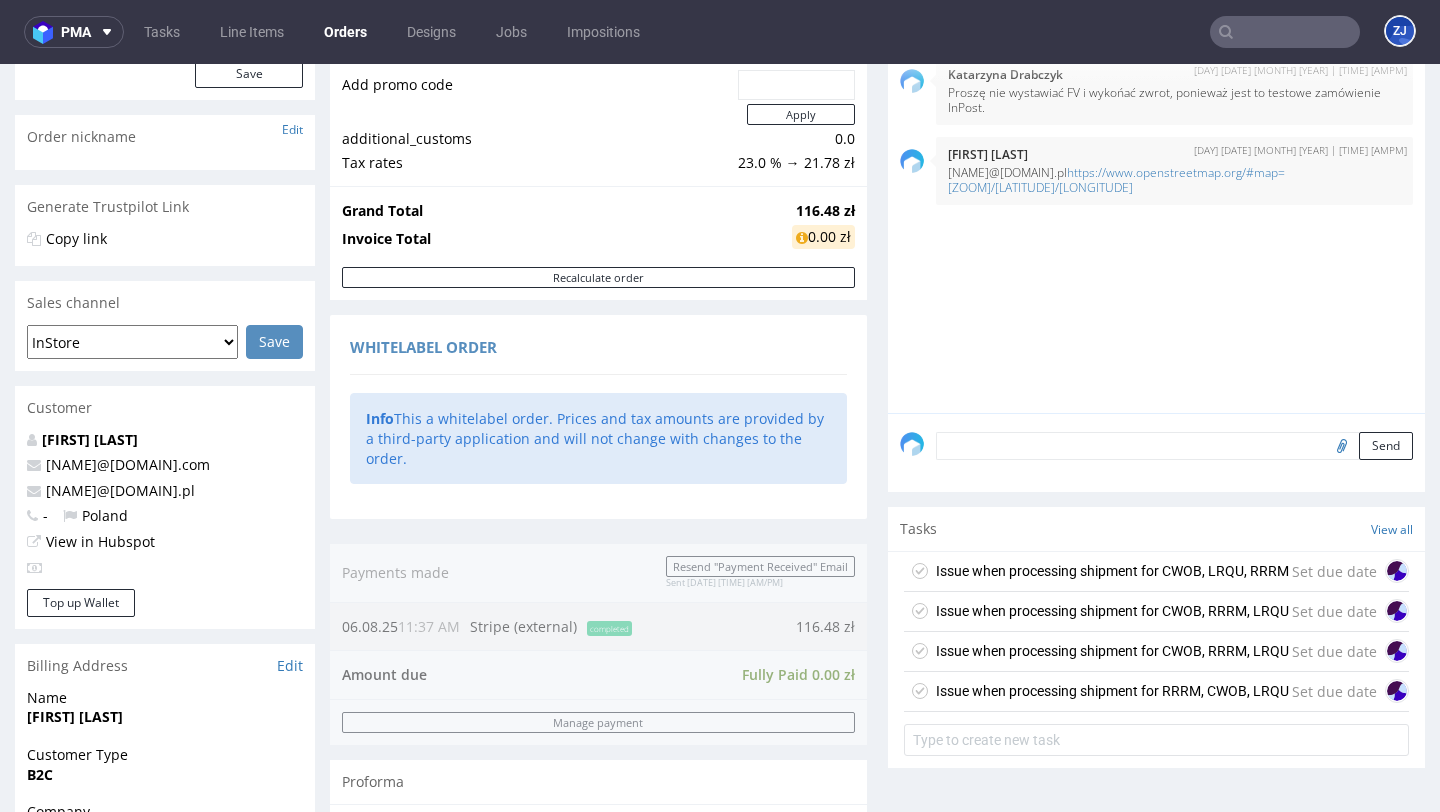 scroll, scrollTop: 276, scrollLeft: 0, axis: vertical 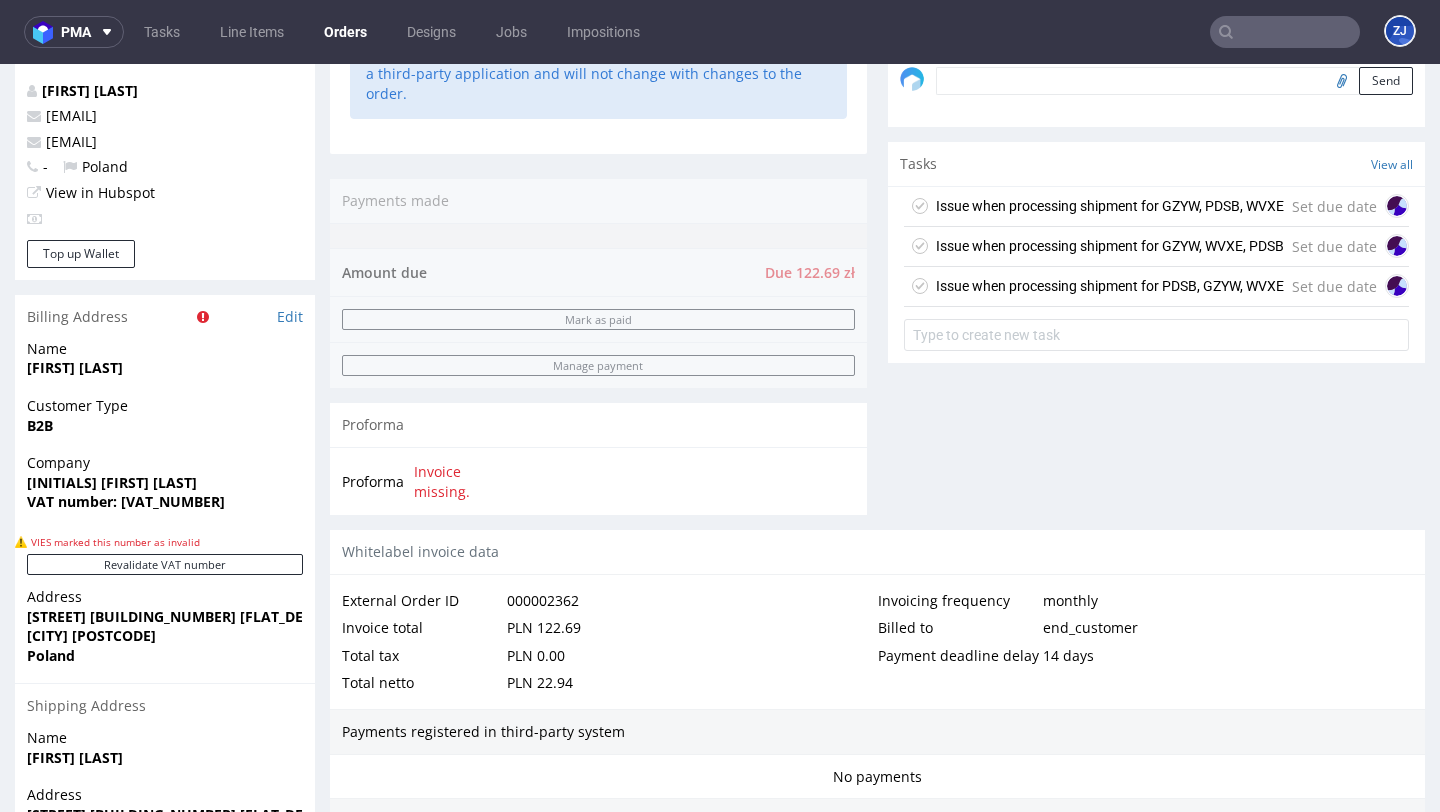 click on "Issue when processing shipment for PDSB, GZYW, WVXE" at bounding box center [1110, 286] 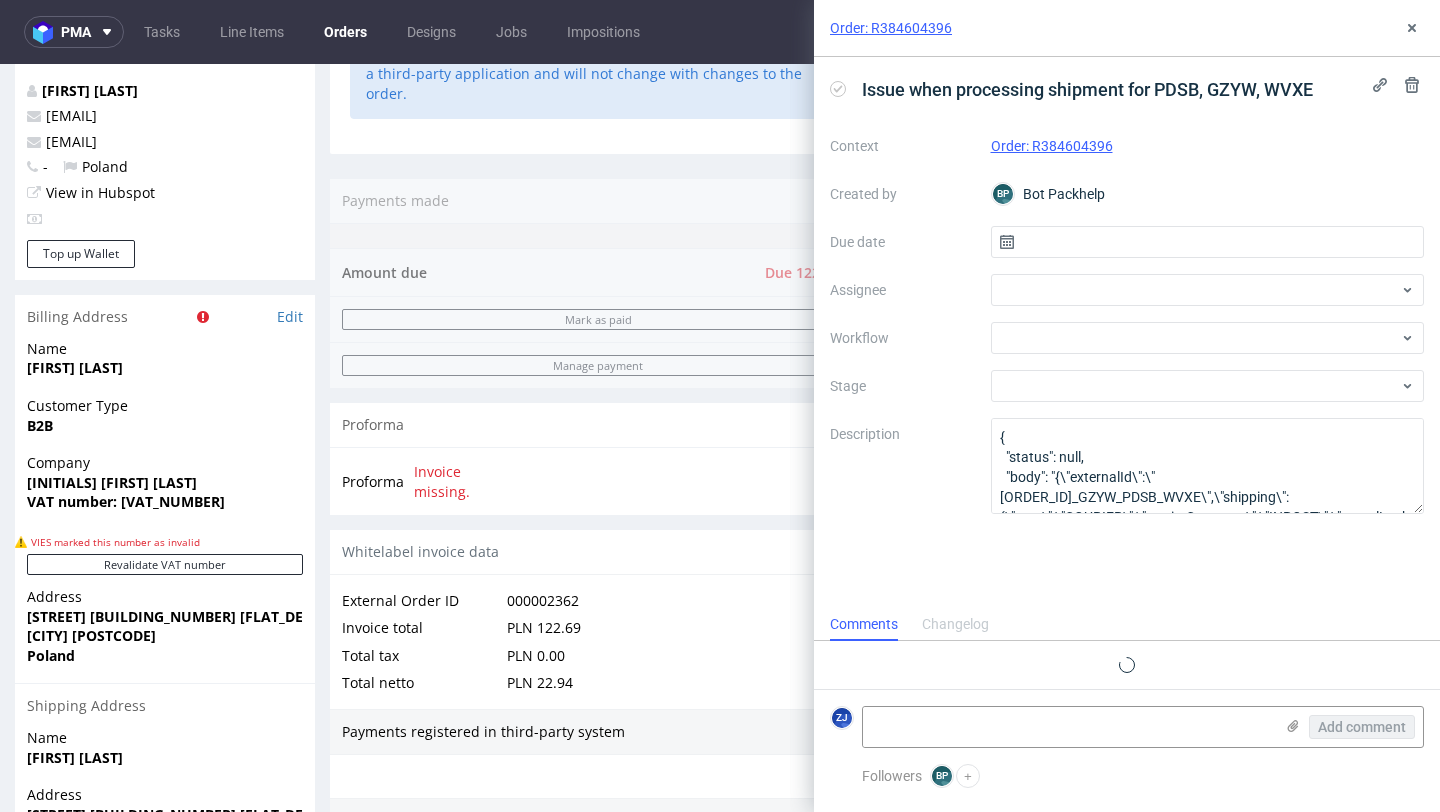 scroll, scrollTop: 16, scrollLeft: 0, axis: vertical 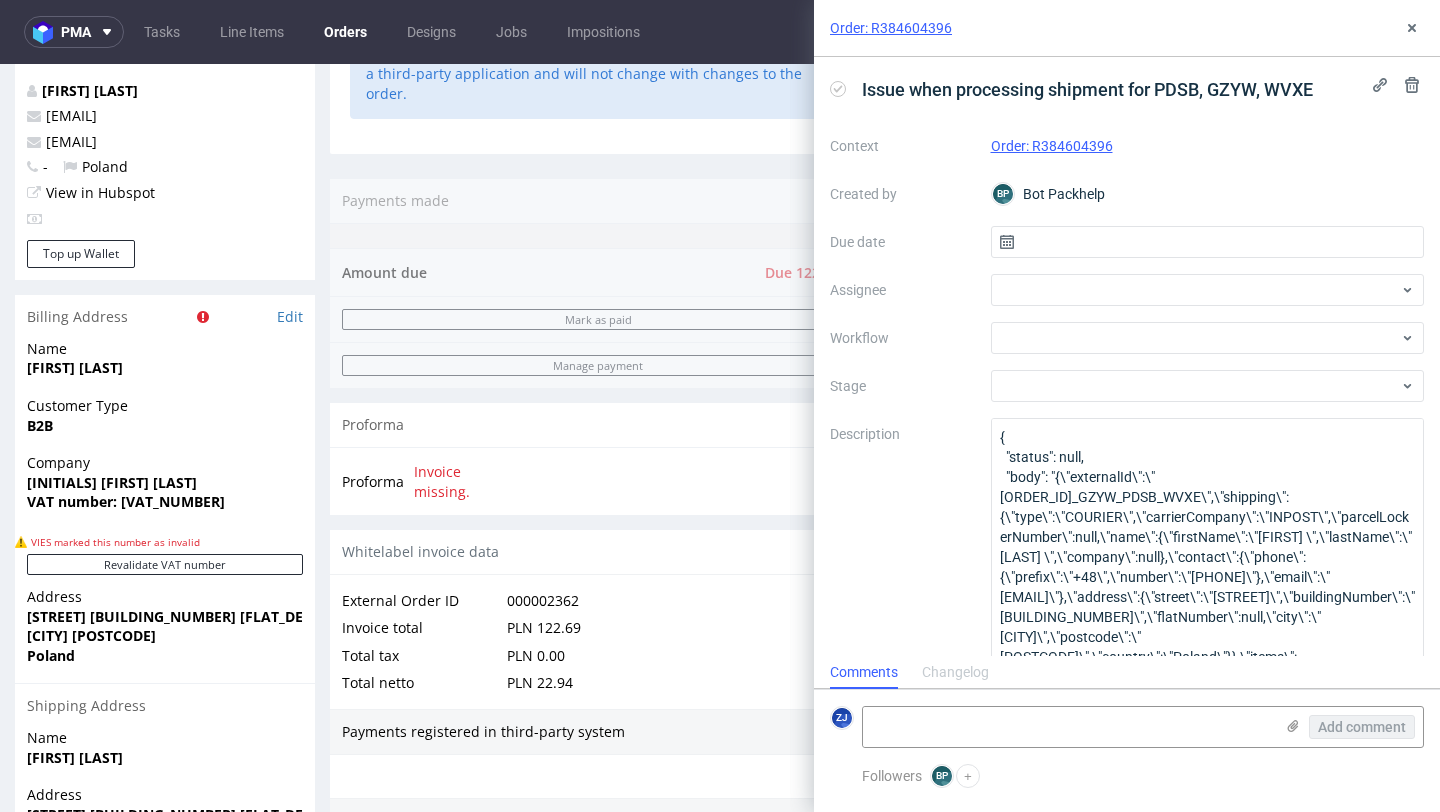 drag, startPoint x: 1420, startPoint y: 511, endPoint x: 1390, endPoint y: 682, distance: 173.61163 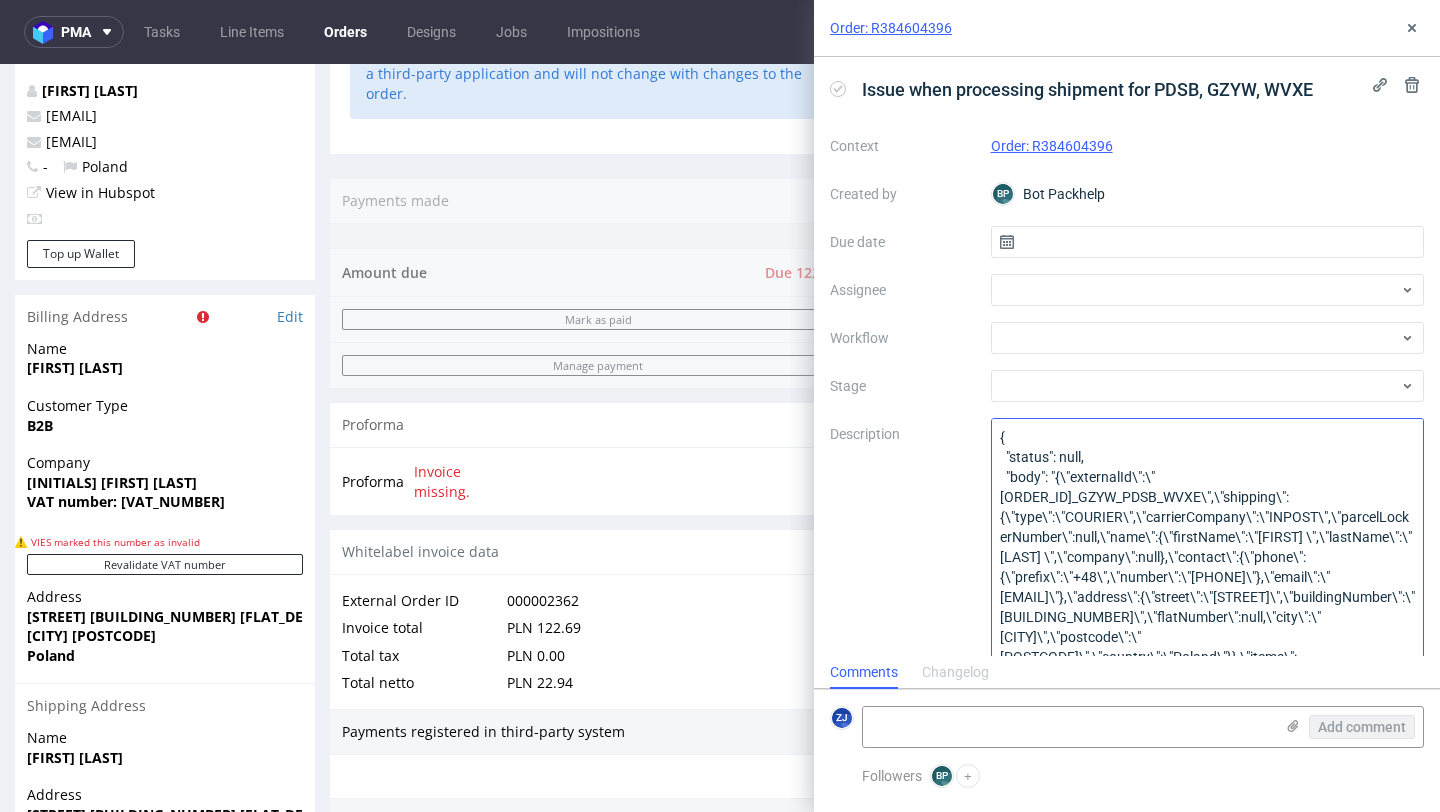 scroll, scrollTop: 151, scrollLeft: 0, axis: vertical 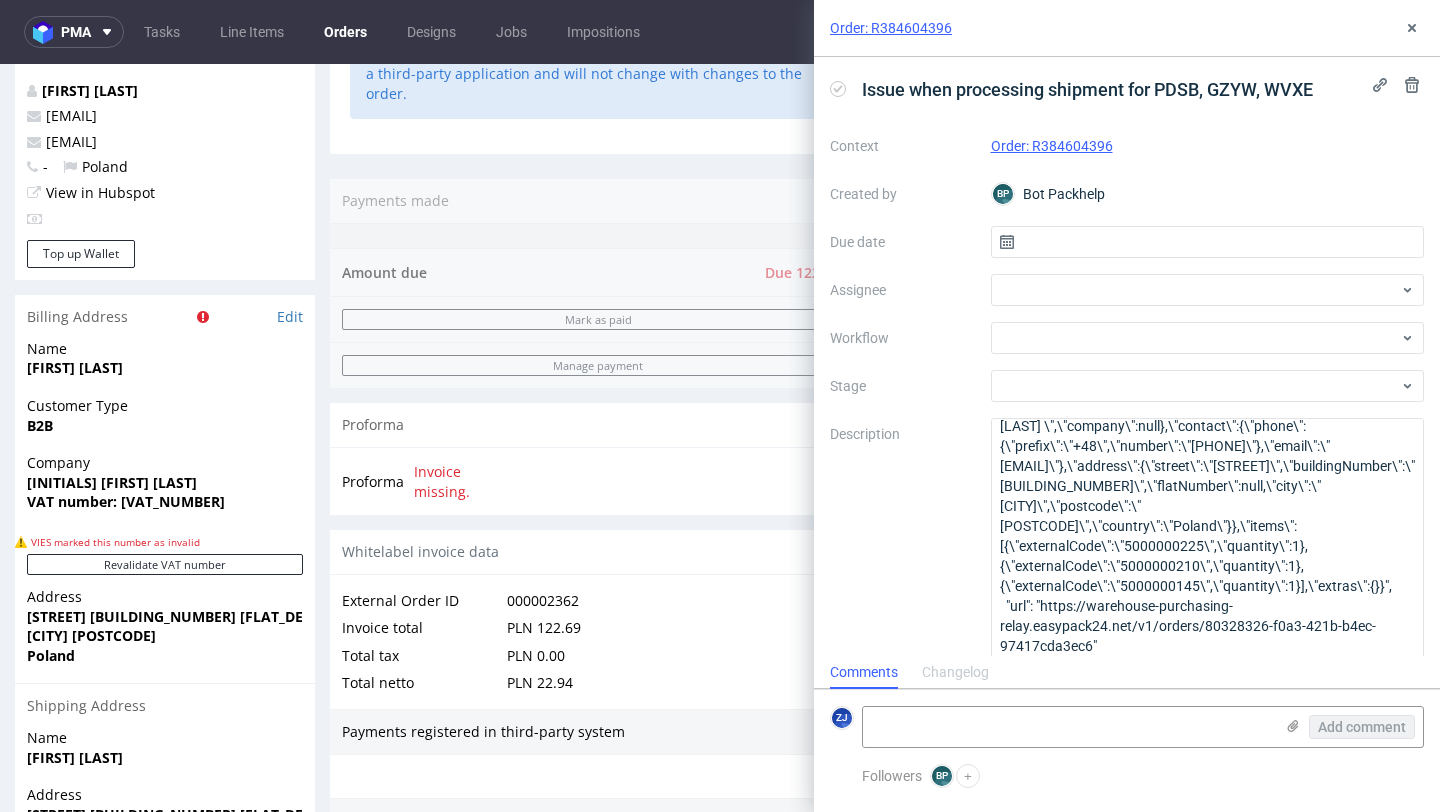 click on "Whitelabel invoice data" at bounding box center [877, 552] 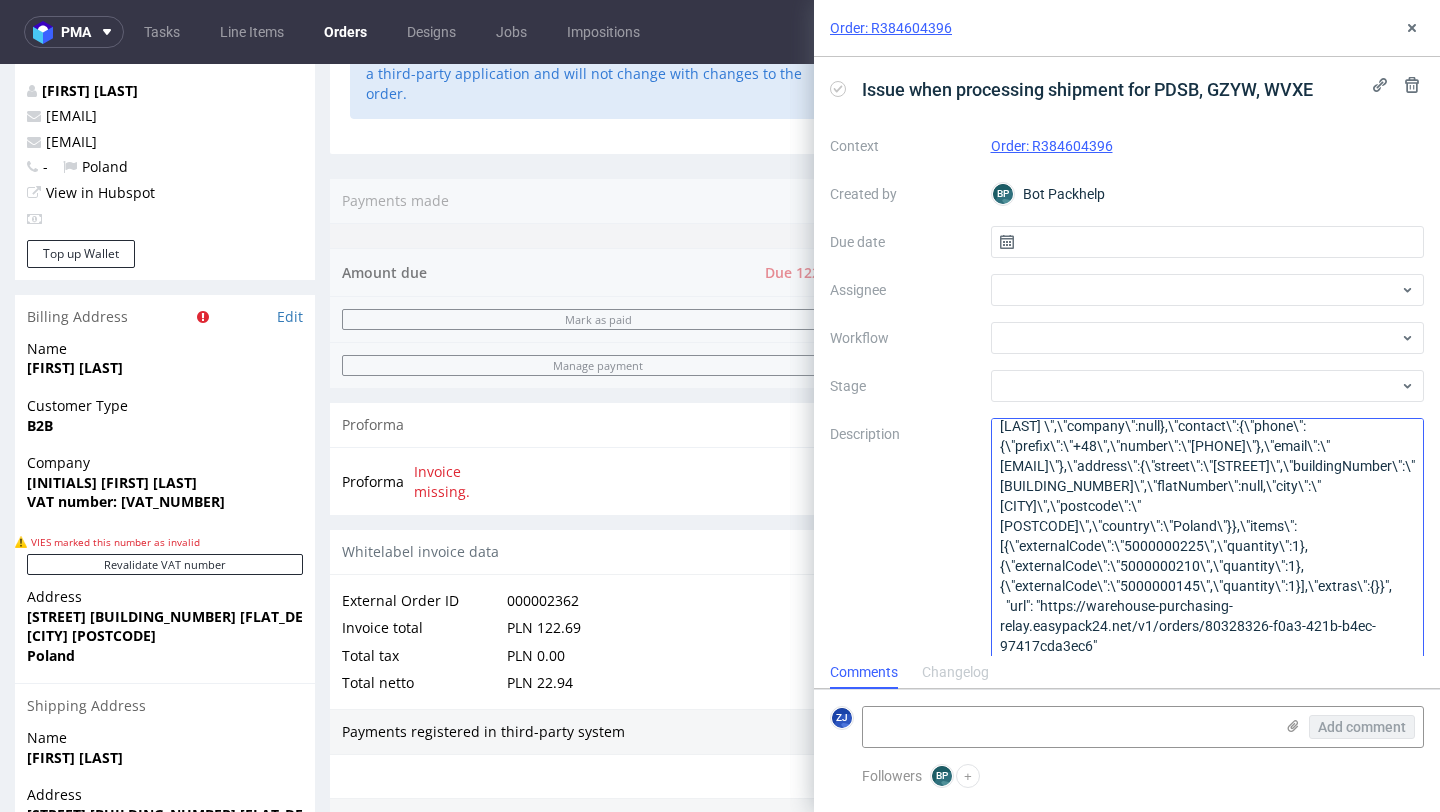 scroll, scrollTop: 151, scrollLeft: 0, axis: vertical 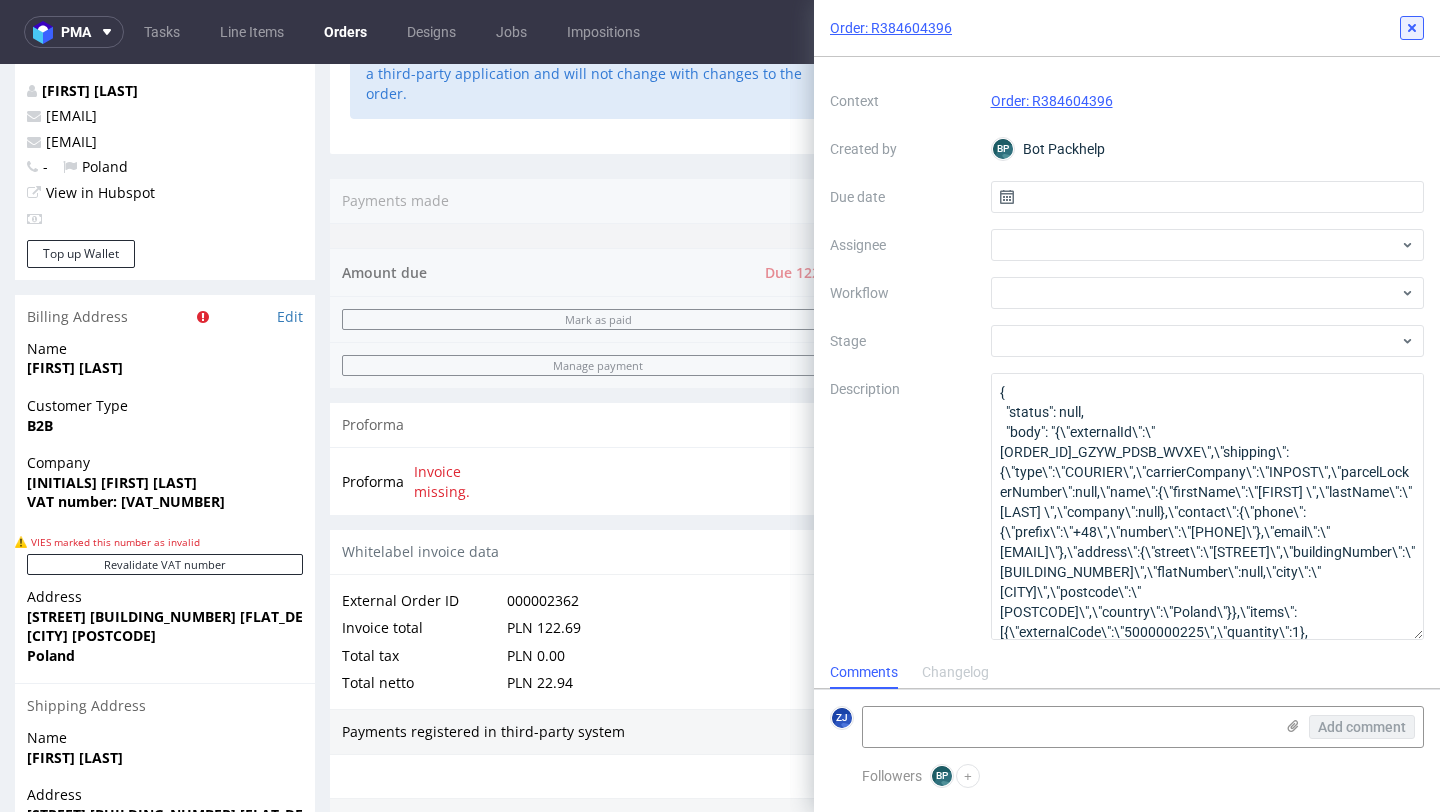 click at bounding box center (1412, 28) 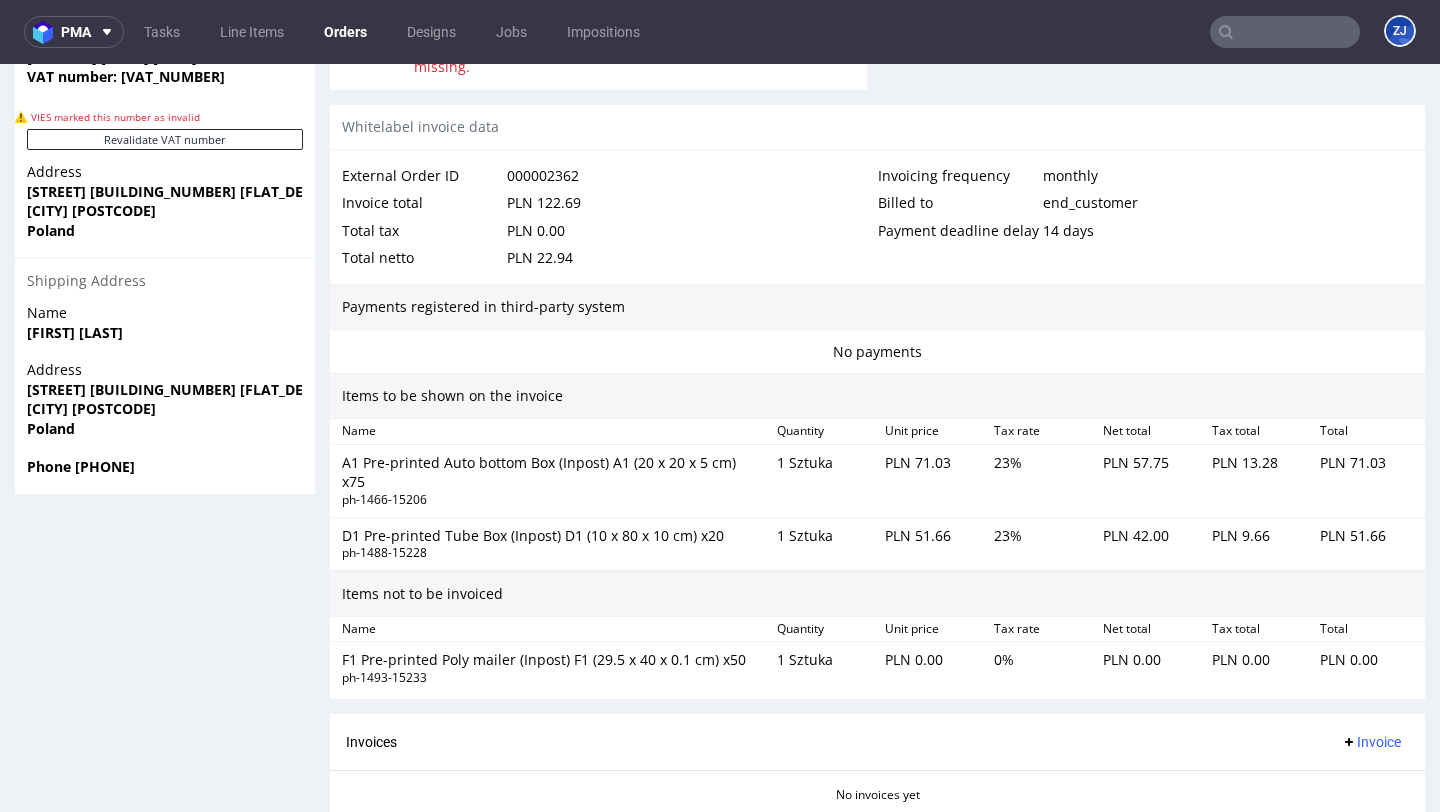 scroll, scrollTop: 1373, scrollLeft: 0, axis: vertical 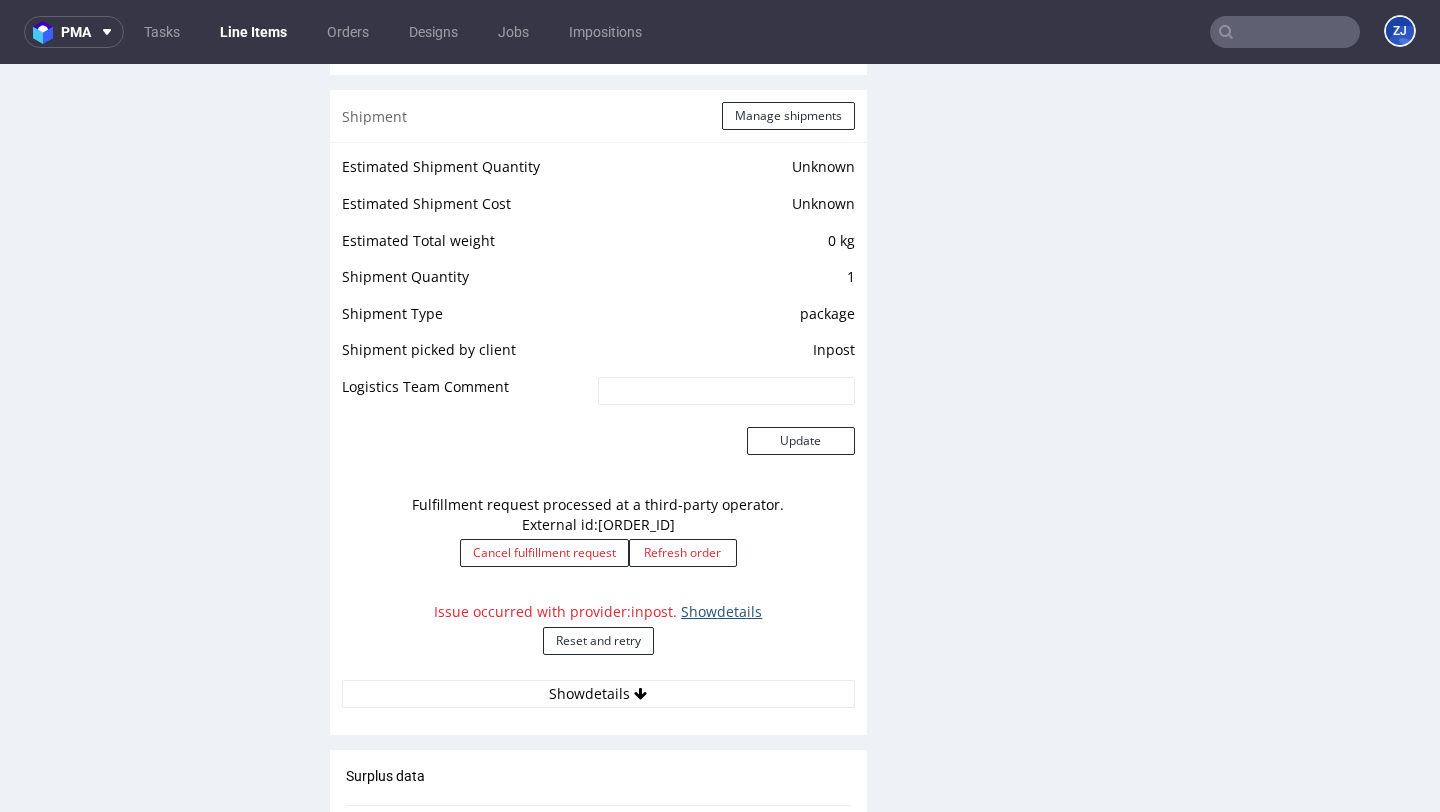 click on "Show  details" 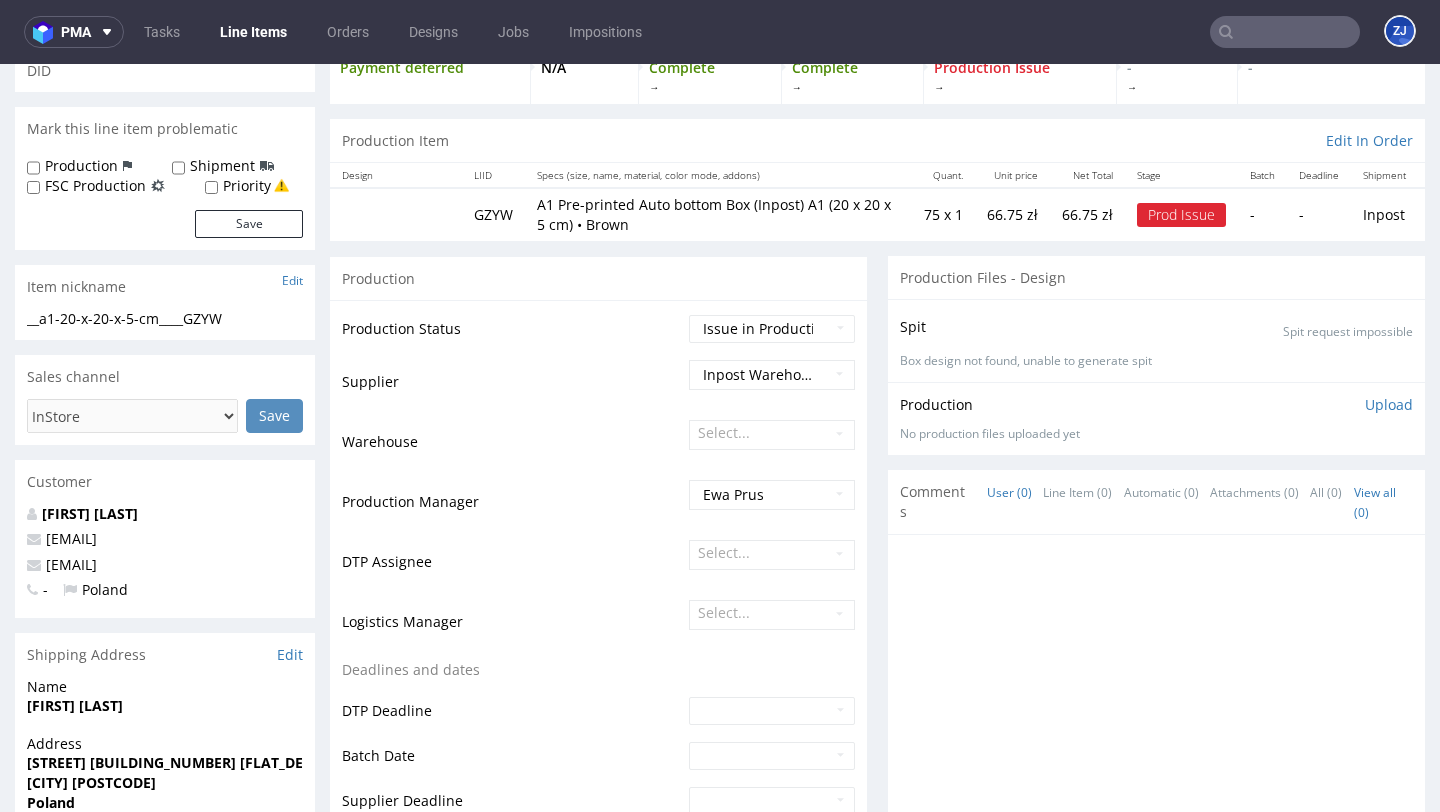 scroll, scrollTop: 0, scrollLeft: 0, axis: both 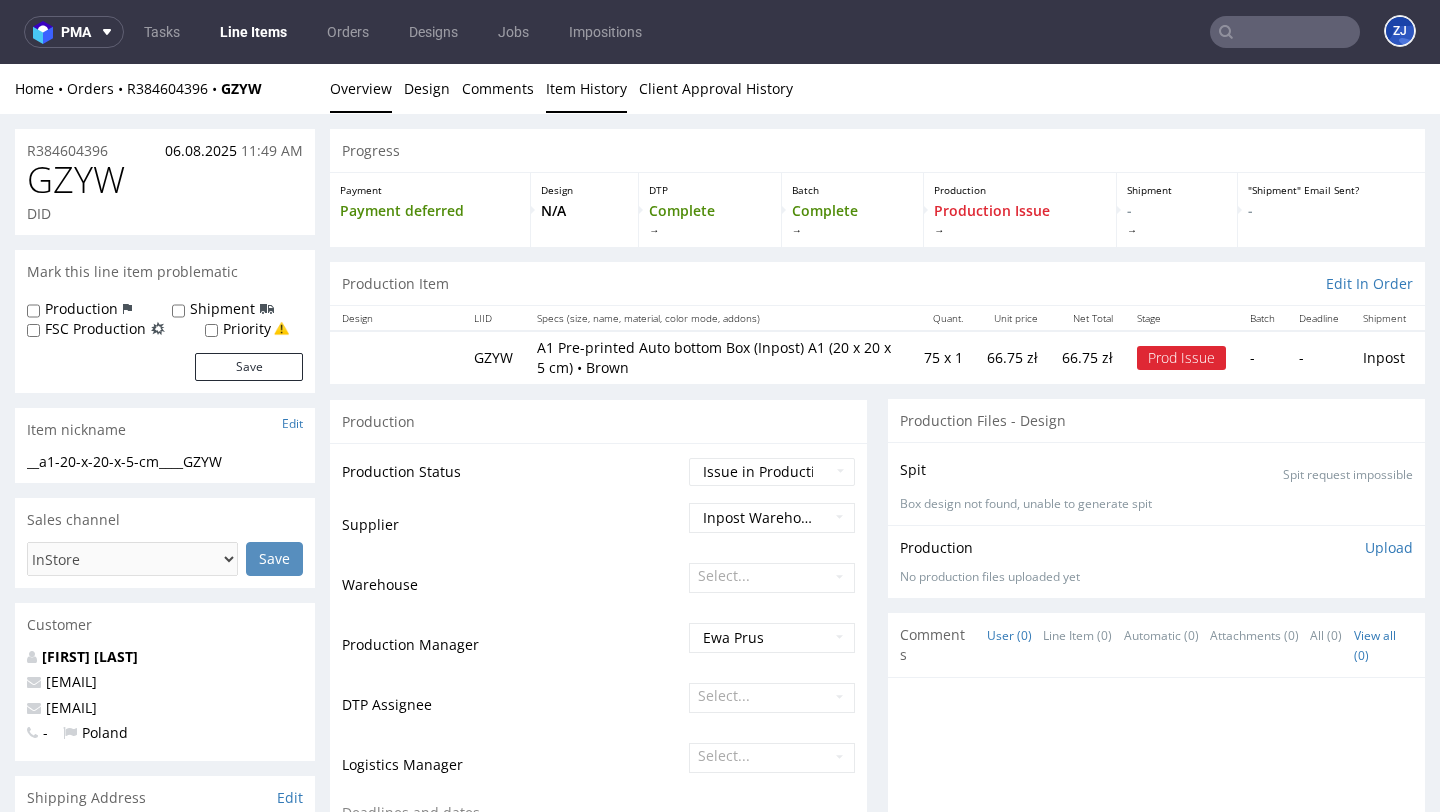 click on "Item History" at bounding box center (586, 88) 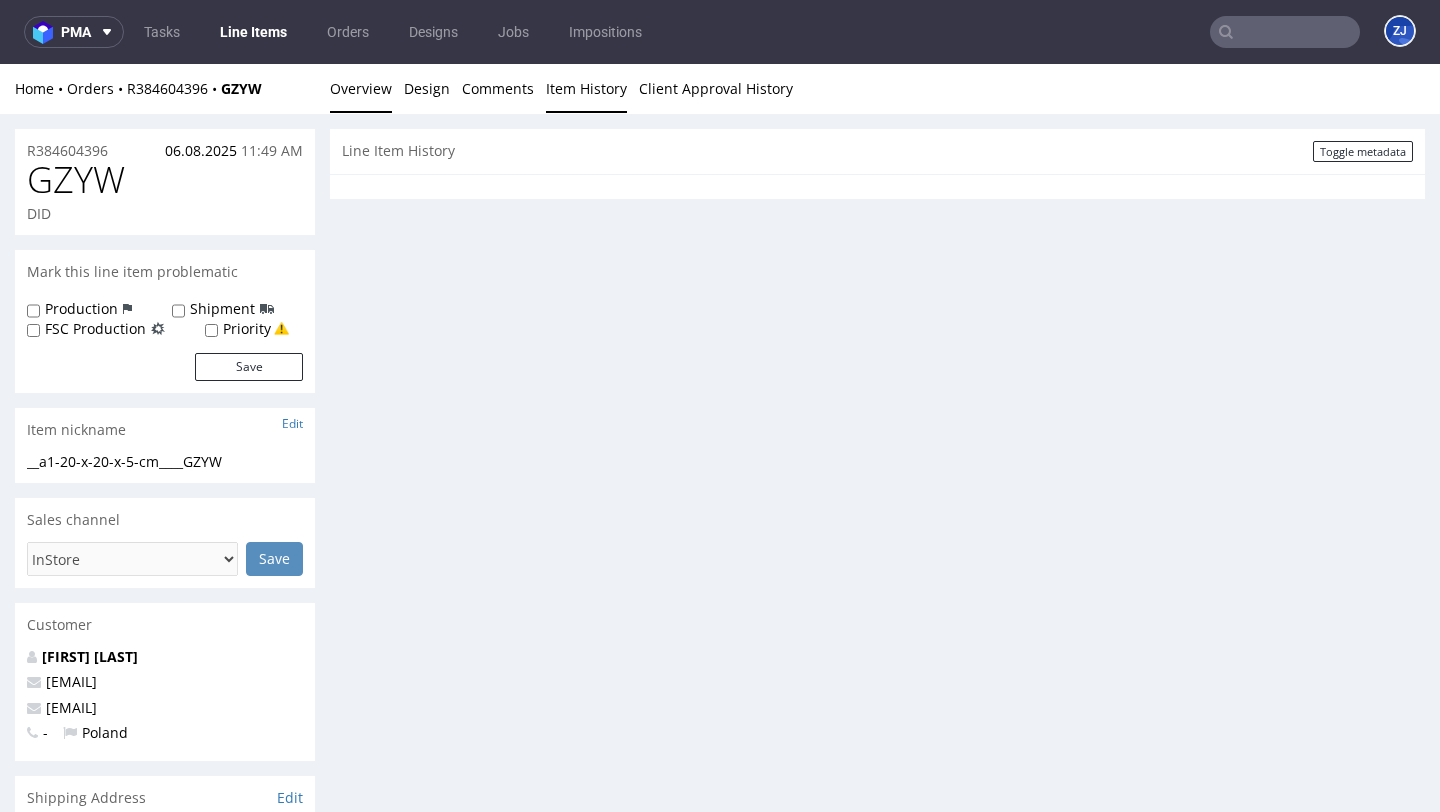 click on "Overview" at bounding box center (361, 88) 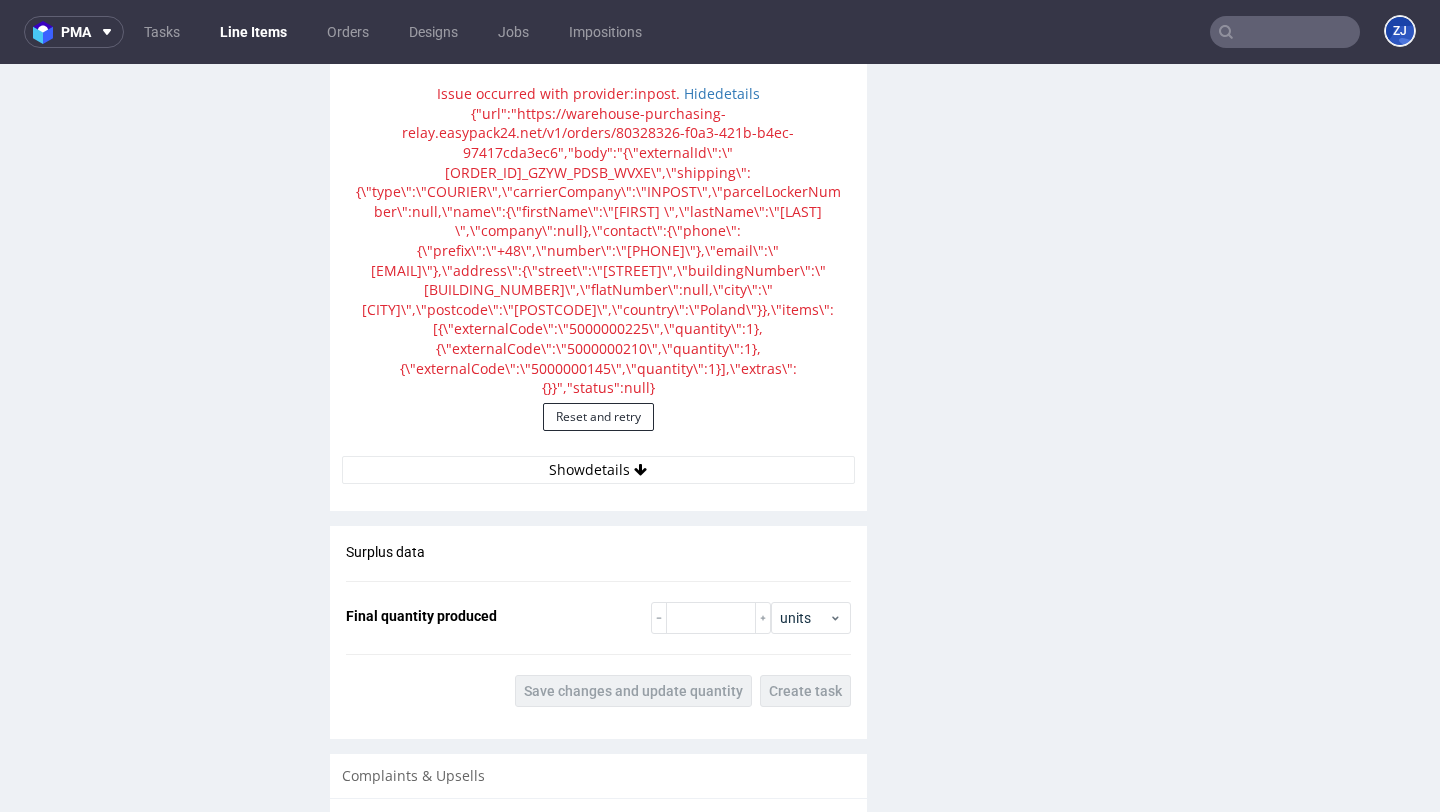 scroll, scrollTop: 2182, scrollLeft: 0, axis: vertical 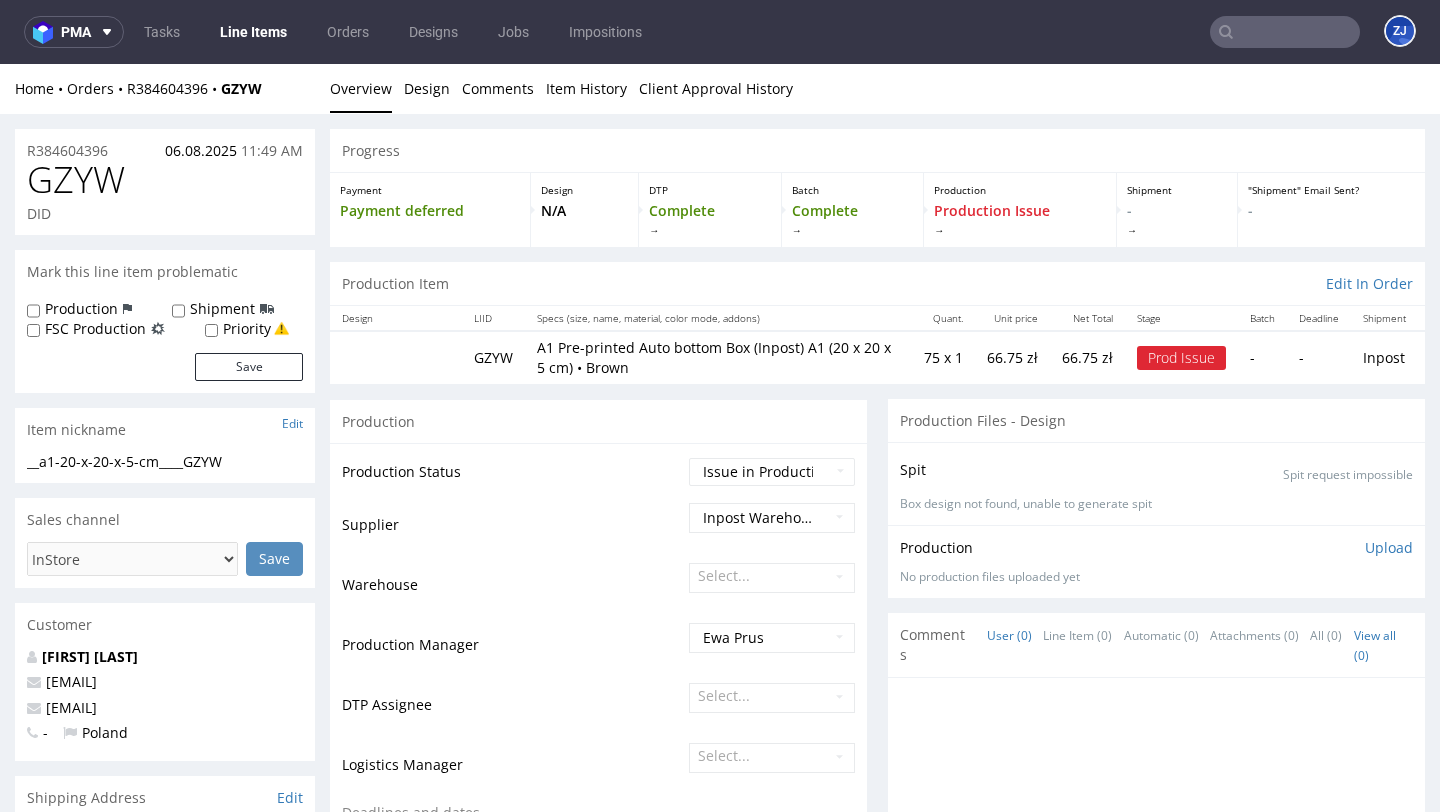click on "R384604396 06.08.2025   11:49 AM" at bounding box center [165, 145] 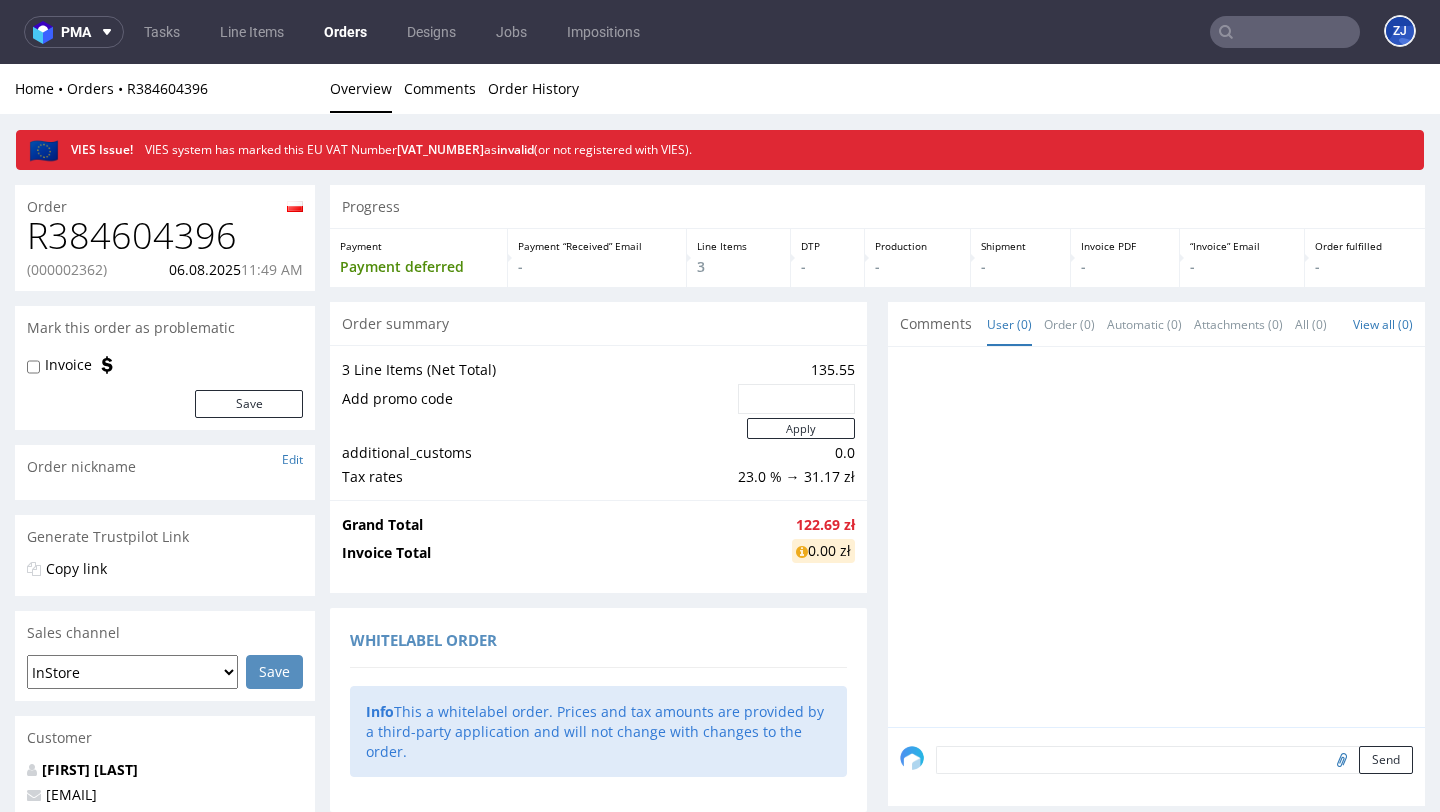 scroll, scrollTop: 0, scrollLeft: 0, axis: both 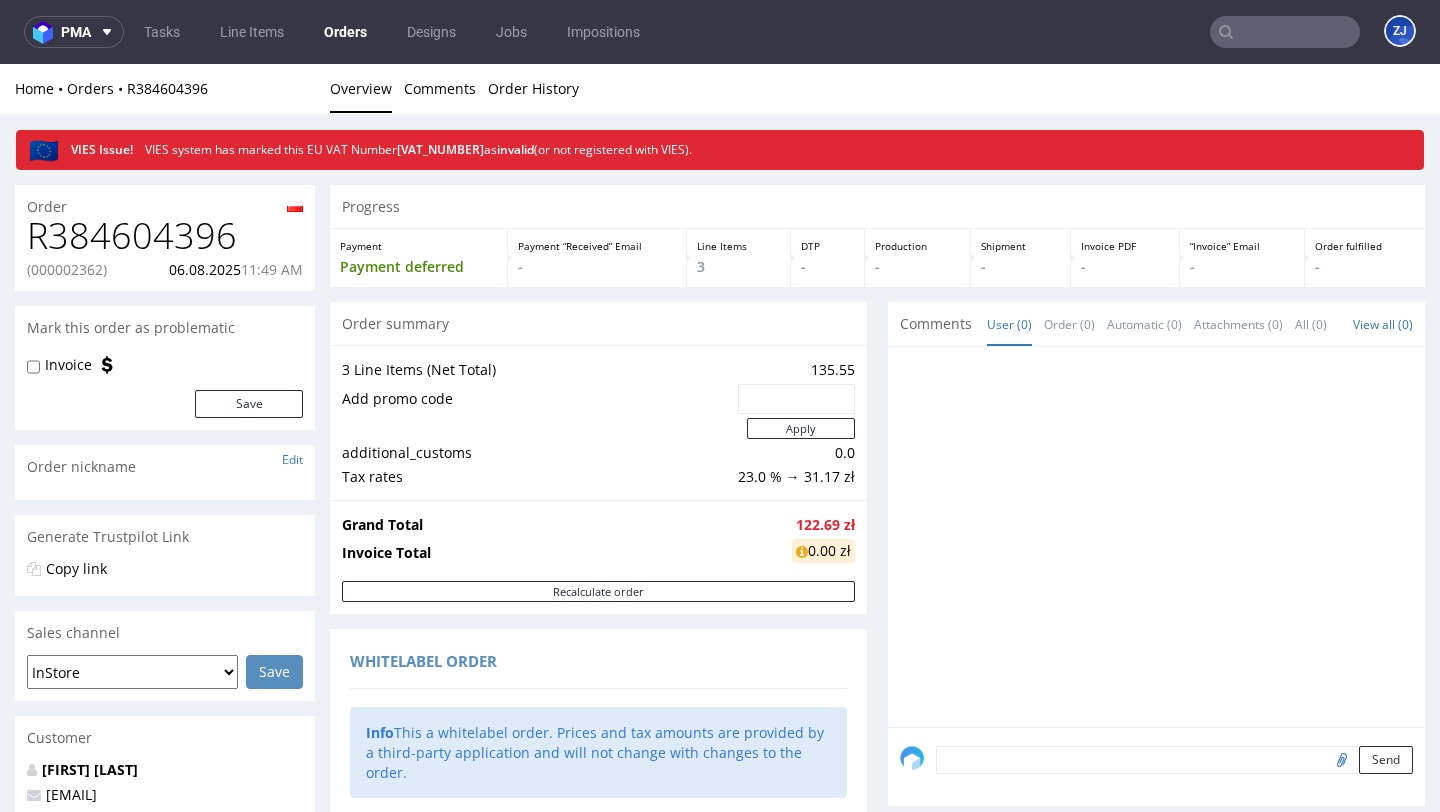 click on "(000002362)" at bounding box center (67, 270) 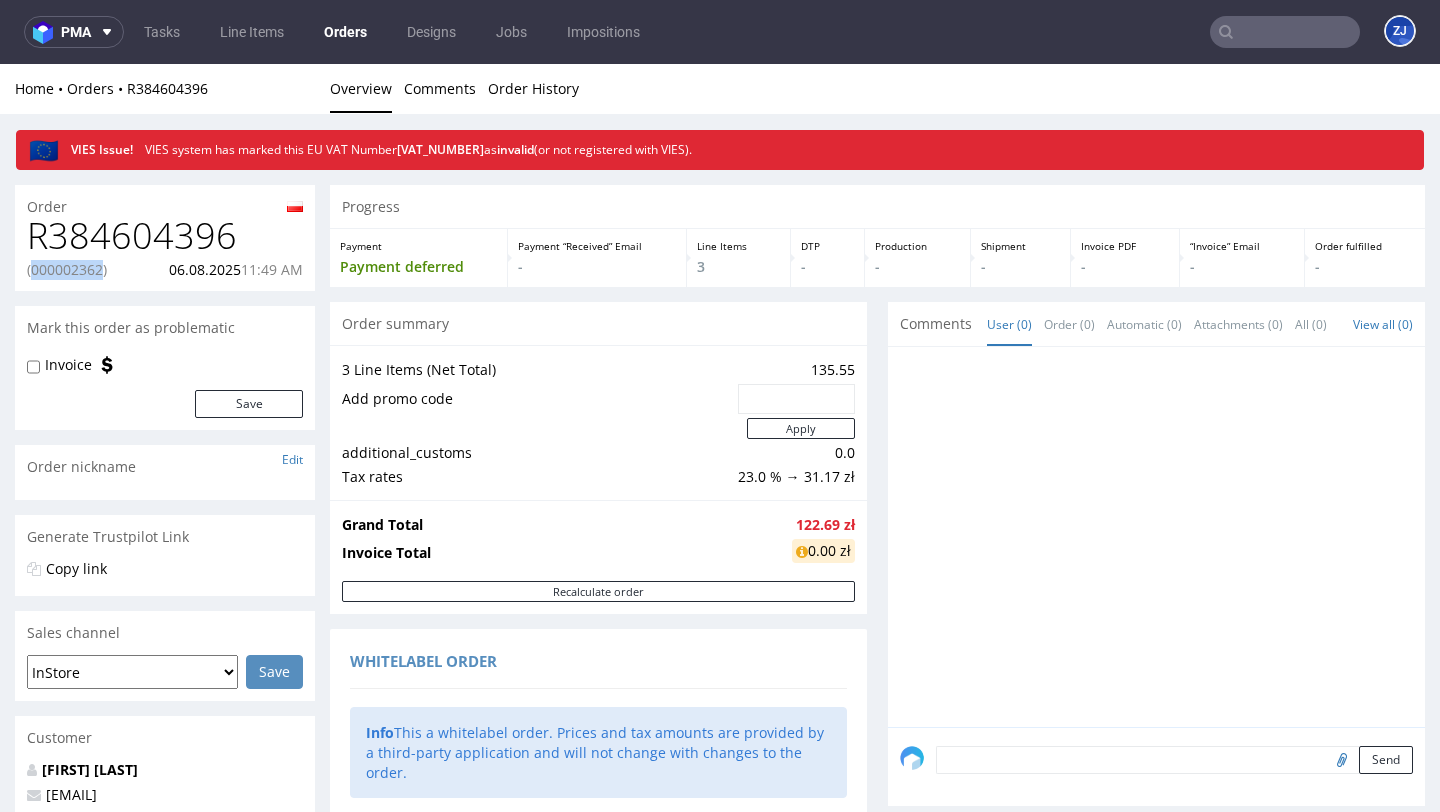 click on "(000002362)" at bounding box center (67, 270) 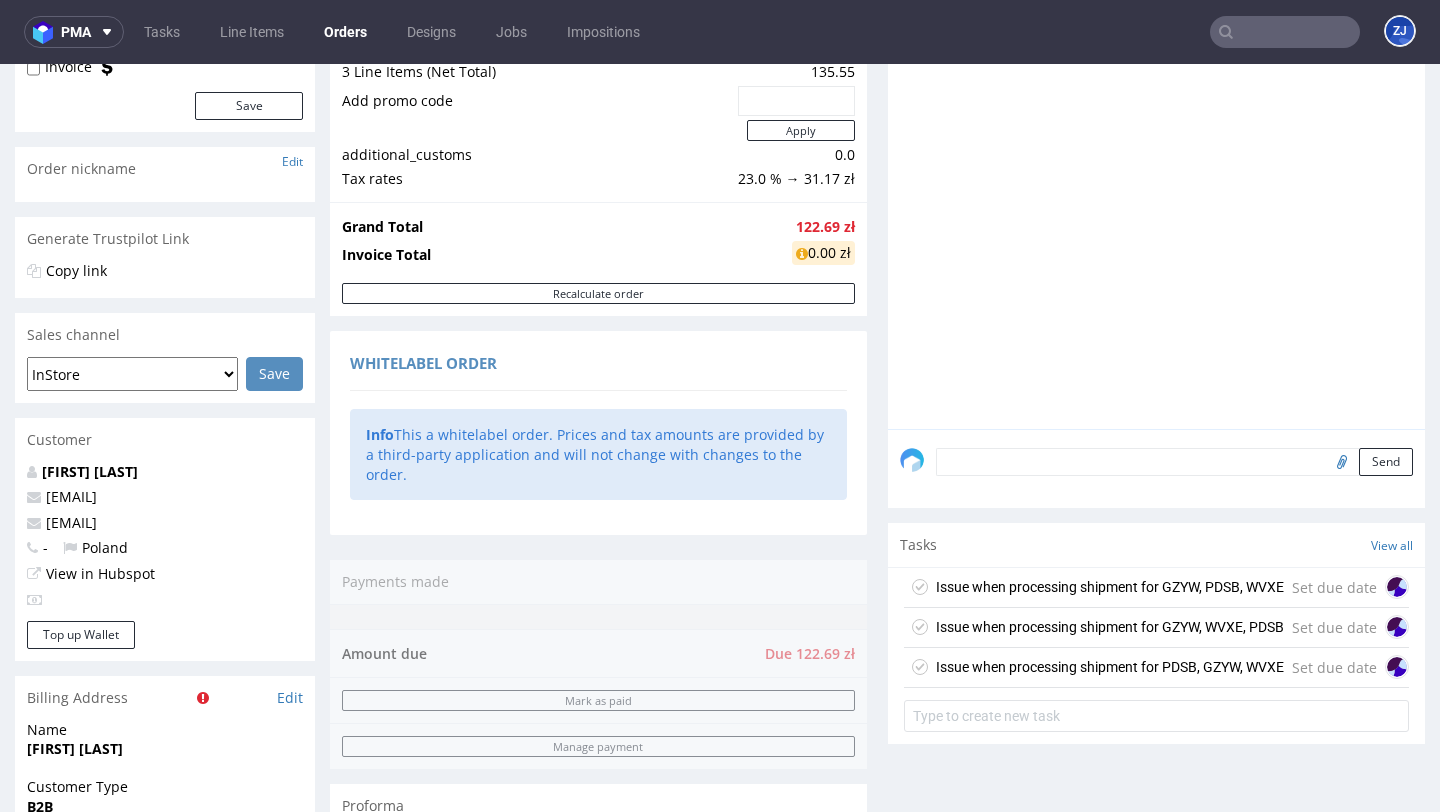 scroll, scrollTop: 290, scrollLeft: 0, axis: vertical 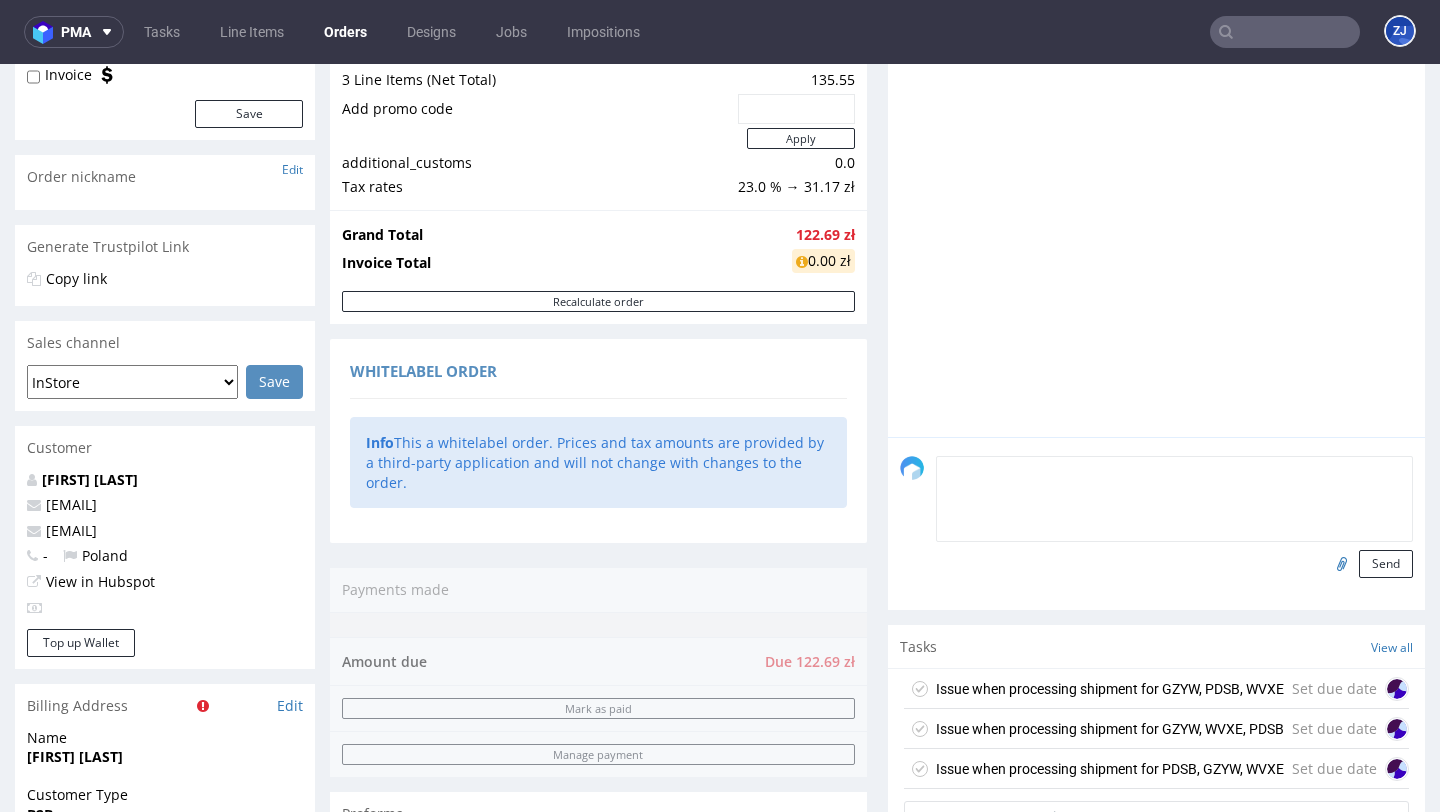 click at bounding box center [1174, 499] 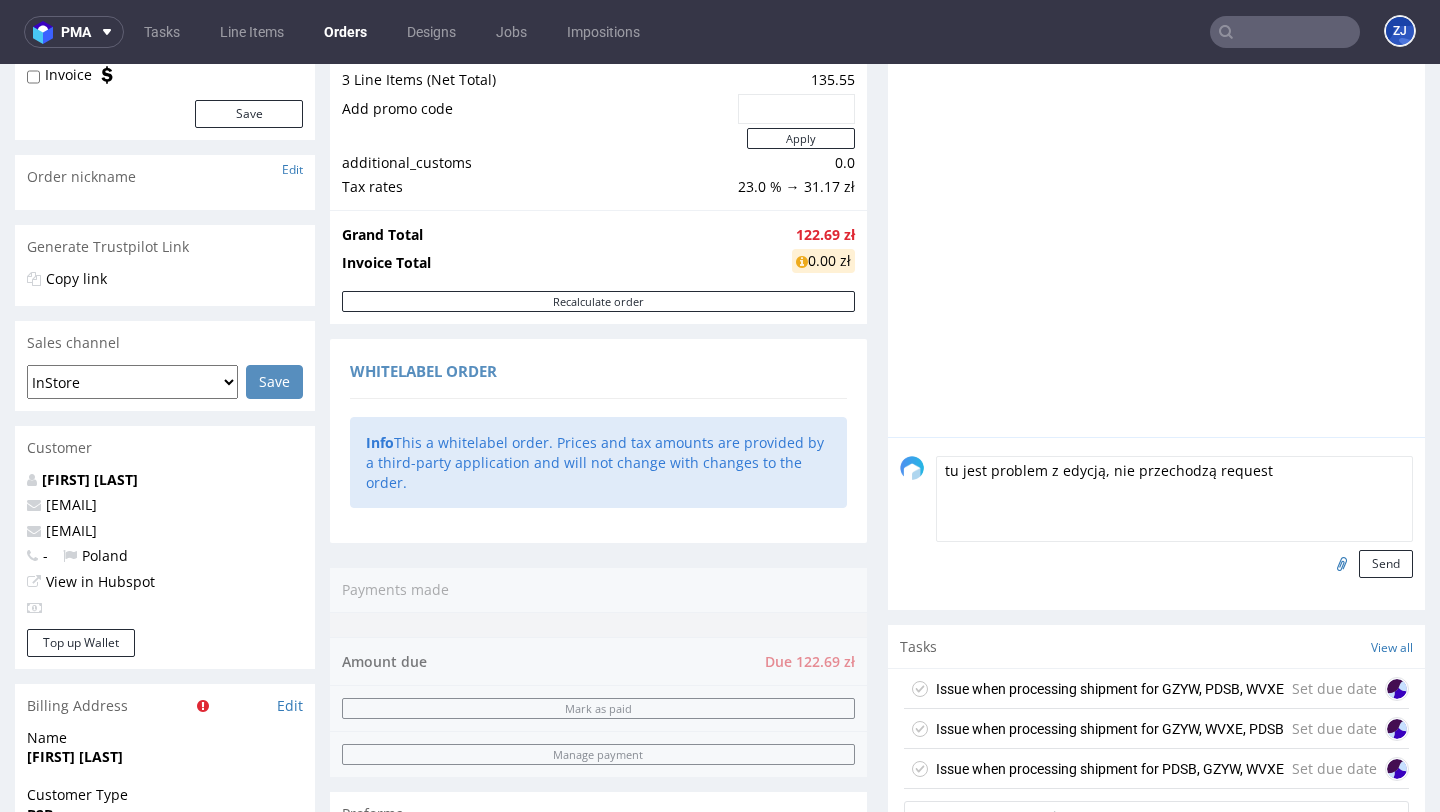 type on "tu jest problem z edycją, nie przechodzą requesty" 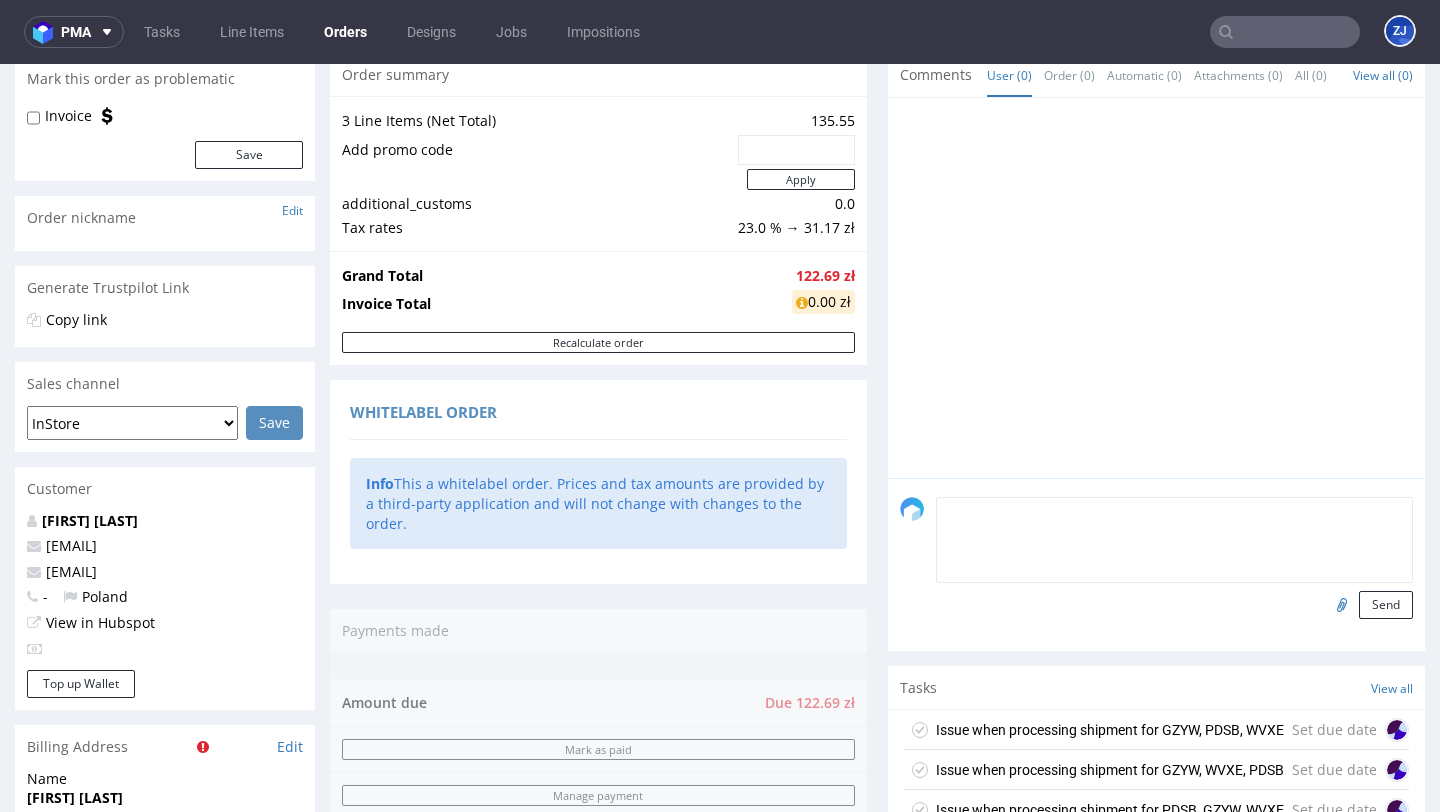 scroll, scrollTop: 259, scrollLeft: 0, axis: vertical 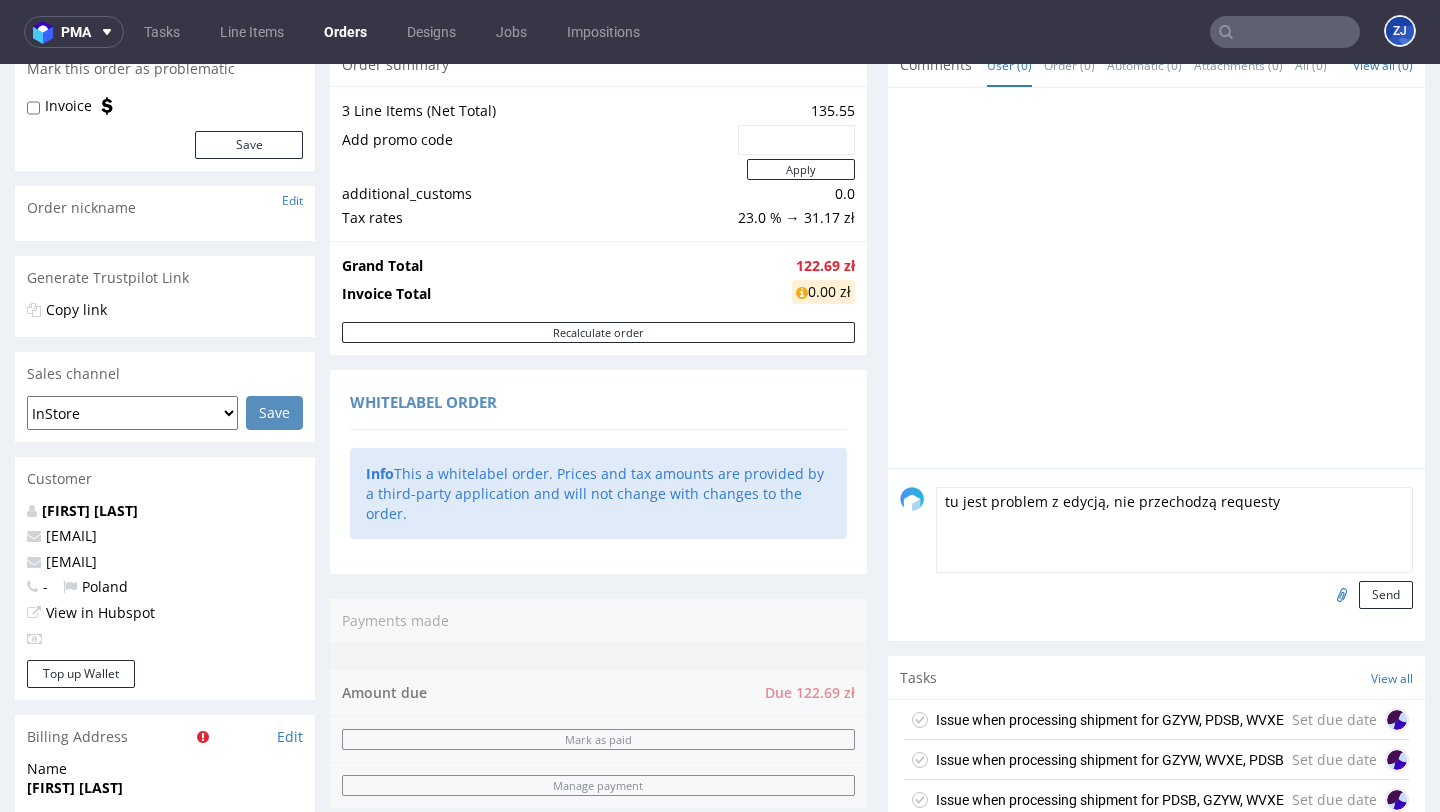 click on "tu jest problem z edycją, nie przechodzą requesty" at bounding box center [1174, 530] 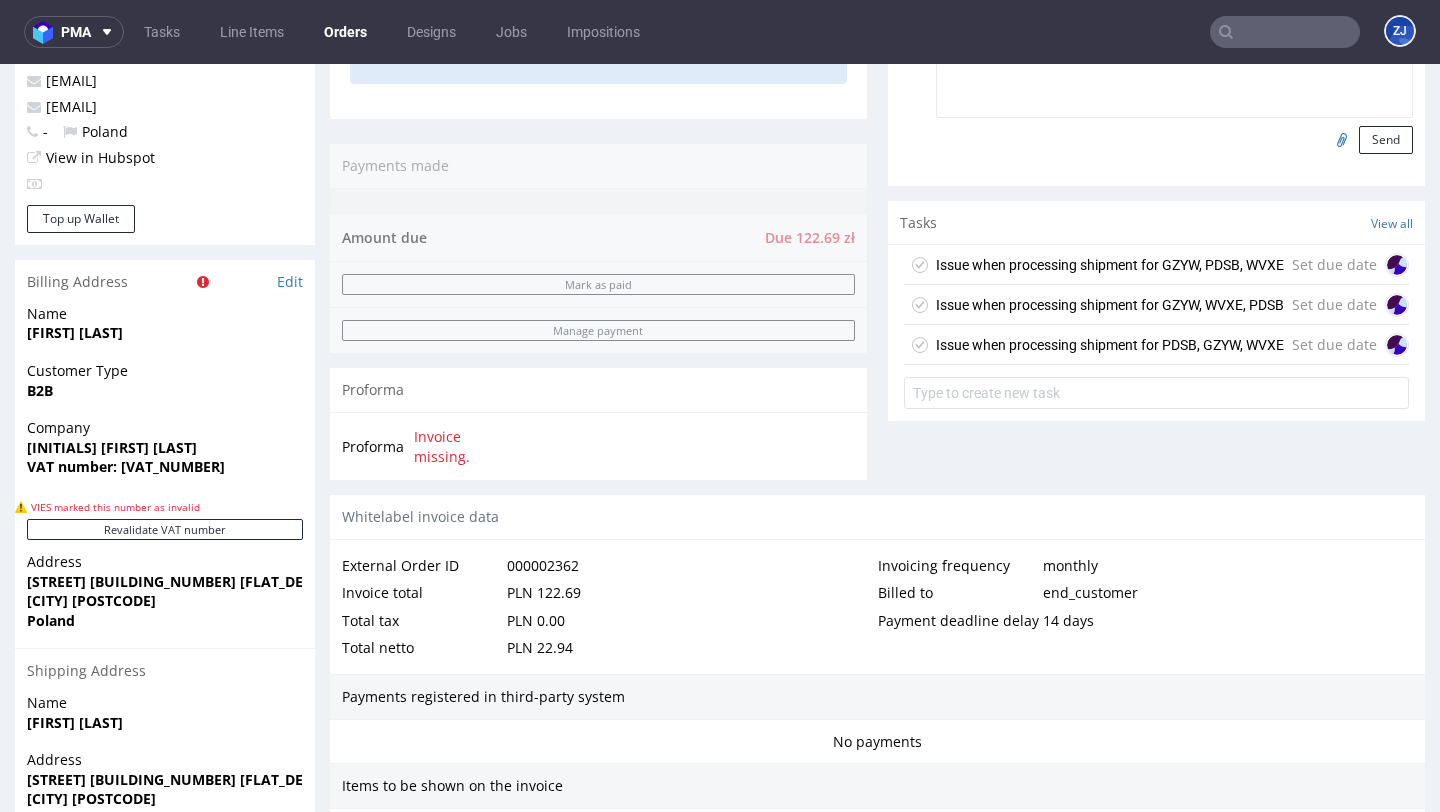 scroll, scrollTop: 922, scrollLeft: 0, axis: vertical 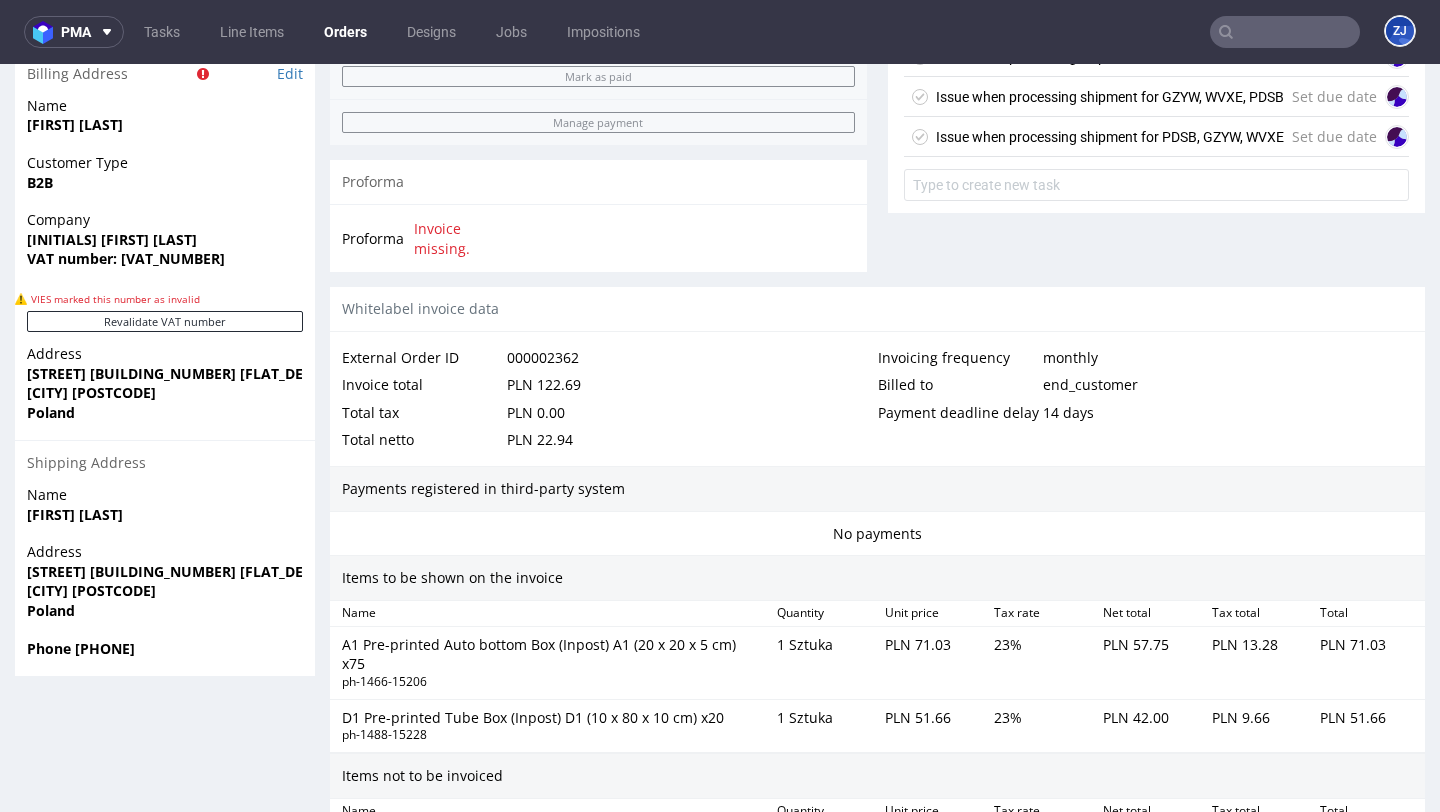 type on "tu jest problem z edycją, nie przechodzą requesty" 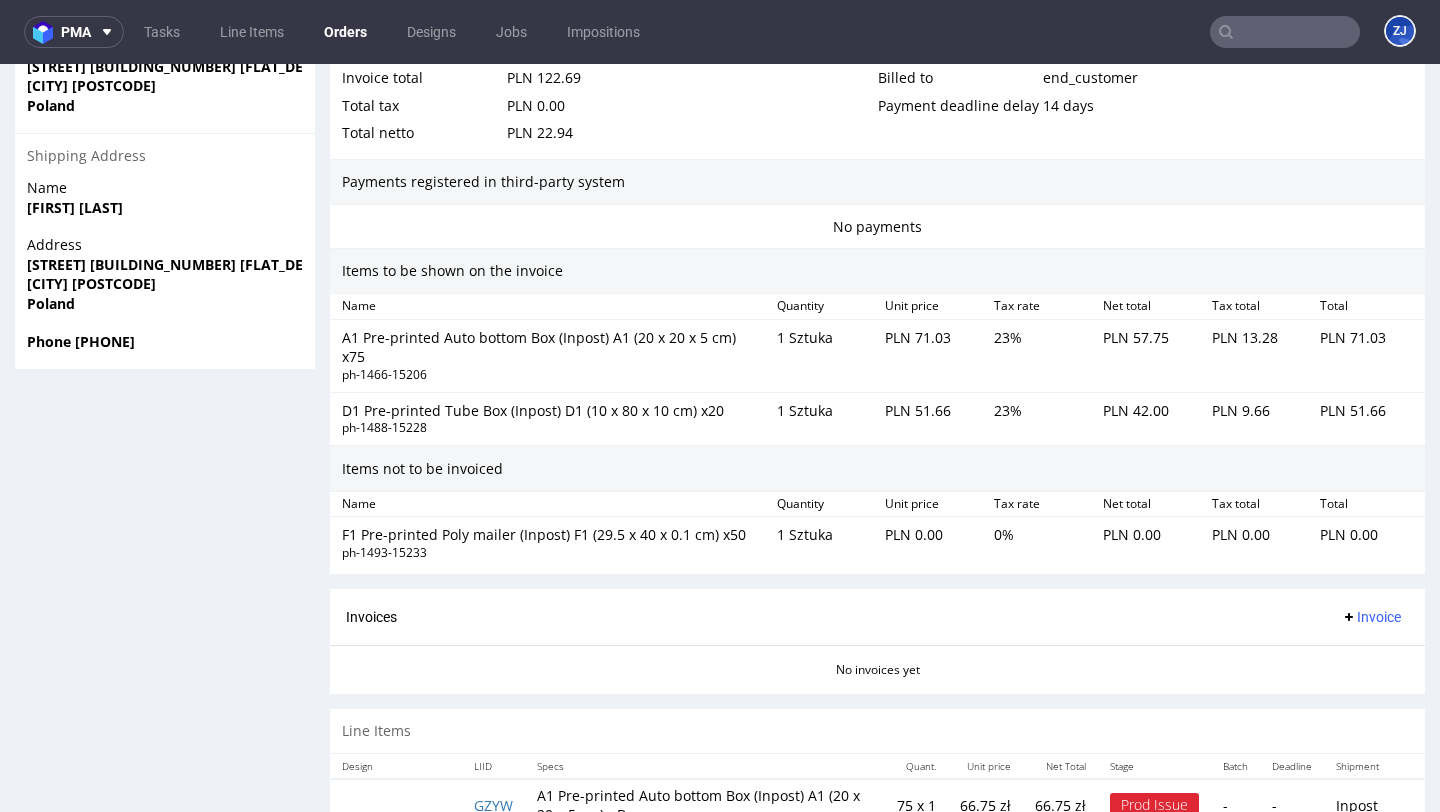 scroll, scrollTop: 1373, scrollLeft: 0, axis: vertical 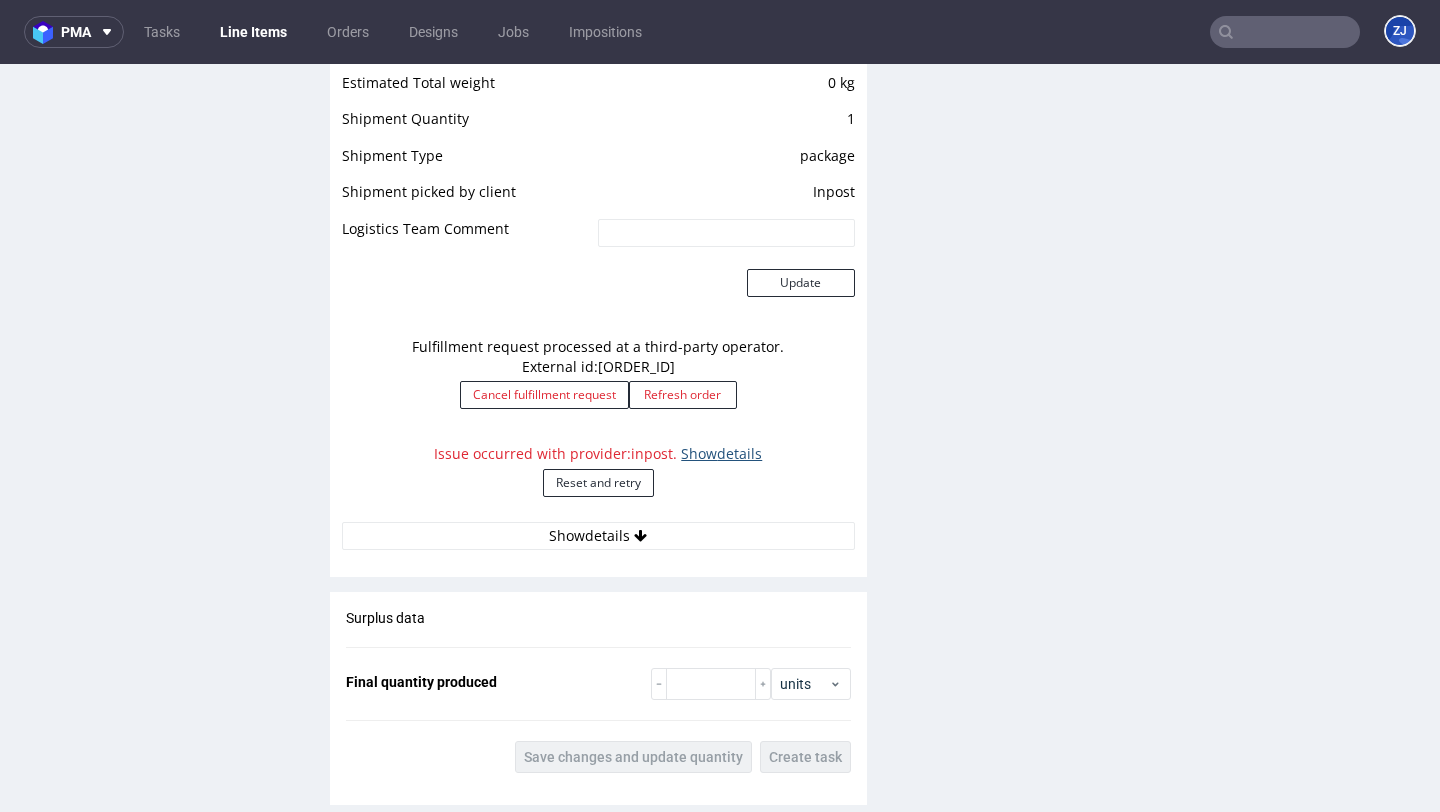 click on "Show  details" 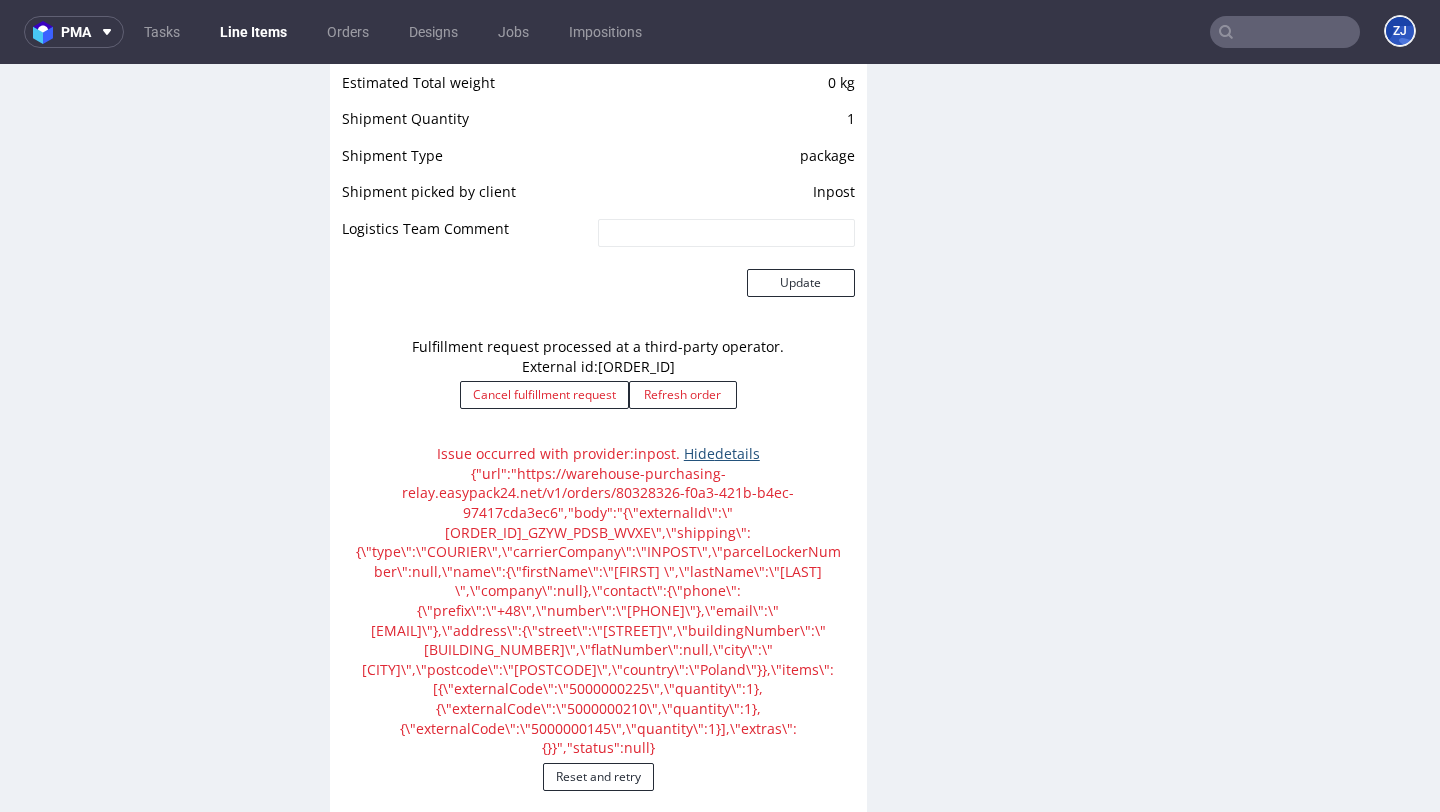 click on "Hide  details" 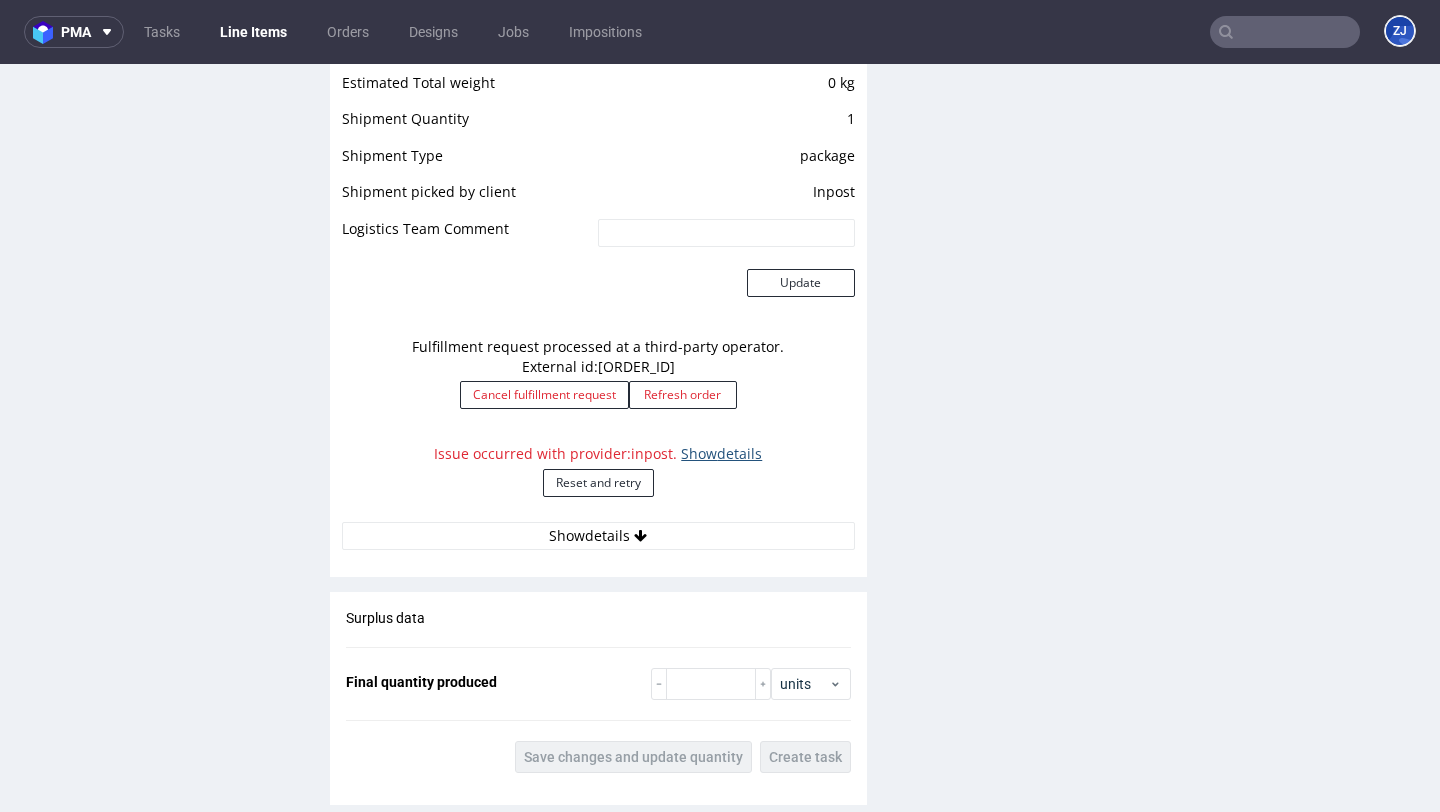 click on "Show  details" 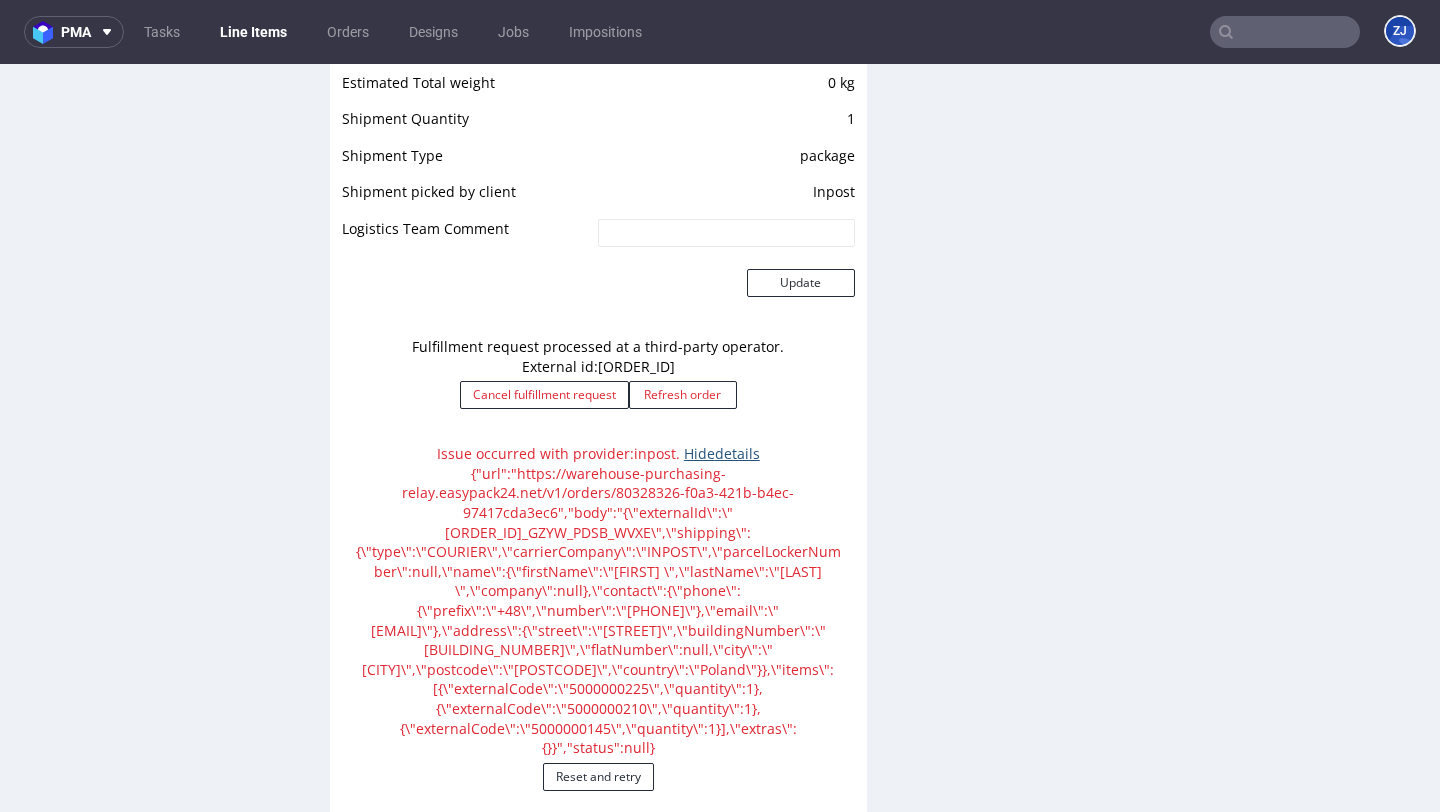 click on "Hide  details" 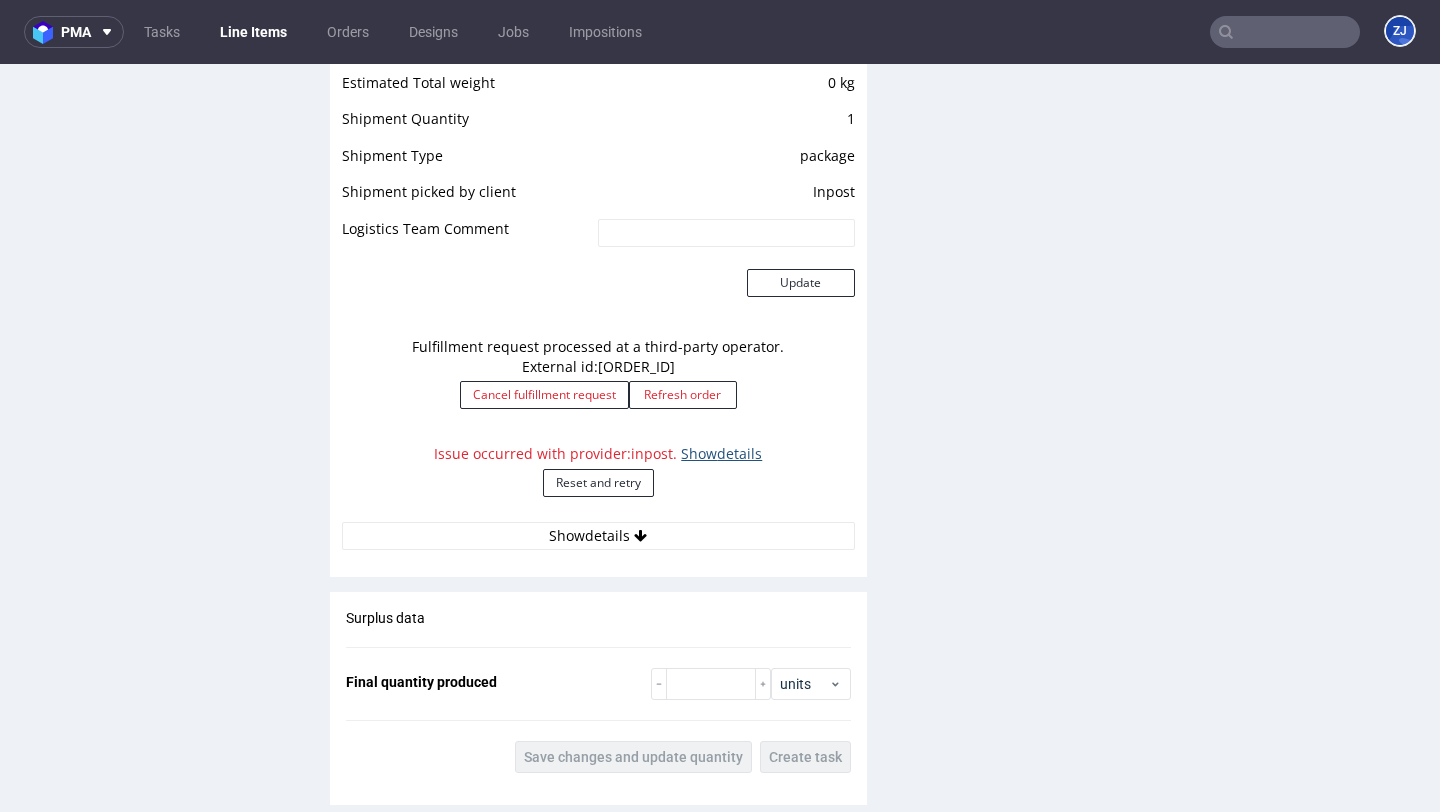 click on "Show  details" 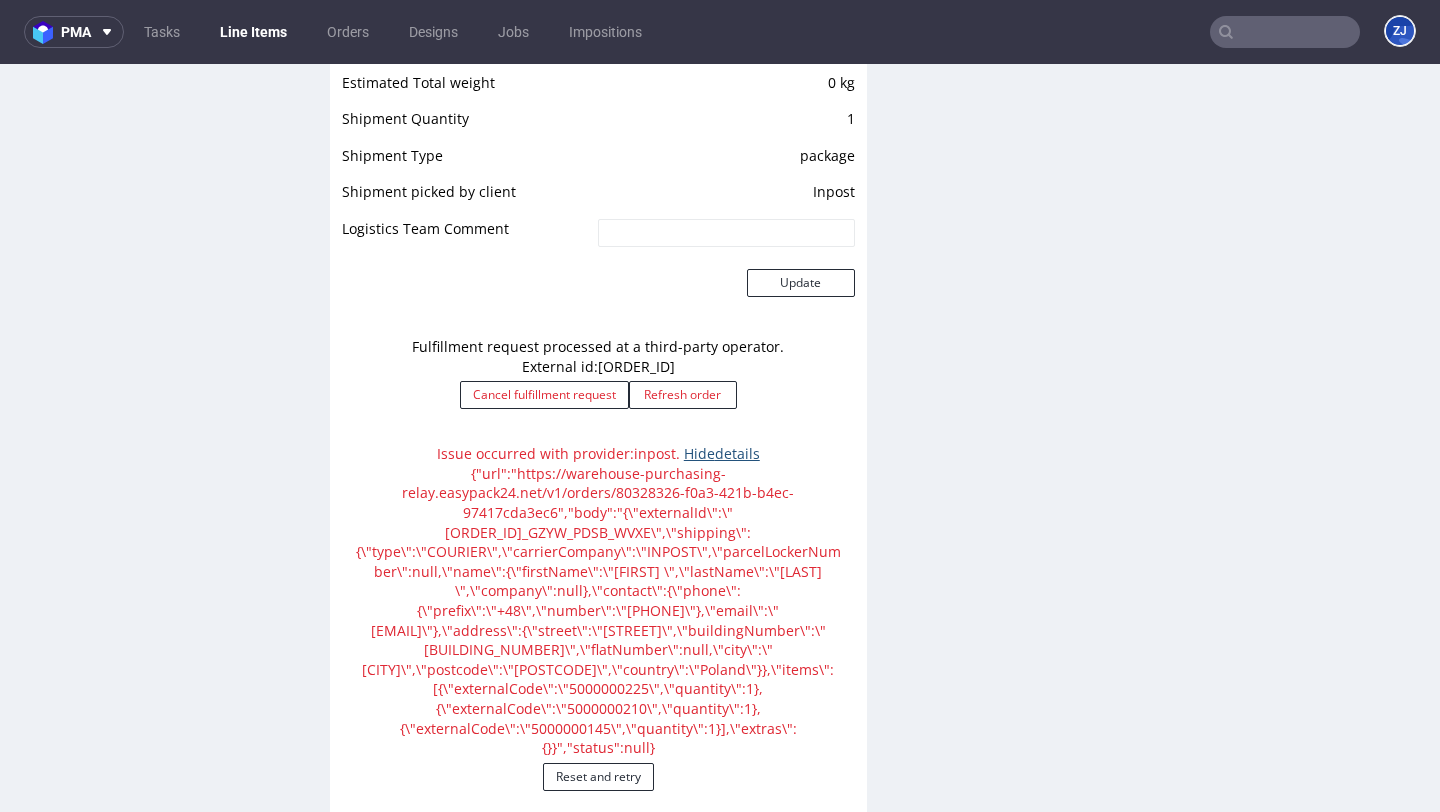 click on "Hide  details" 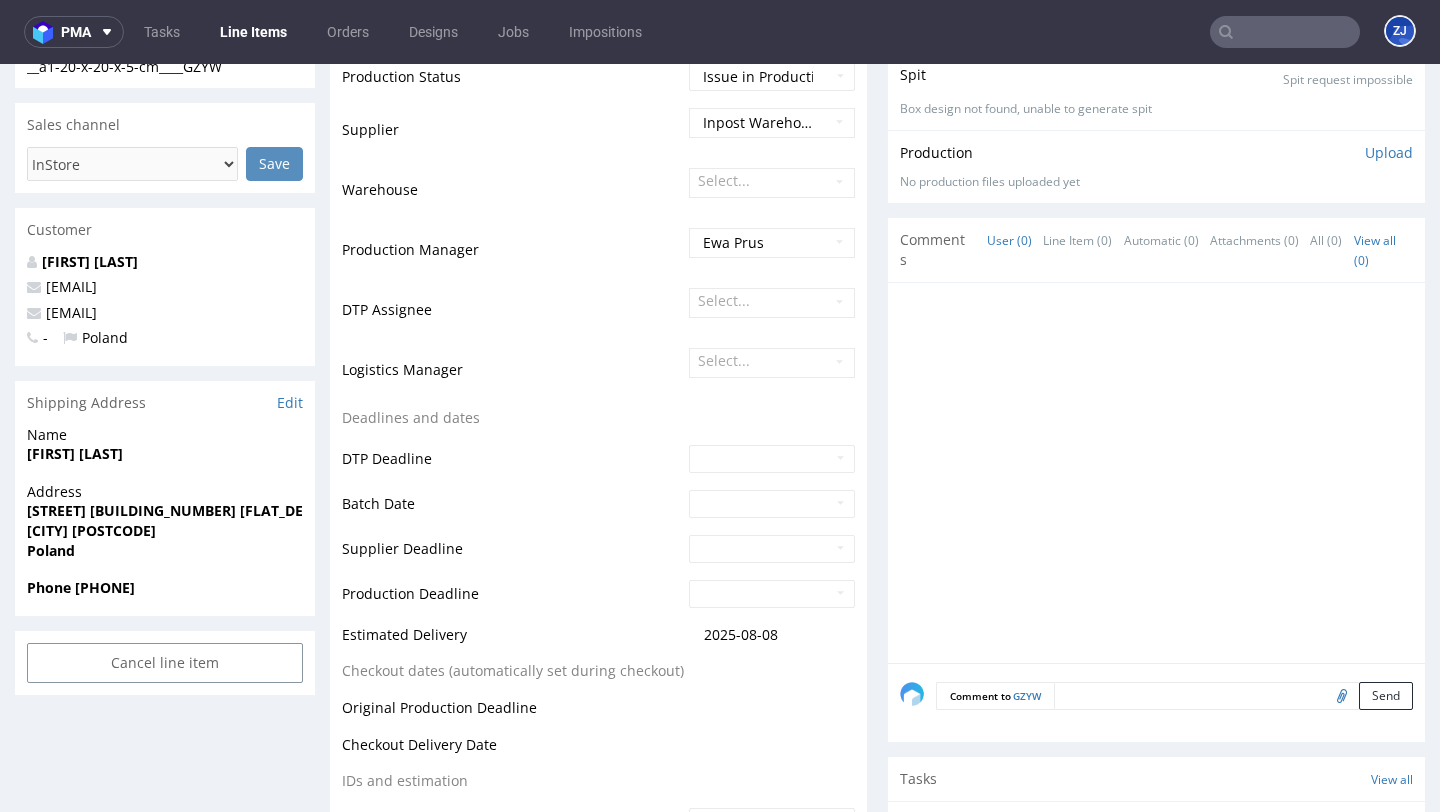scroll, scrollTop: 0, scrollLeft: 0, axis: both 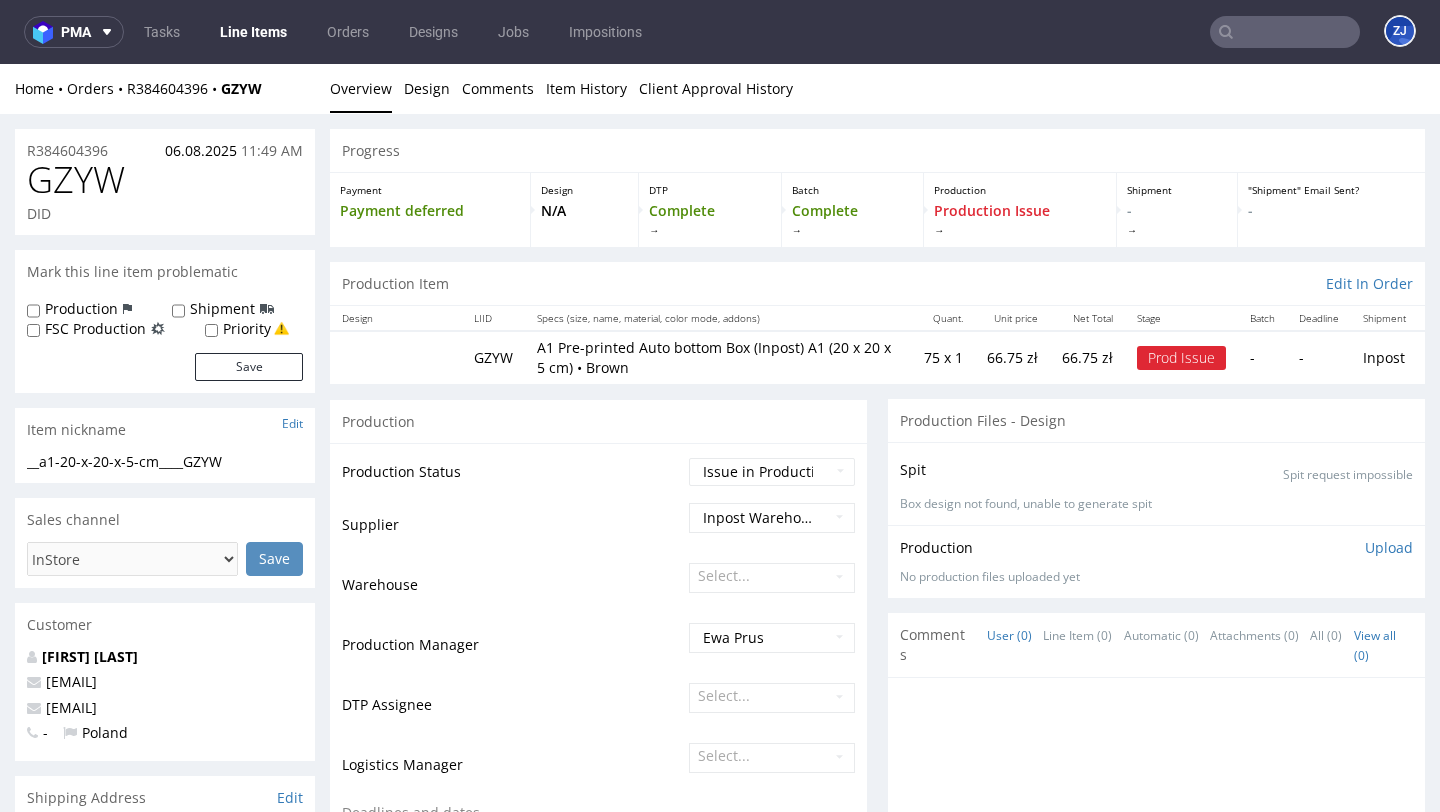 click on "GZYW" at bounding box center [76, 180] 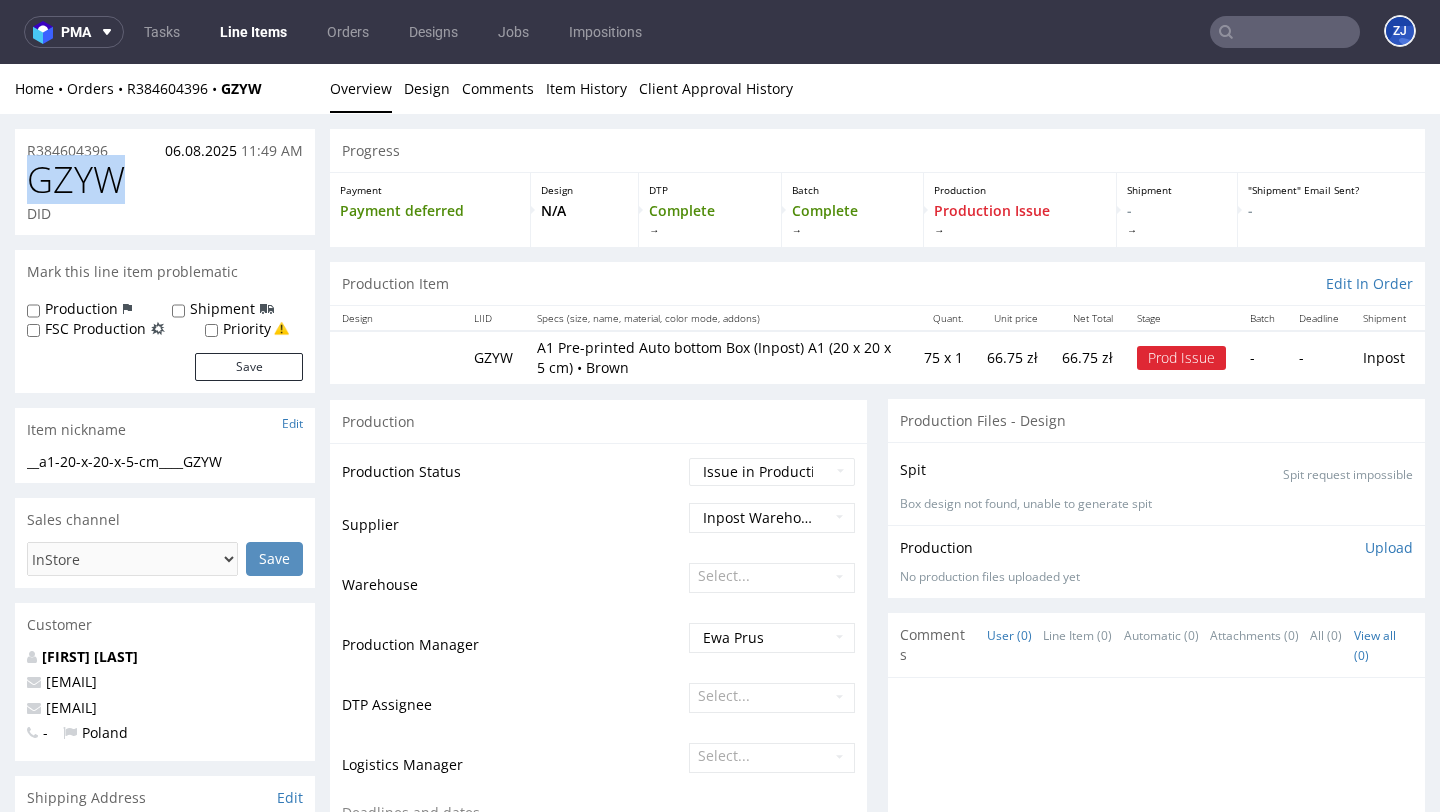 click on "GZYW" at bounding box center (76, 180) 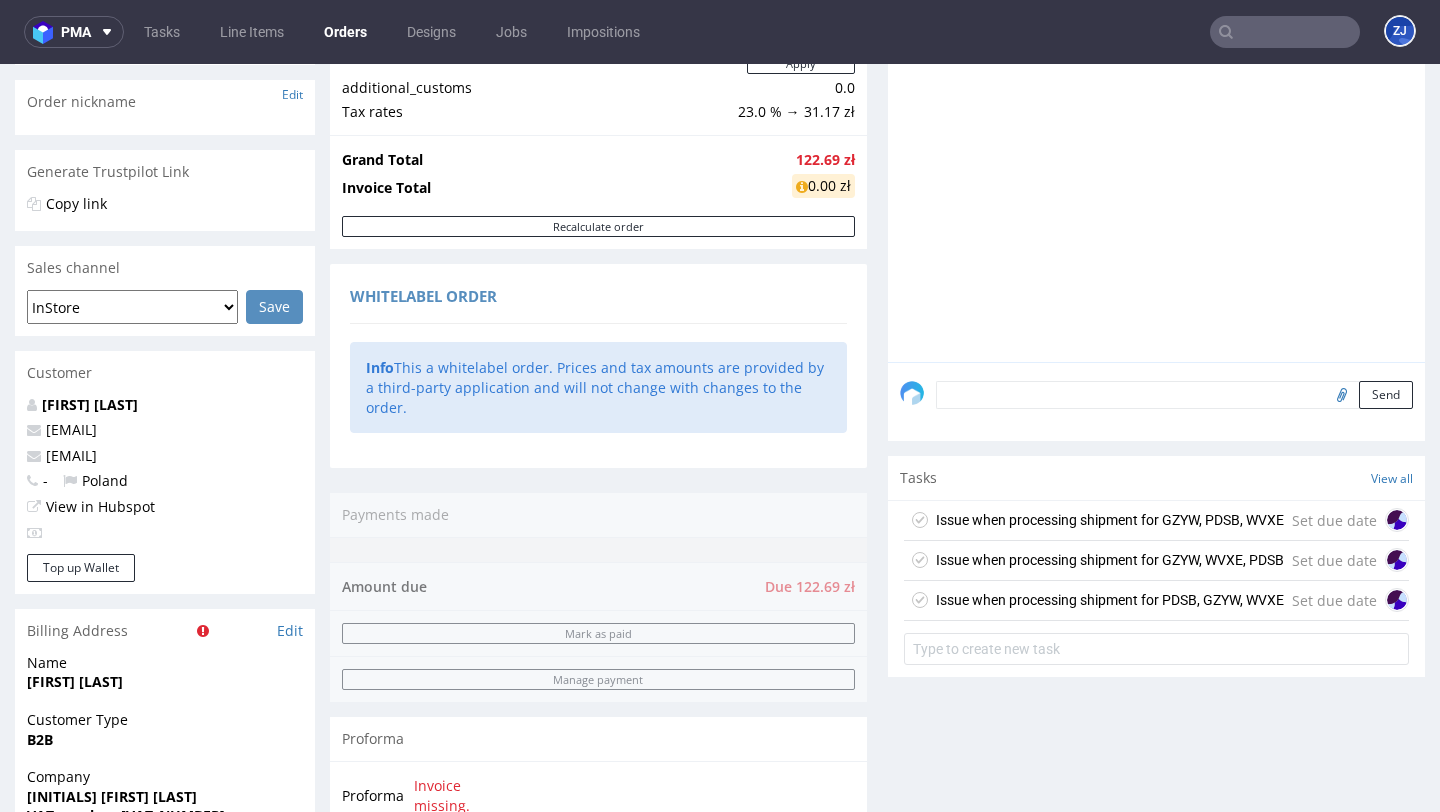scroll, scrollTop: 364, scrollLeft: 0, axis: vertical 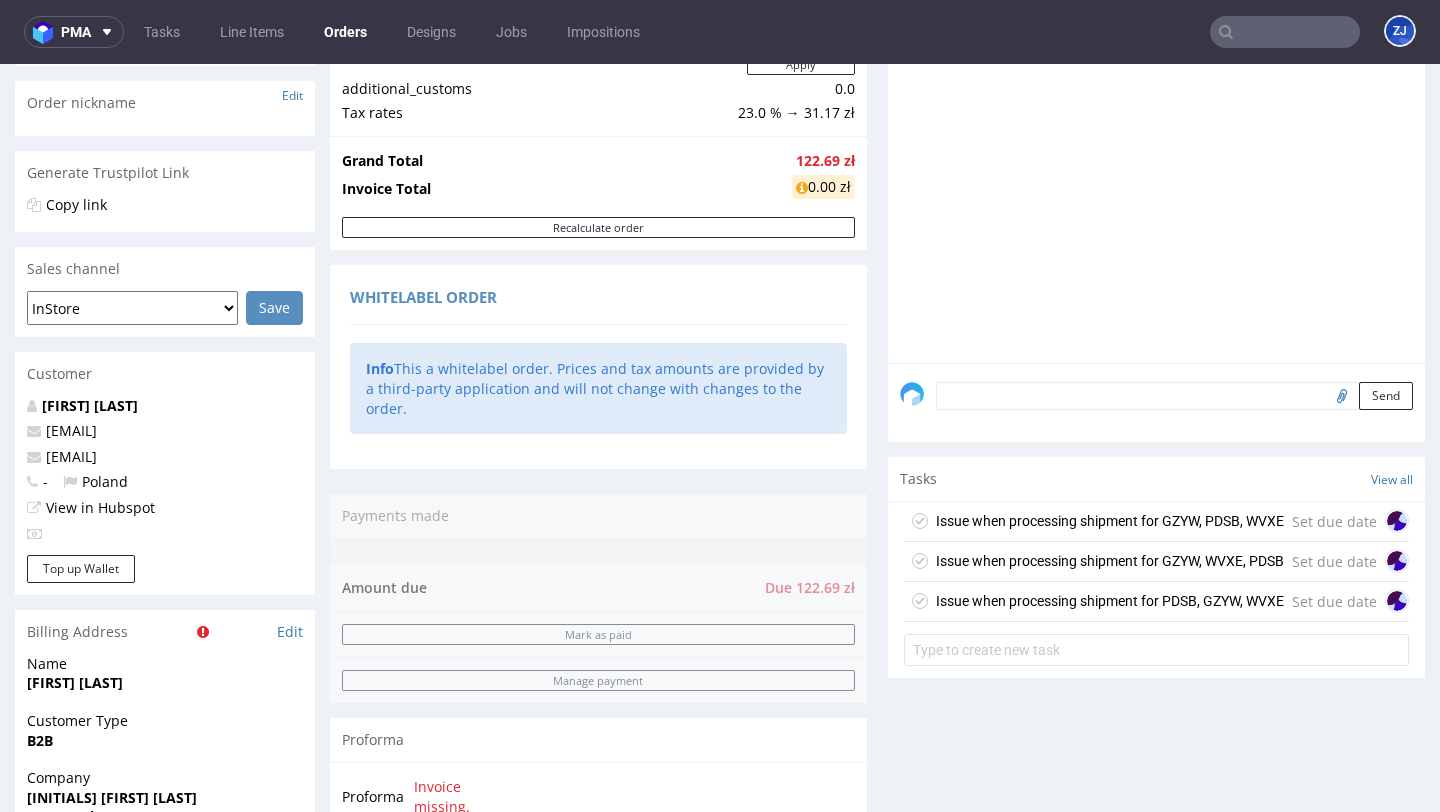 click at bounding box center (1174, 396) 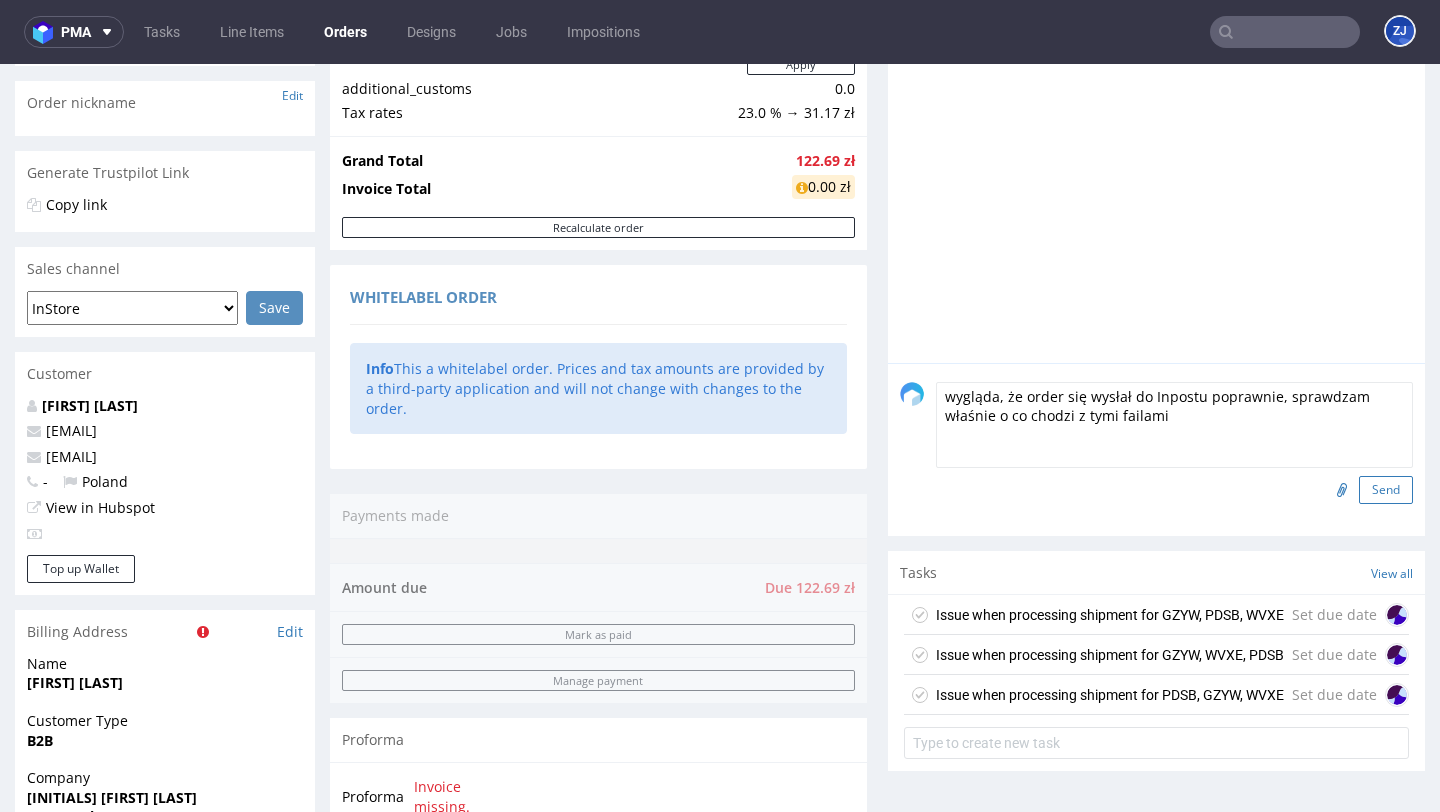 type on "wygląda, że order się wysłał do Inpostu poprawnie, sprawdzam właśnie o co chodzi z tymi failami" 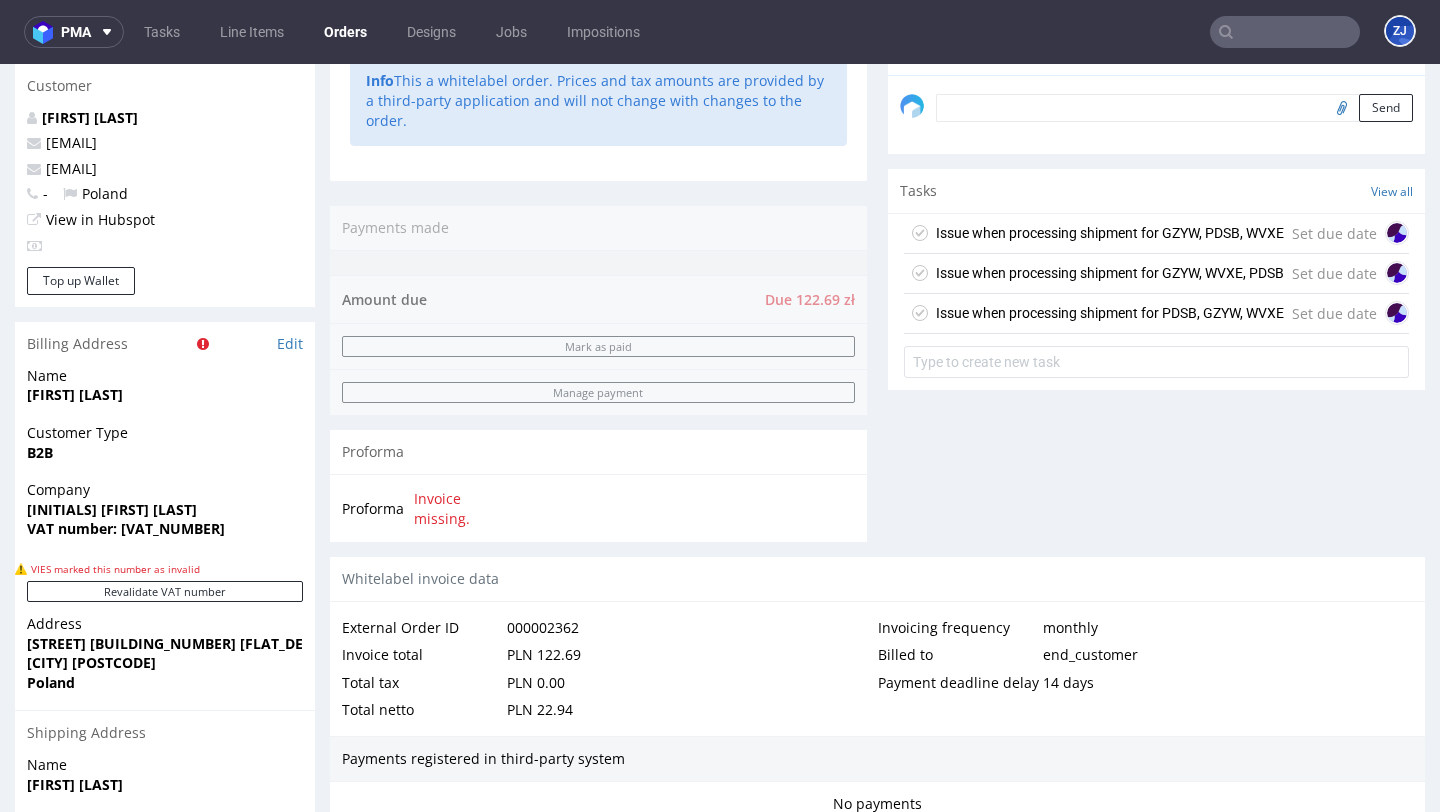 scroll, scrollTop: 617, scrollLeft: 0, axis: vertical 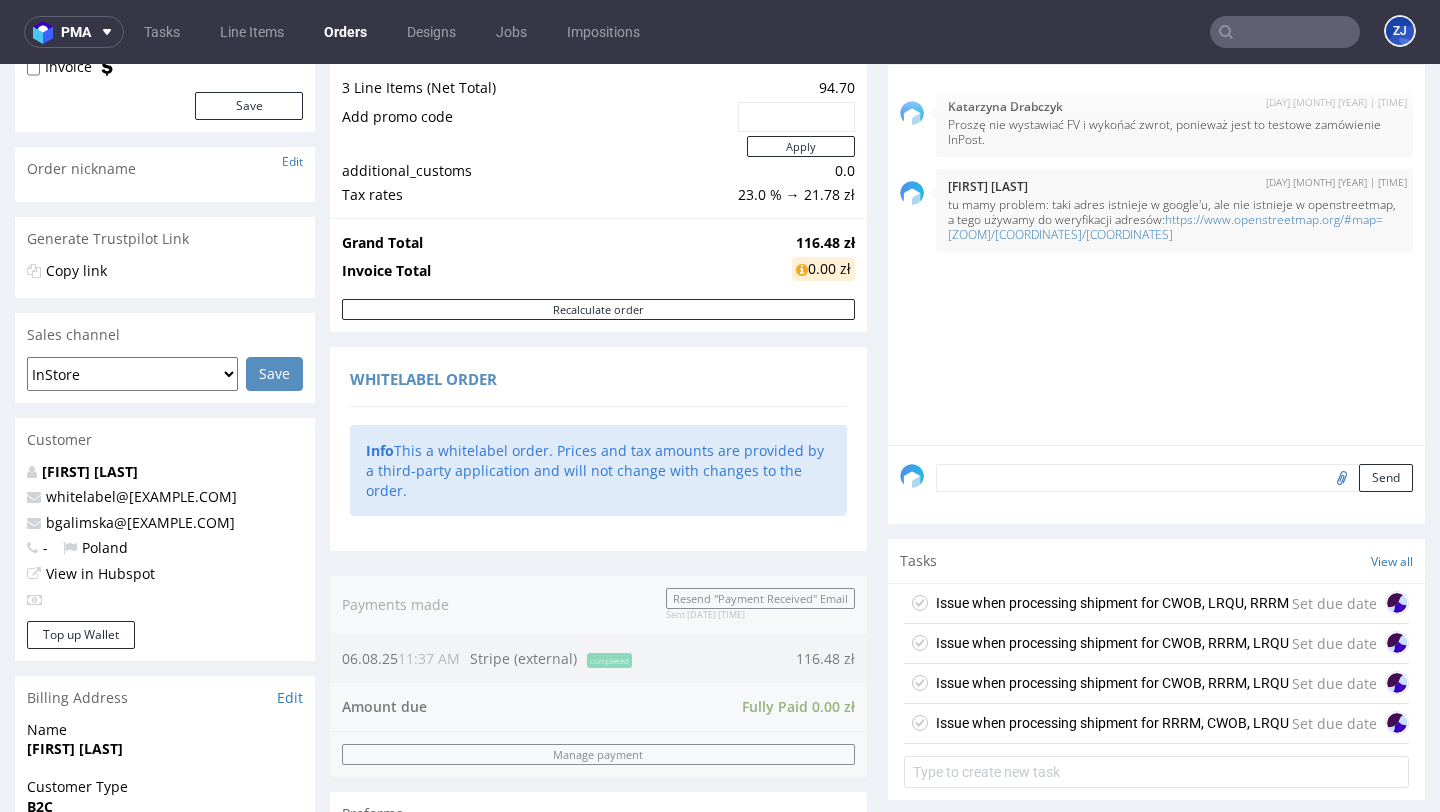 click at bounding box center [1174, 478] 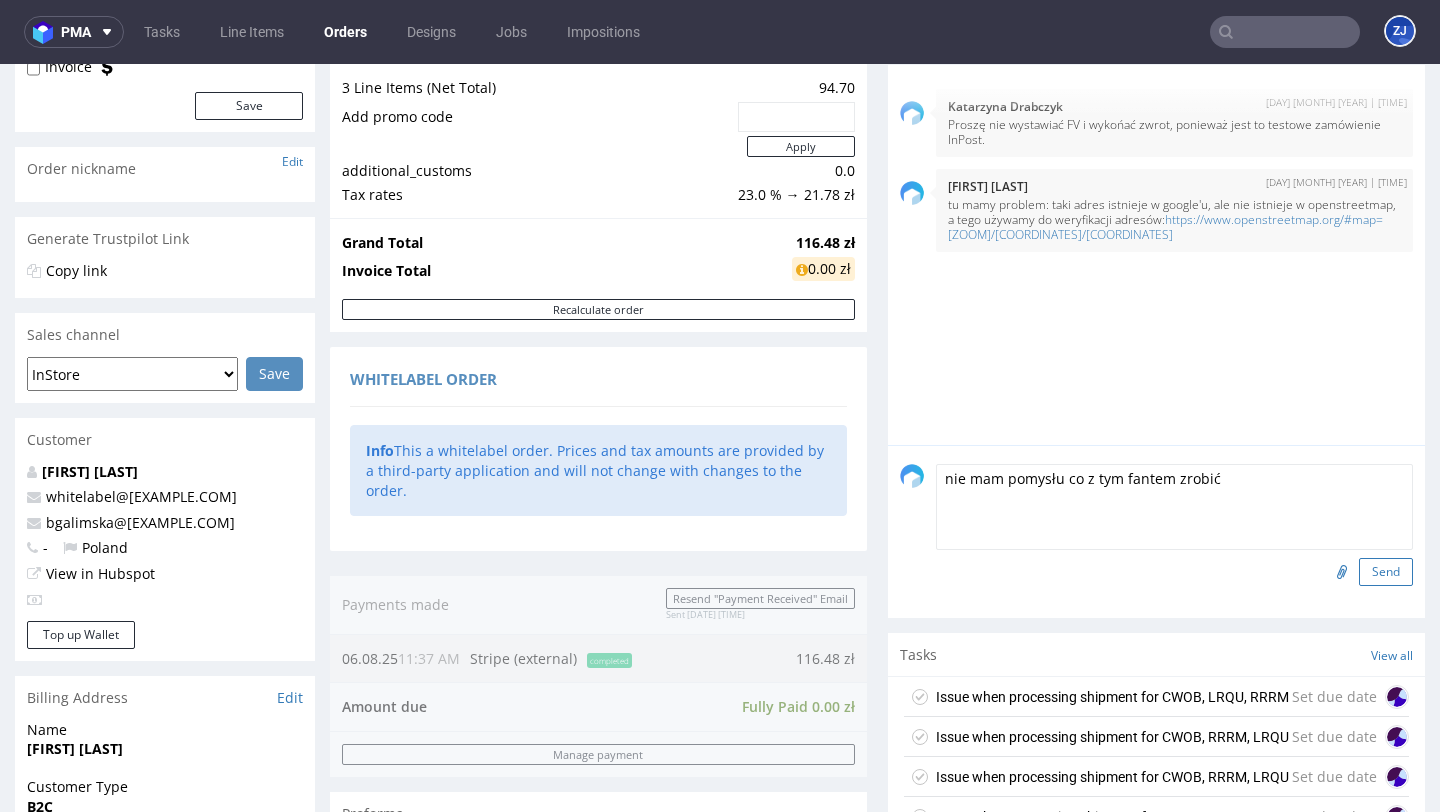 type on "nie mam pomysłu co z tym fantem zrobić" 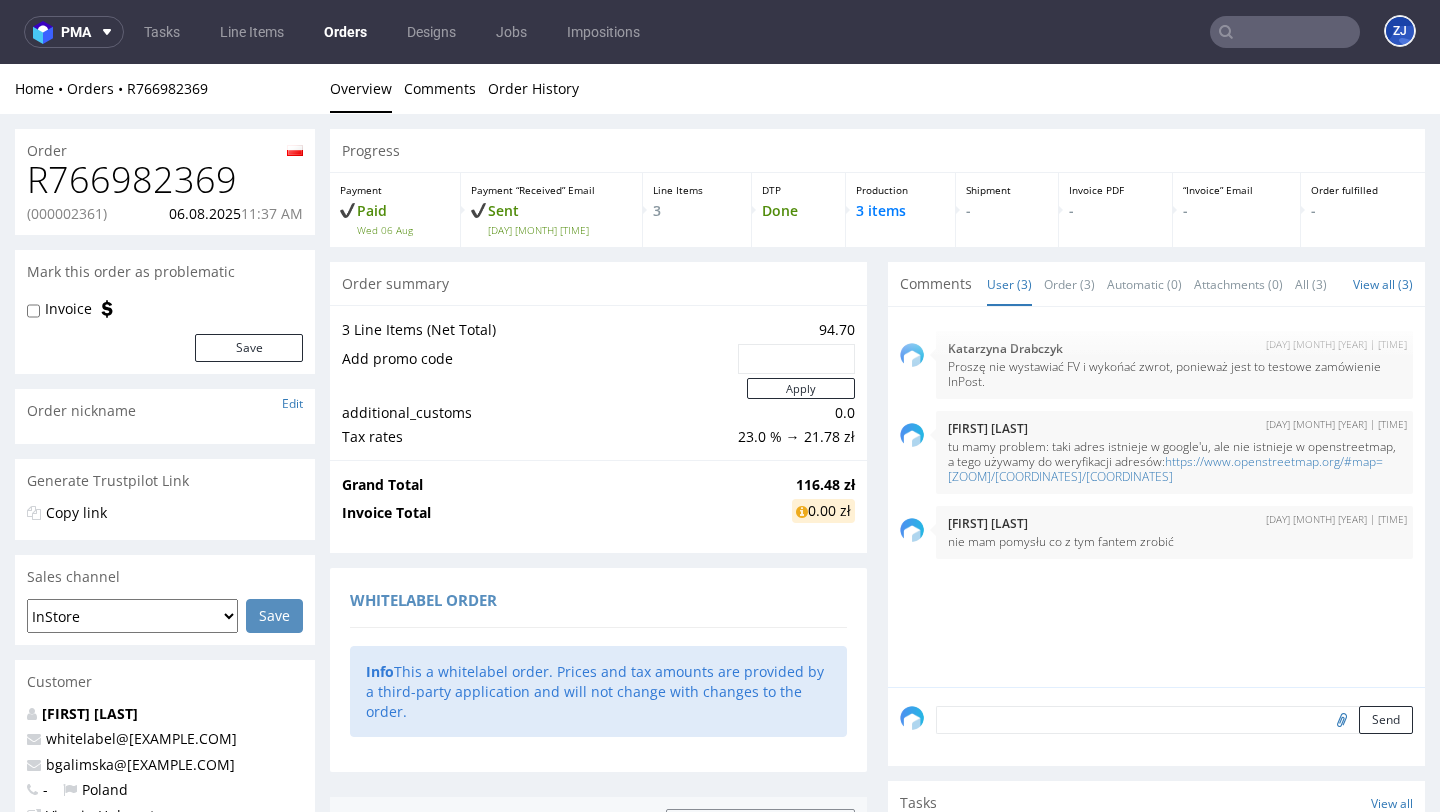 scroll, scrollTop: 0, scrollLeft: 0, axis: both 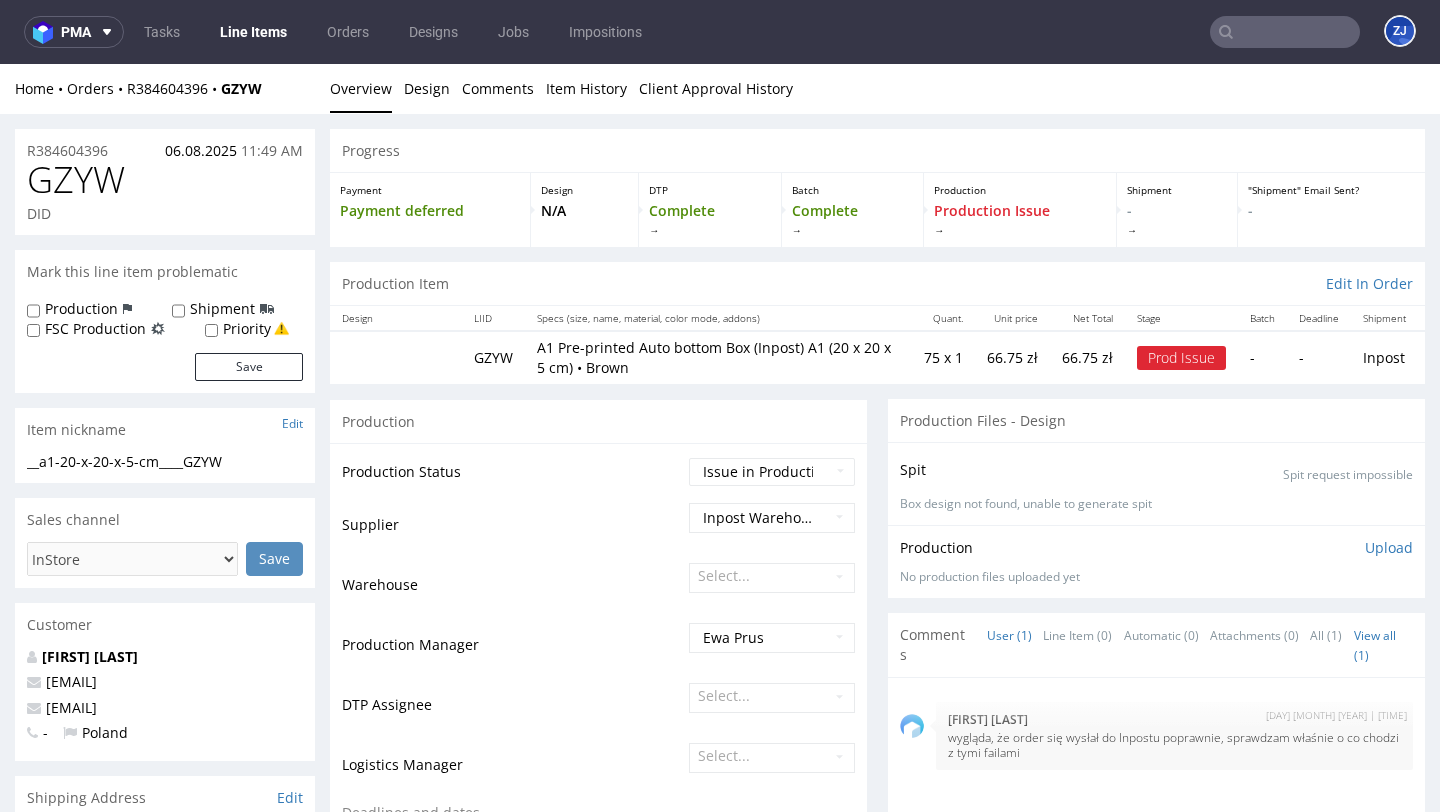 click on "GZYW" at bounding box center [76, 180] 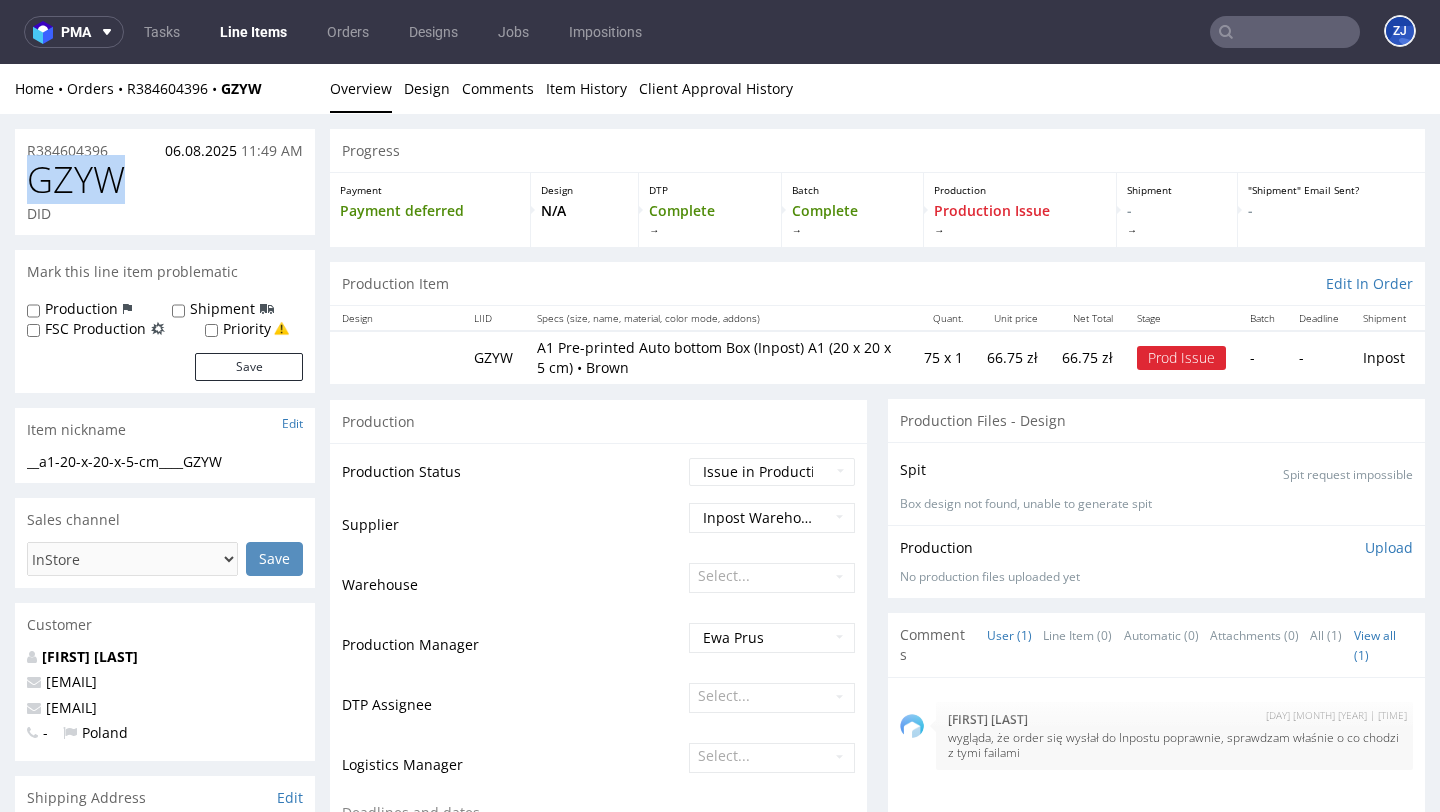 click on "GZYW" at bounding box center [76, 180] 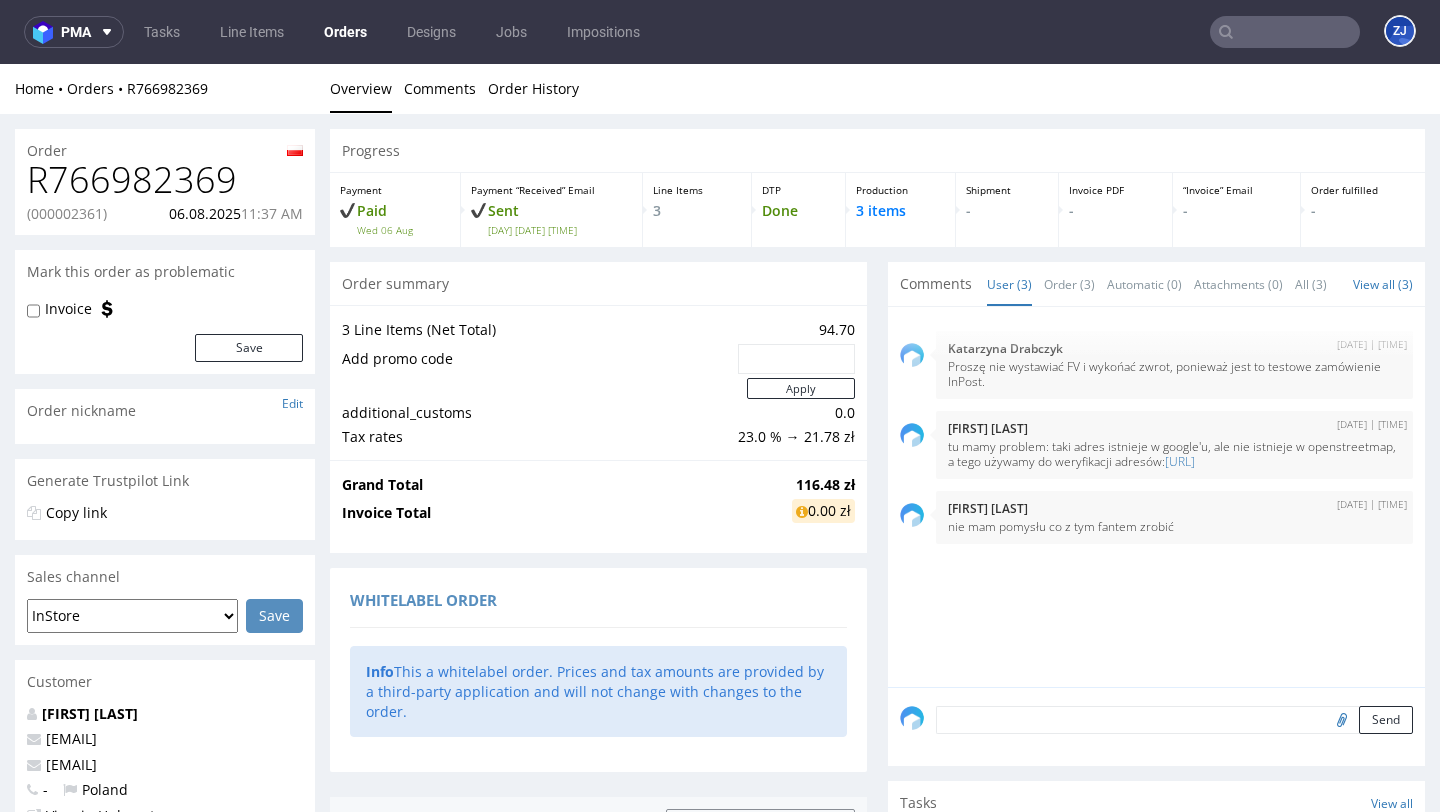 scroll, scrollTop: 0, scrollLeft: 0, axis: both 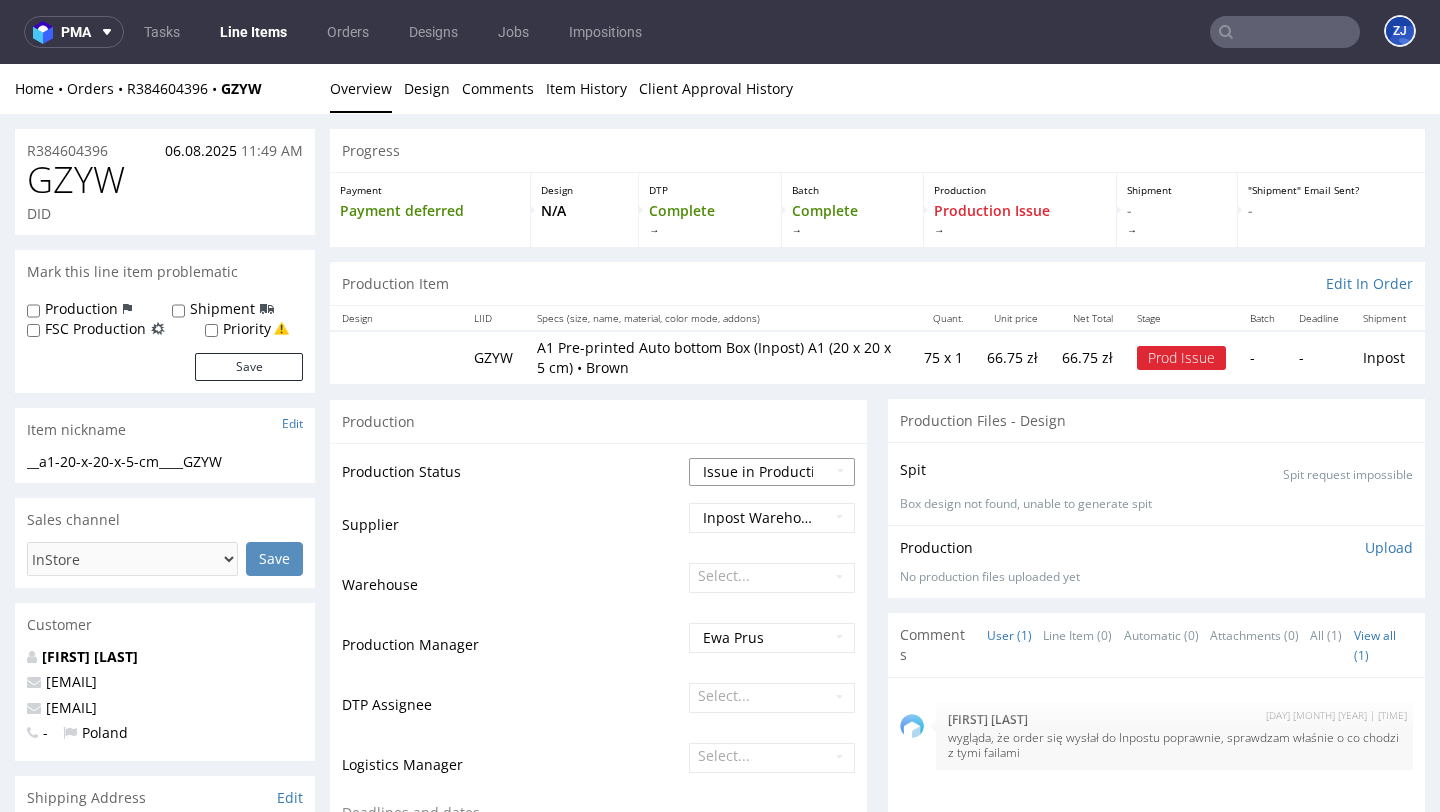click on "Waiting for Artwork
Waiting for Diecut
Waiting for Mockup Waiting for DTP
Waiting for DTP Double Check
DTP DC Done
In DTP
Issue in DTP
DTP Client Approval Needed
DTP Client Approval Pending
DTP Client Approval Rejected
Back for DTP
DTP Verification Needed
DTP Production Ready In Production
Sent to Fulfillment
Issue in Production
Sent to Warehouse Fulfillment
Production Complete" at bounding box center (772, 472) 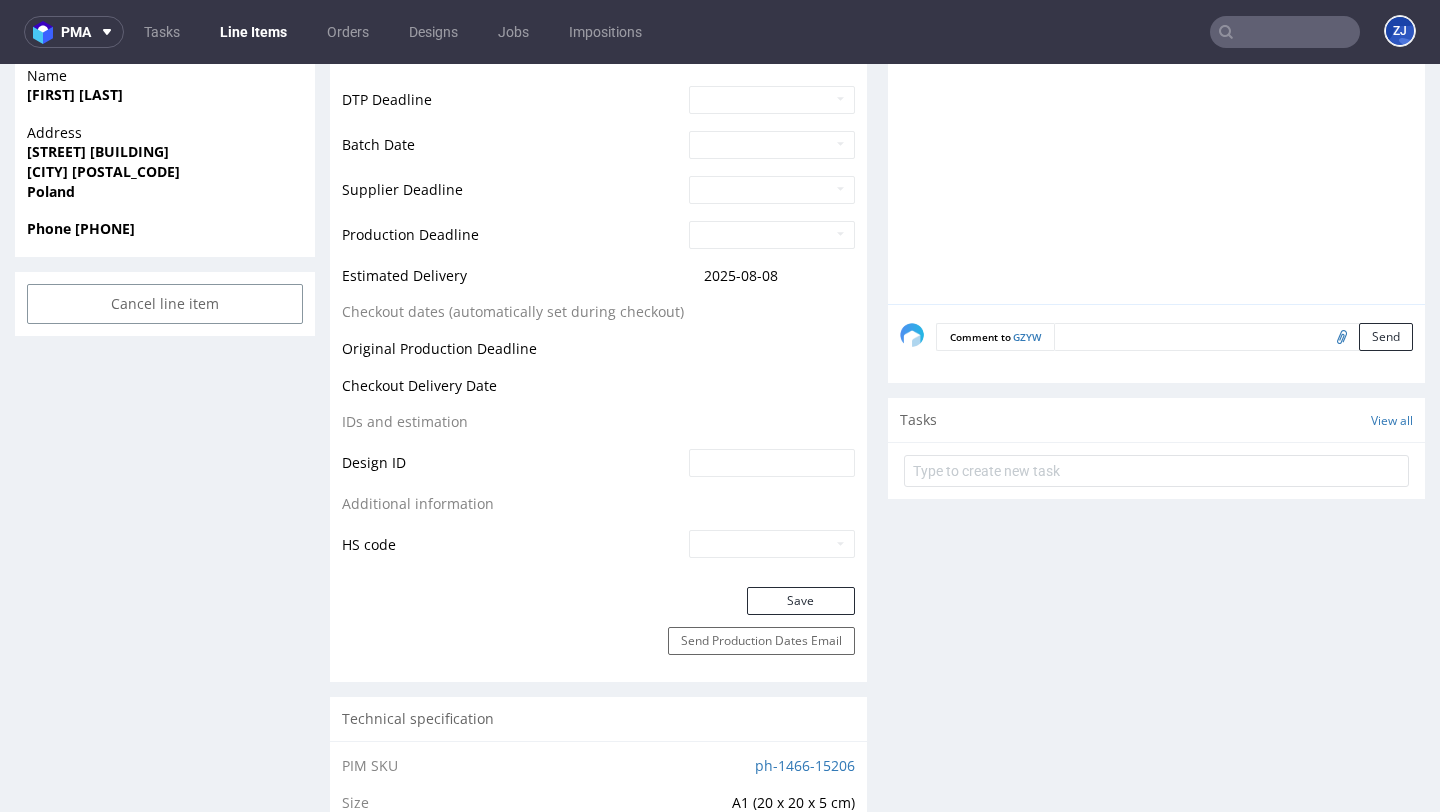 scroll, scrollTop: 818, scrollLeft: 0, axis: vertical 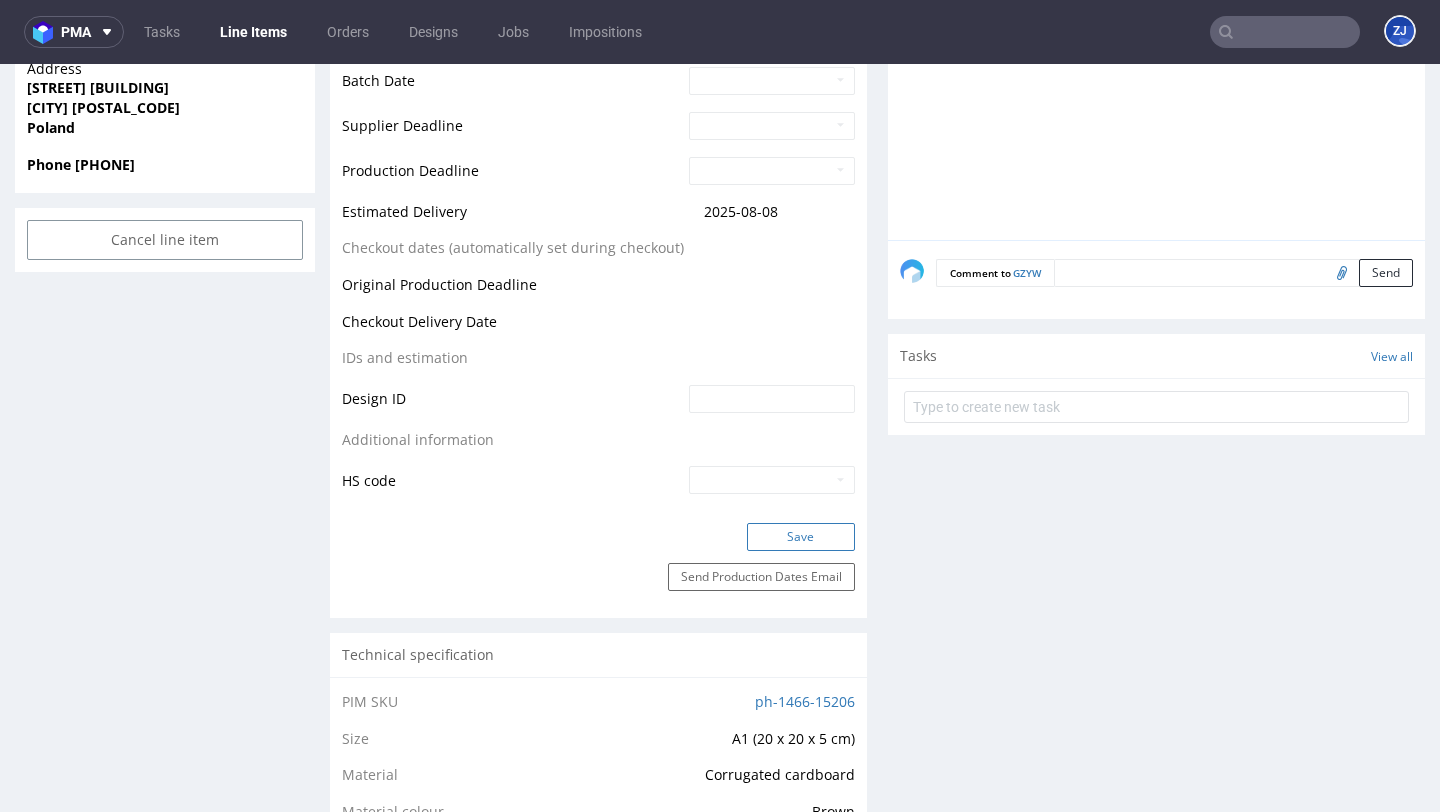 click on "Save" at bounding box center [801, 537] 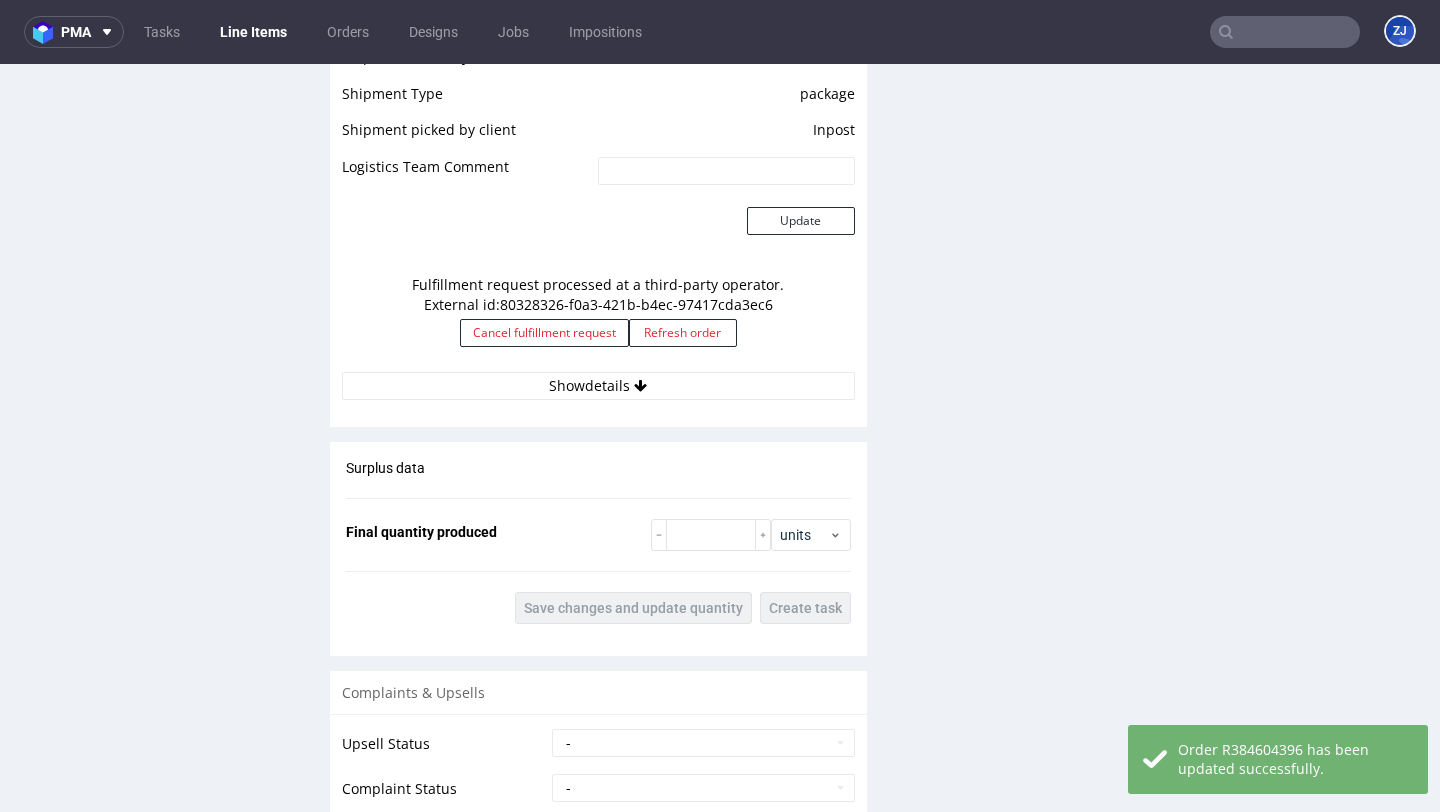 scroll, scrollTop: 1827, scrollLeft: 0, axis: vertical 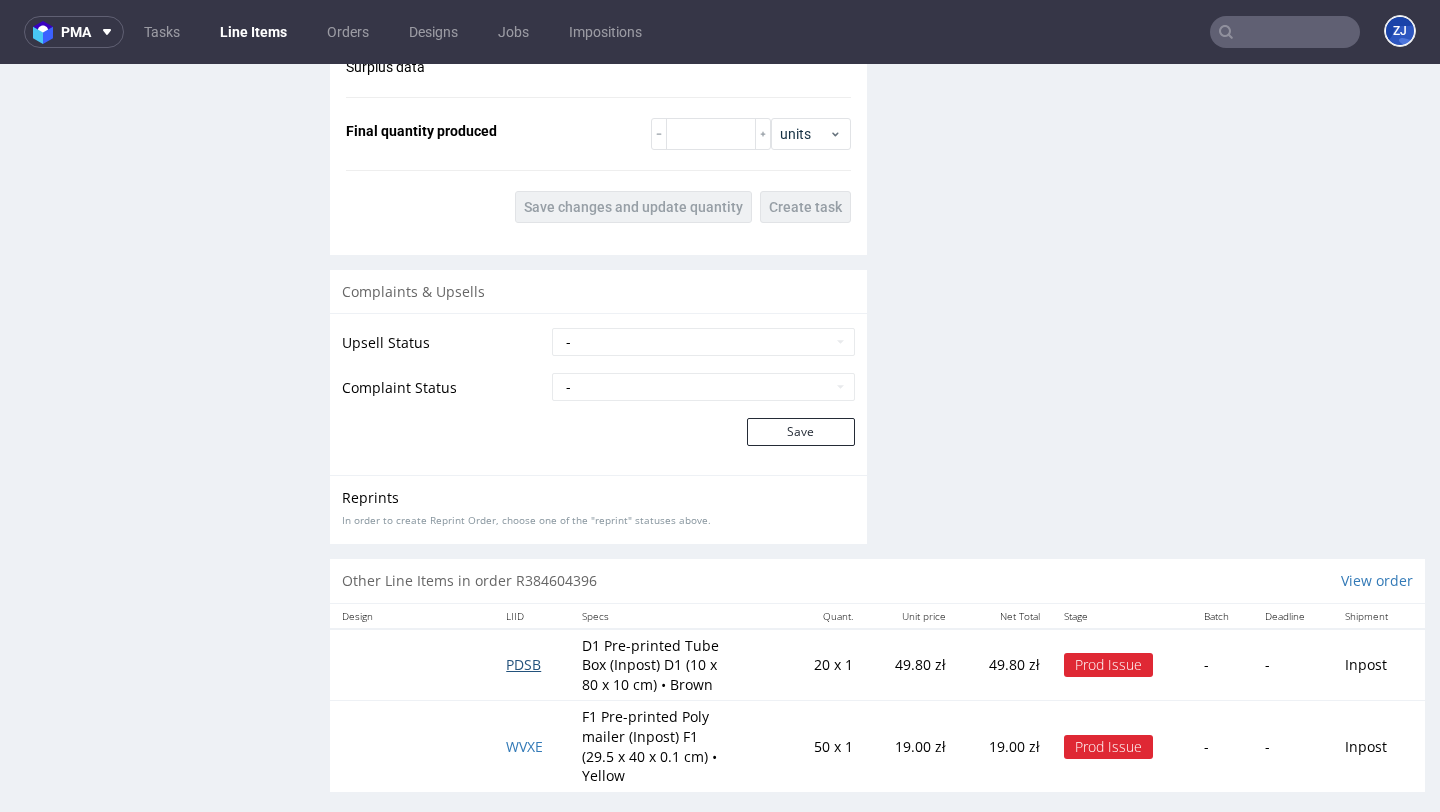 click on "PDSB" at bounding box center [523, 664] 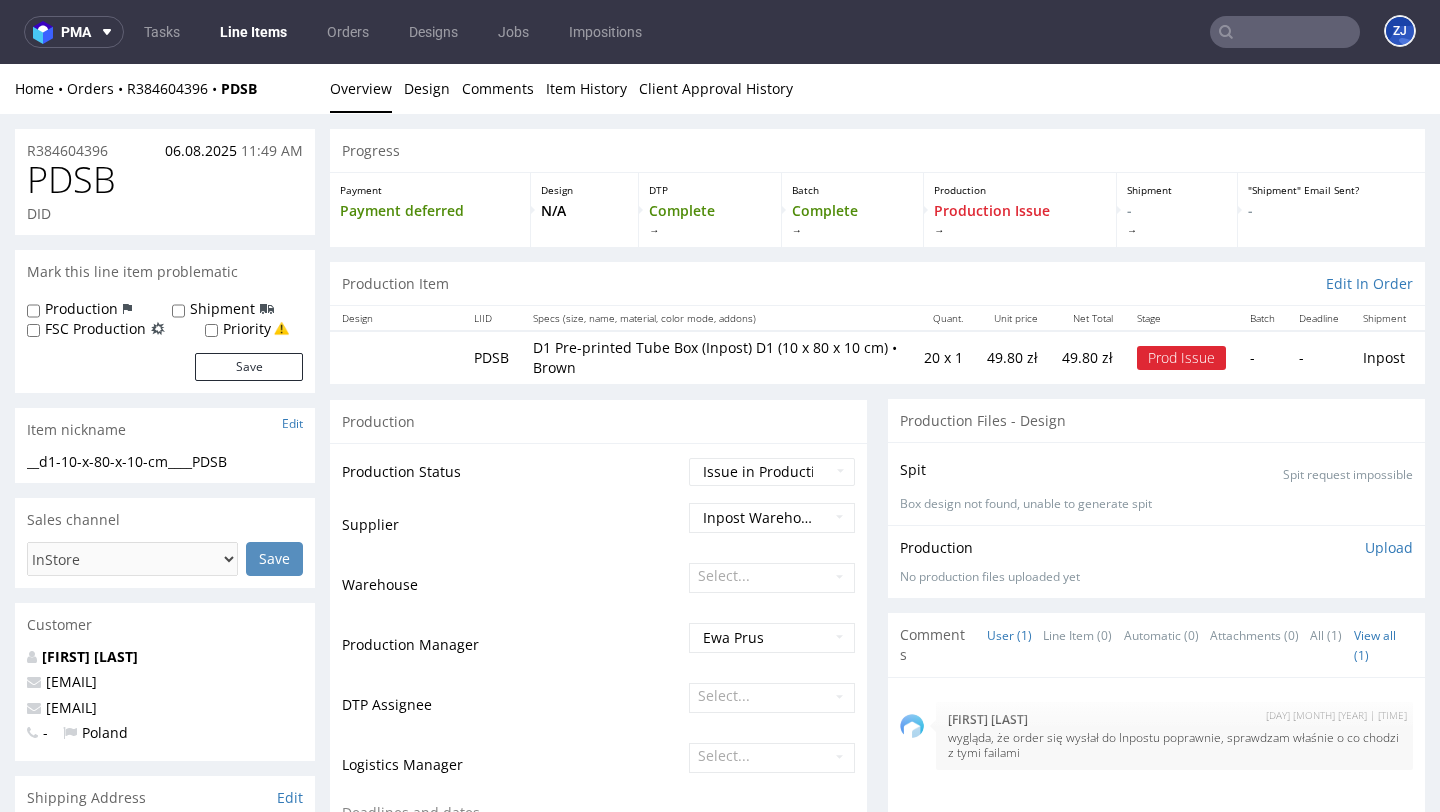 scroll, scrollTop: 0, scrollLeft: 0, axis: both 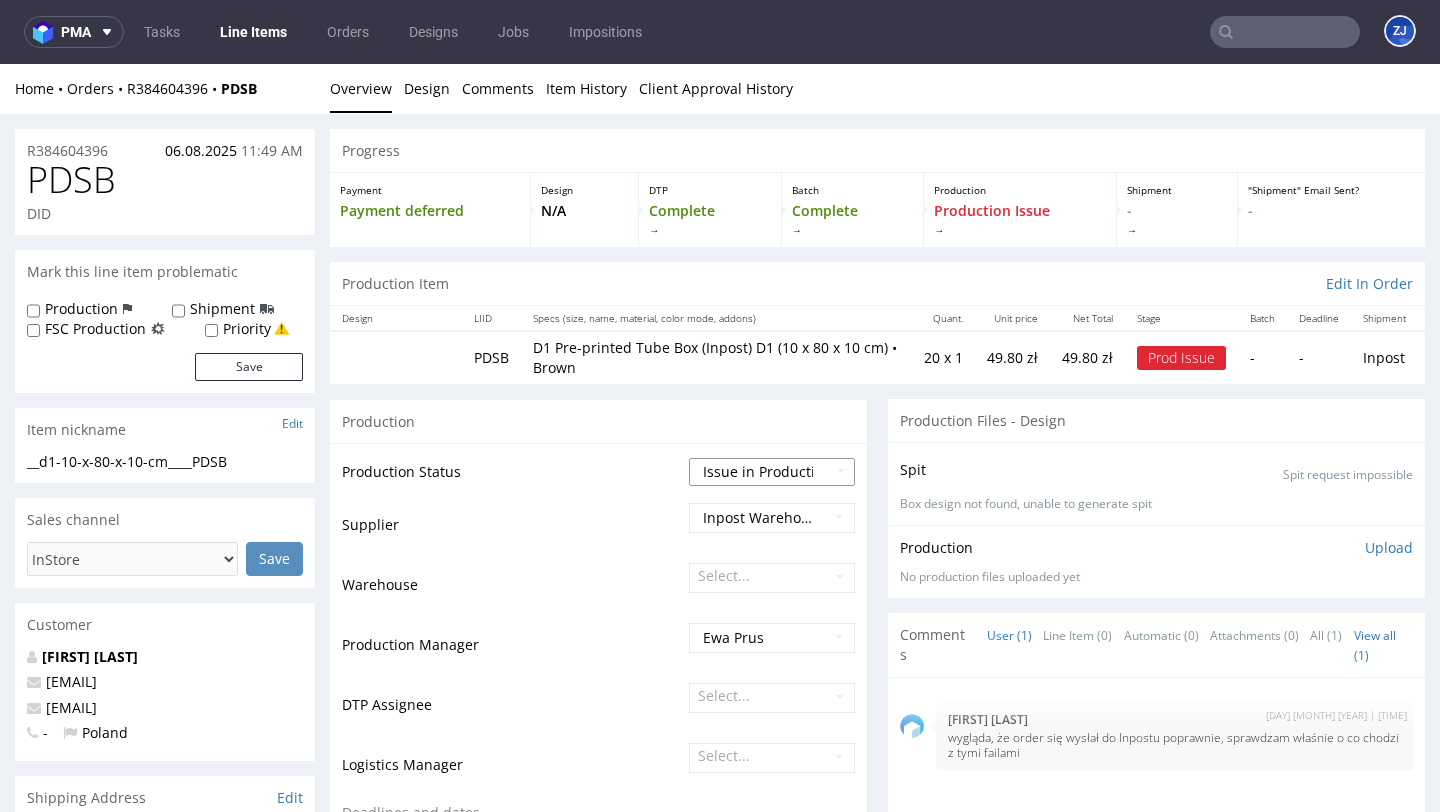 click on "Waiting for Artwork
Waiting for Diecut
Waiting for Mockup Waiting for DTP
Waiting for DTP Double Check
DTP DC Done
In DTP
Issue in DTP
DTP Client Approval Needed
DTP Client Approval Pending
DTP Client Approval Rejected
Back for DTP
DTP Verification Needed
DTP Production Ready In Production
Sent to Fulfillment
Issue in Production
Sent to Warehouse Fulfillment
Production Complete" at bounding box center [772, 472] 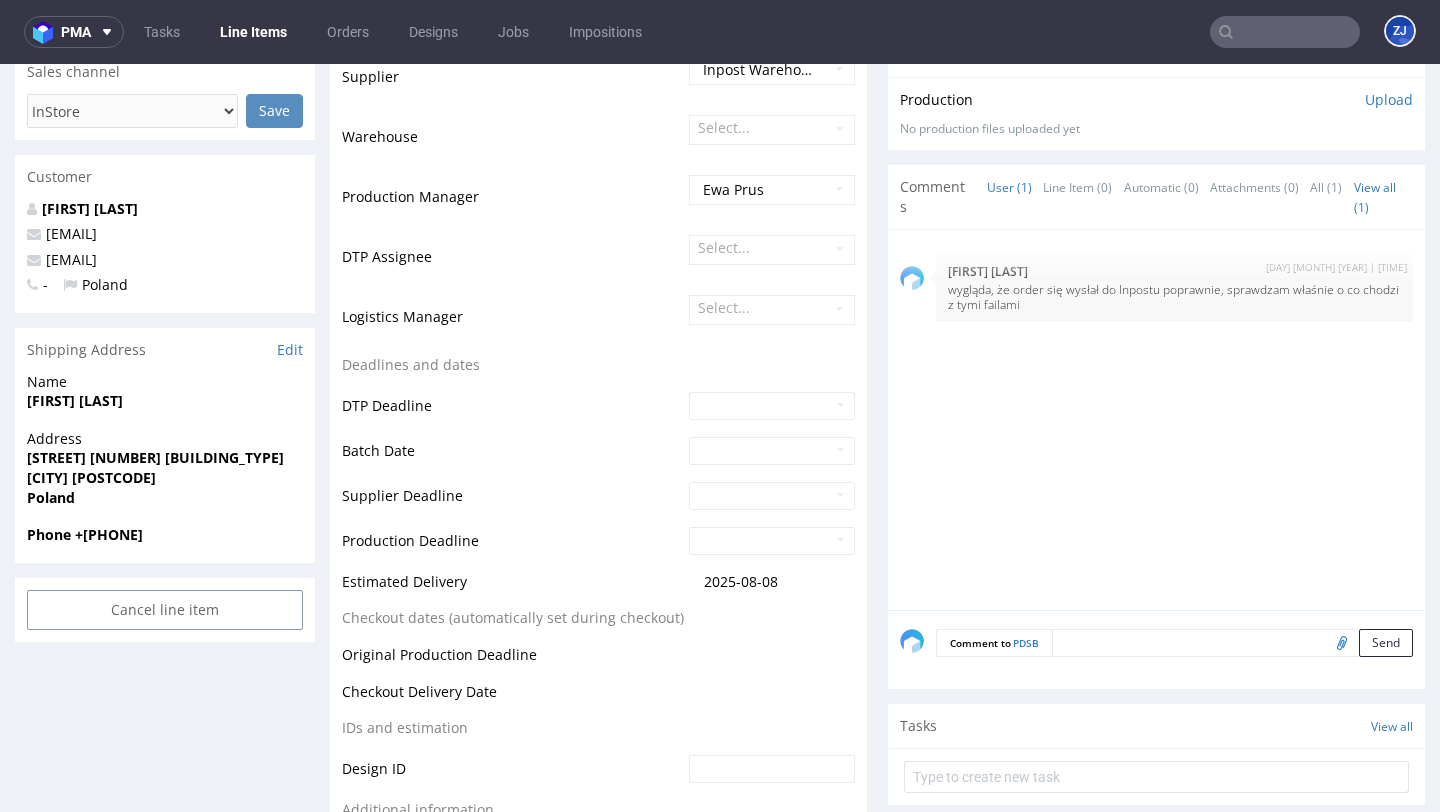 scroll, scrollTop: 745, scrollLeft: 0, axis: vertical 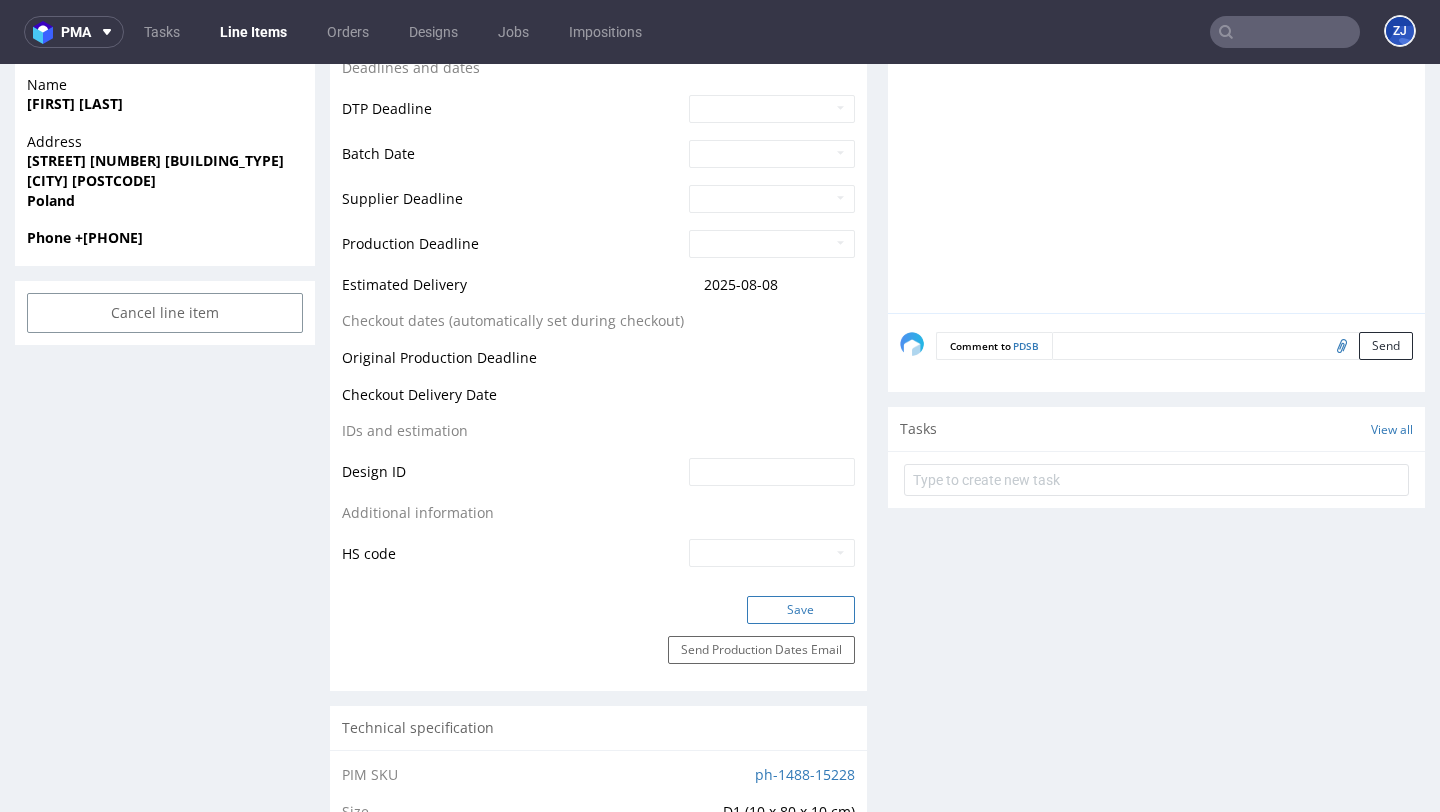 click on "Save" at bounding box center [801, 610] 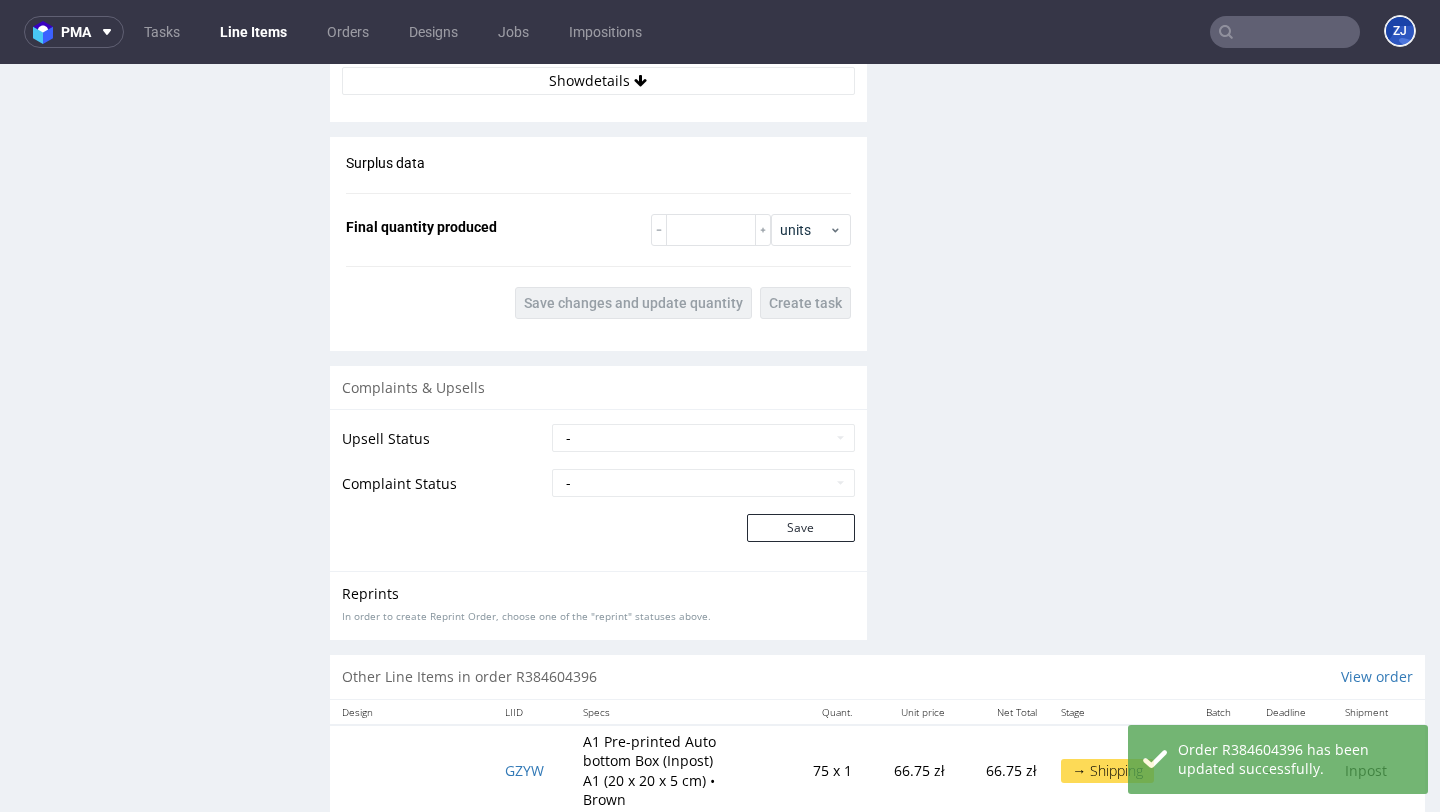 scroll, scrollTop: 2326, scrollLeft: 0, axis: vertical 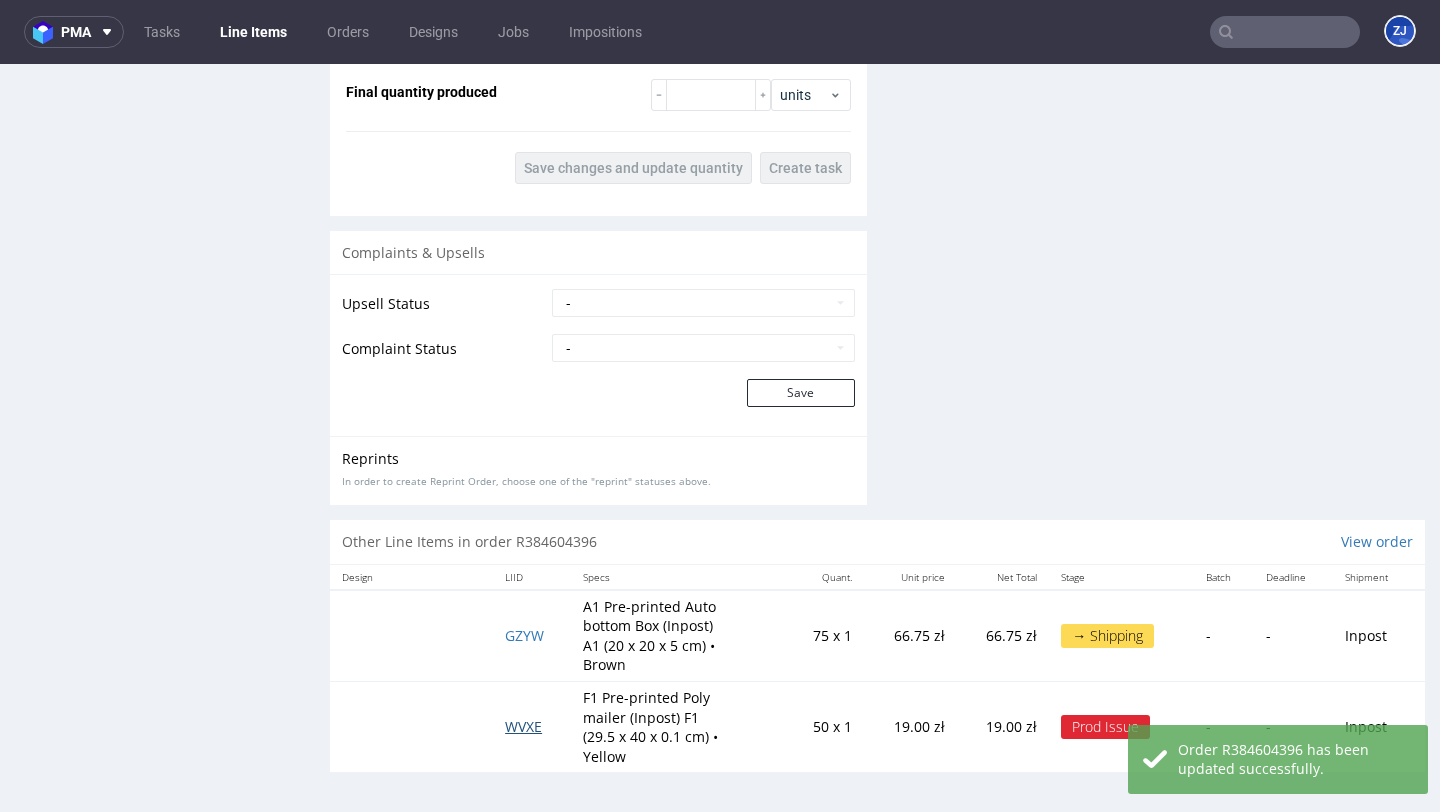 click on "WVXE" at bounding box center (523, 726) 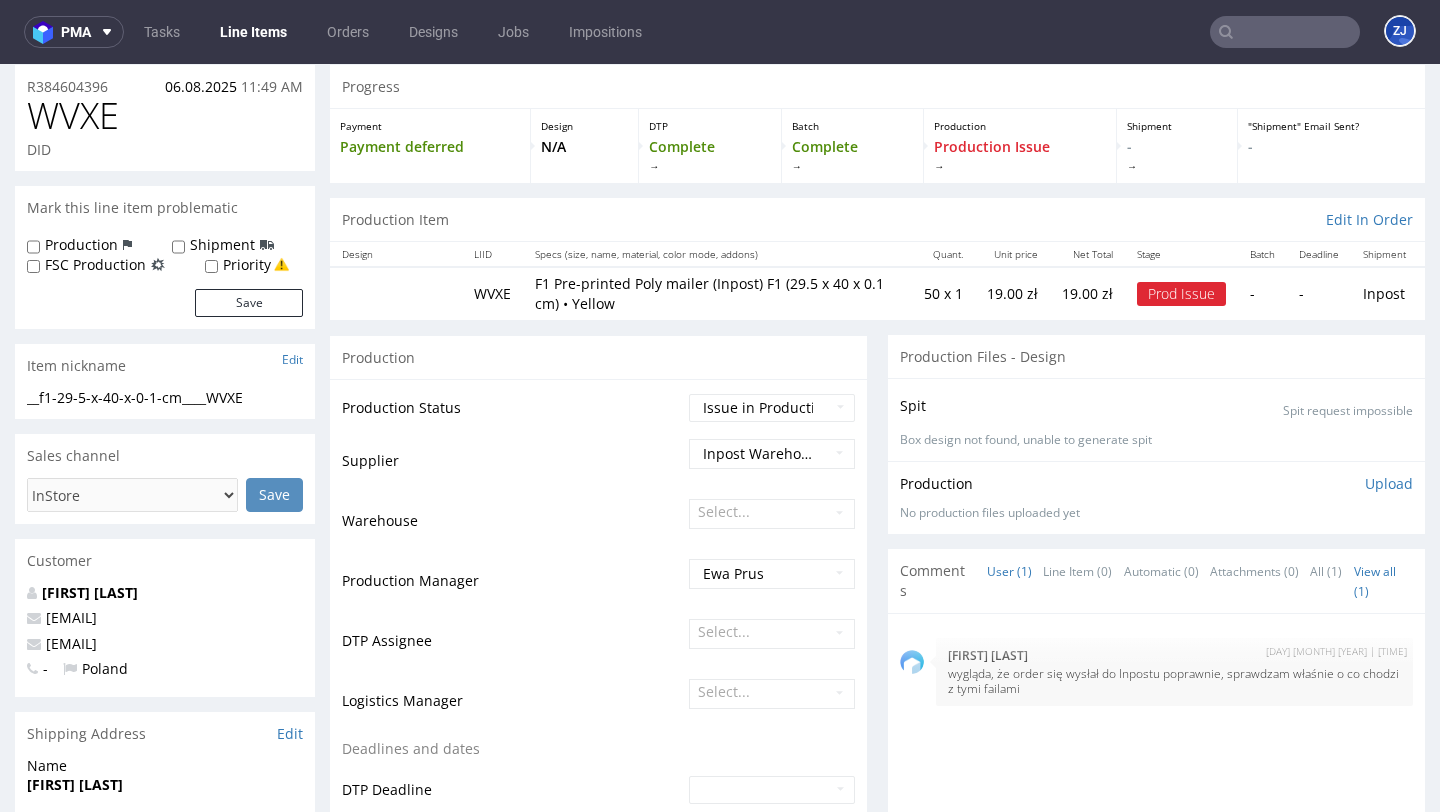 scroll, scrollTop: 88, scrollLeft: 0, axis: vertical 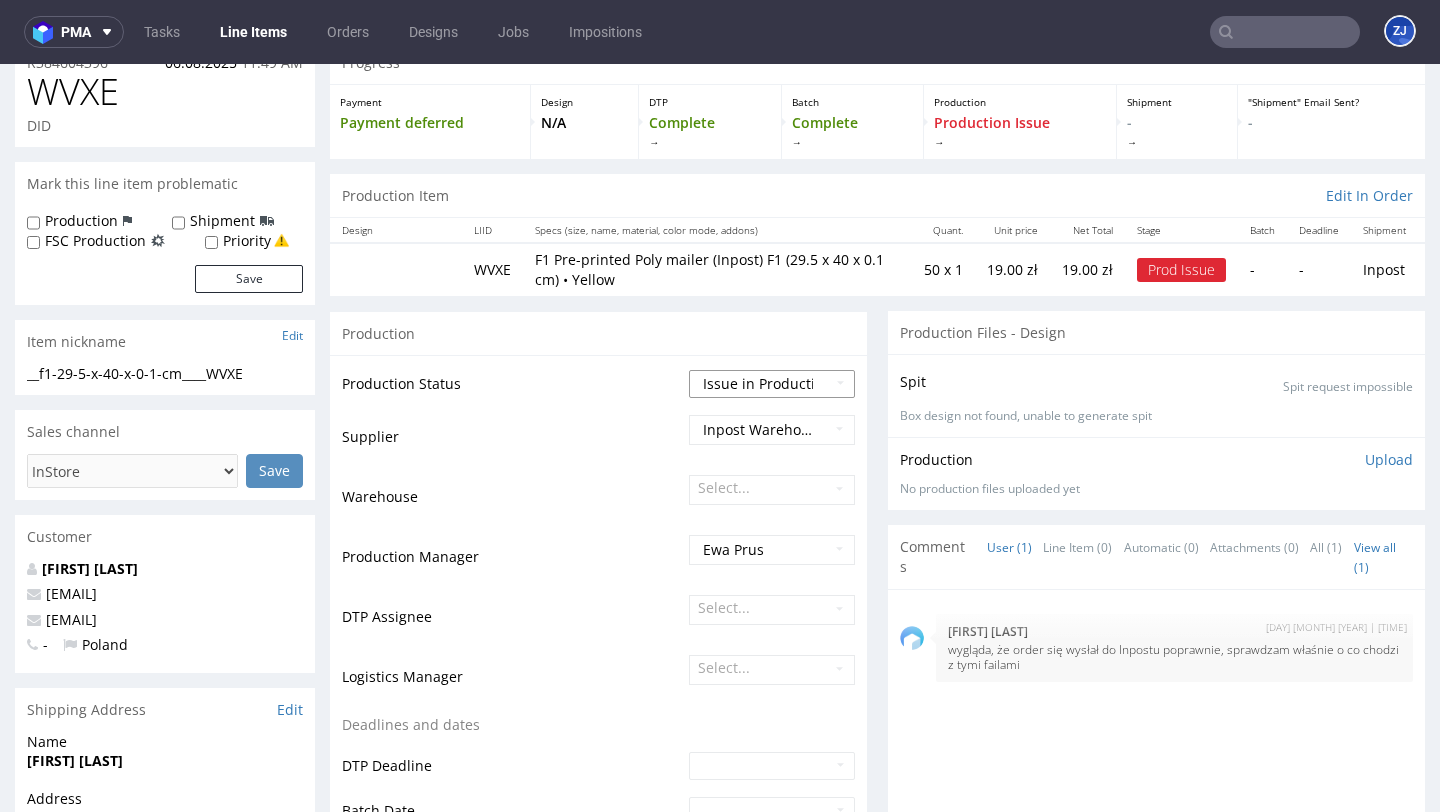 click on "Waiting for Artwork
Waiting for Diecut
Waiting for Mockup Waiting for DTP
Waiting for DTP Double Check
DTP DC Done
In DTP
Issue in DTP
DTP Client Approval Needed
DTP Client Approval Pending
DTP Client Approval Rejected
Back for DTP
DTP Verification Needed
DTP Production Ready In Production
Sent to Fulfillment
Issue in Production
Sent to Warehouse Fulfillment
Production Complete" at bounding box center (772, 384) 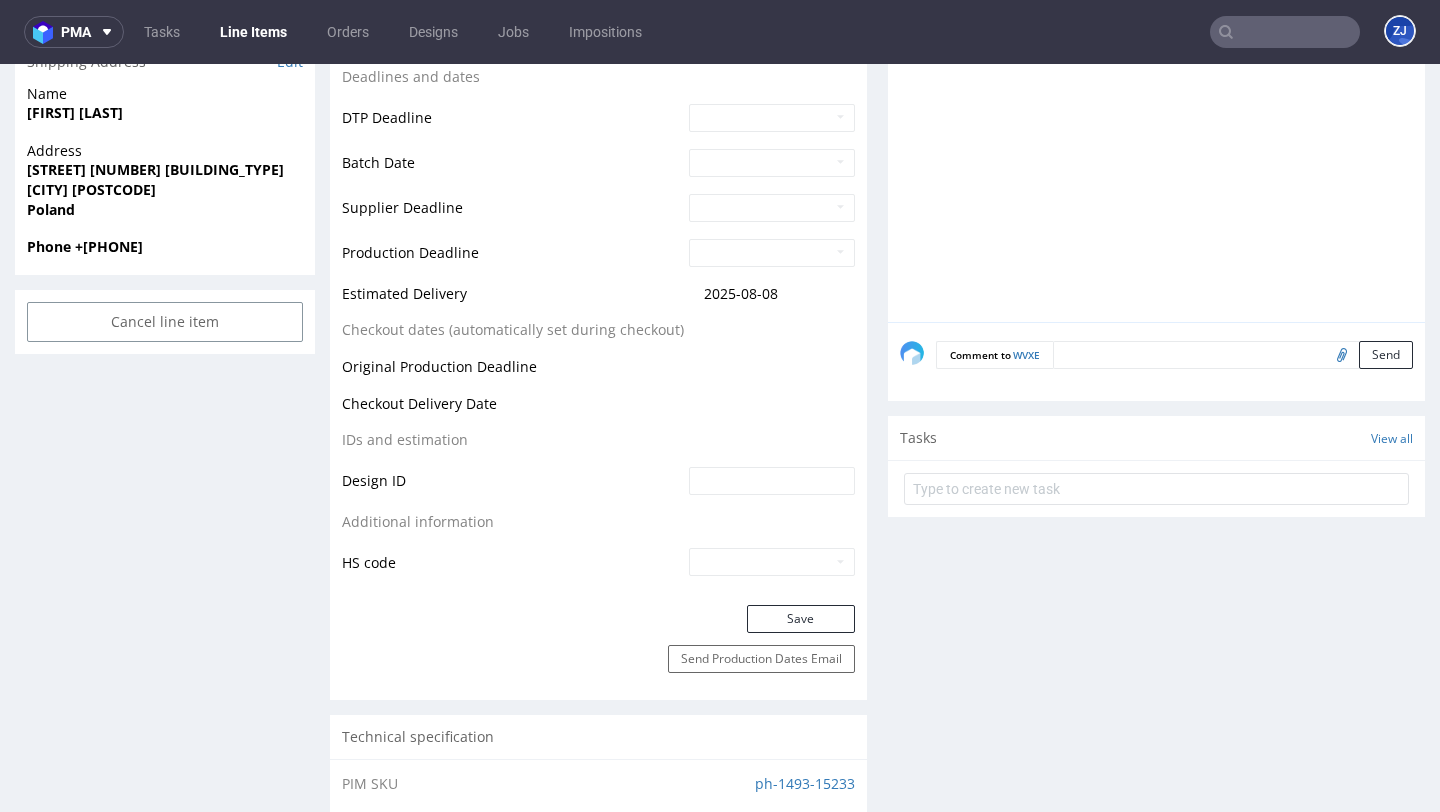 scroll, scrollTop: 1037, scrollLeft: 0, axis: vertical 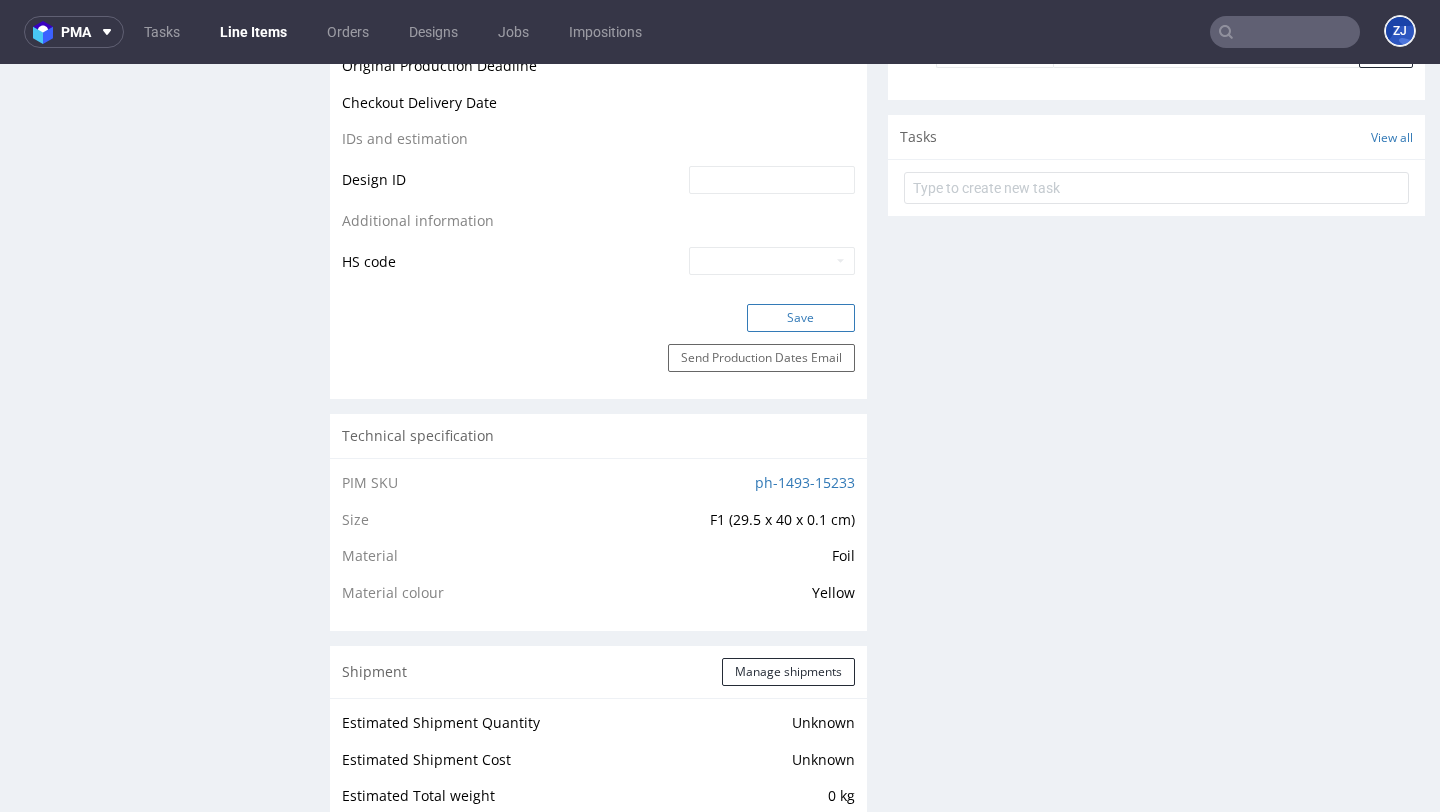click on "Save" at bounding box center [801, 318] 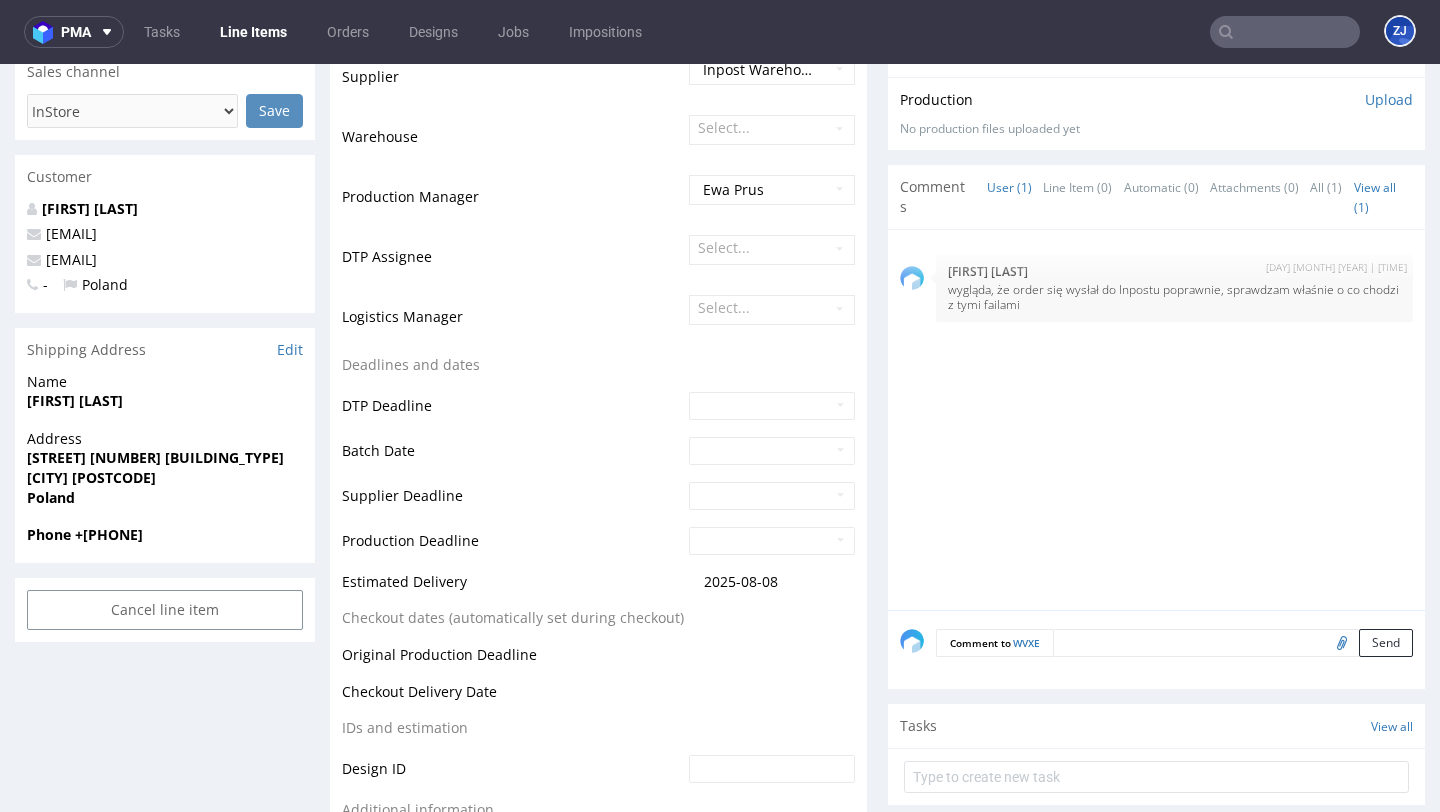 scroll, scrollTop: 0, scrollLeft: 0, axis: both 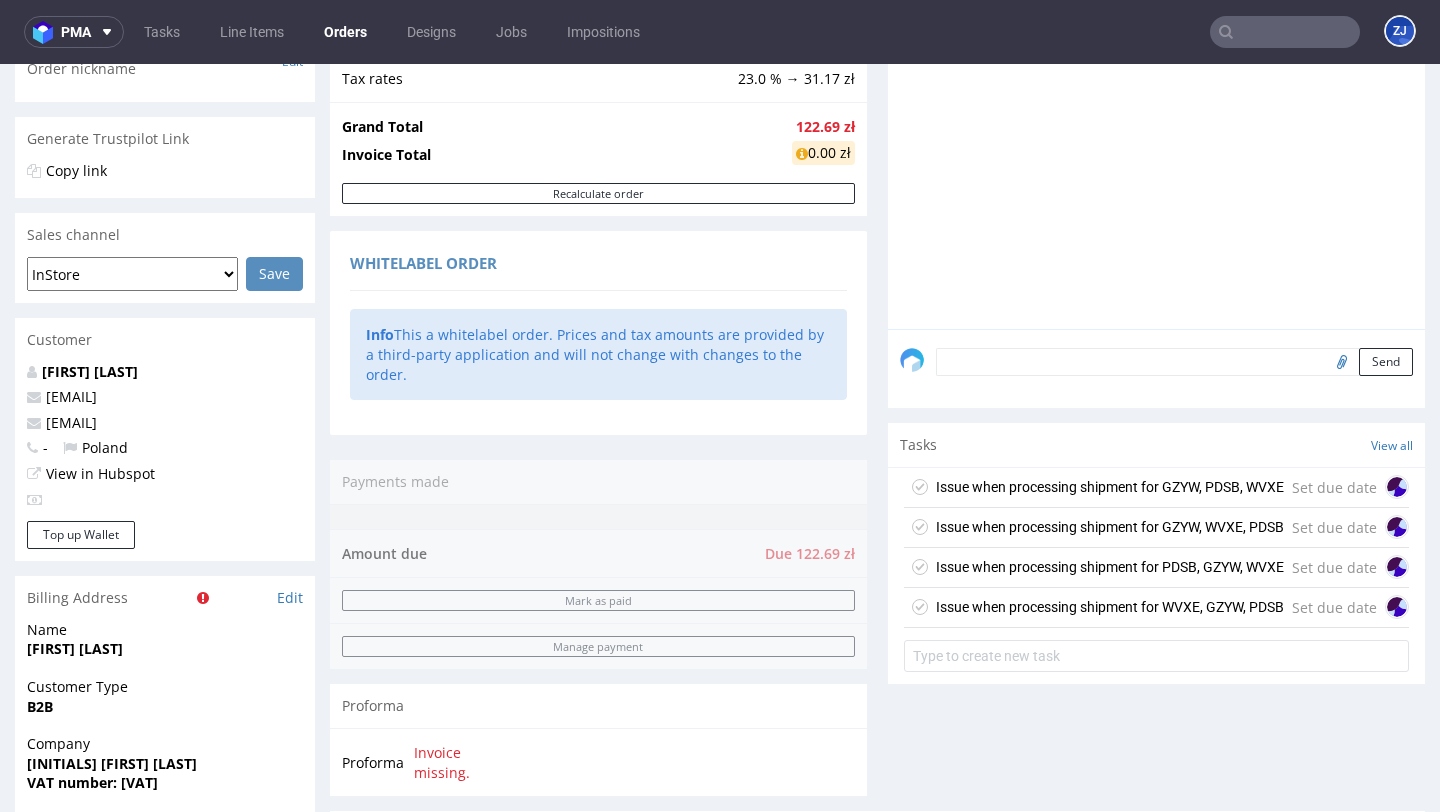 click on "Issue when processing shipment for WVXE, GZYW, PDSB" at bounding box center (1110, 607) 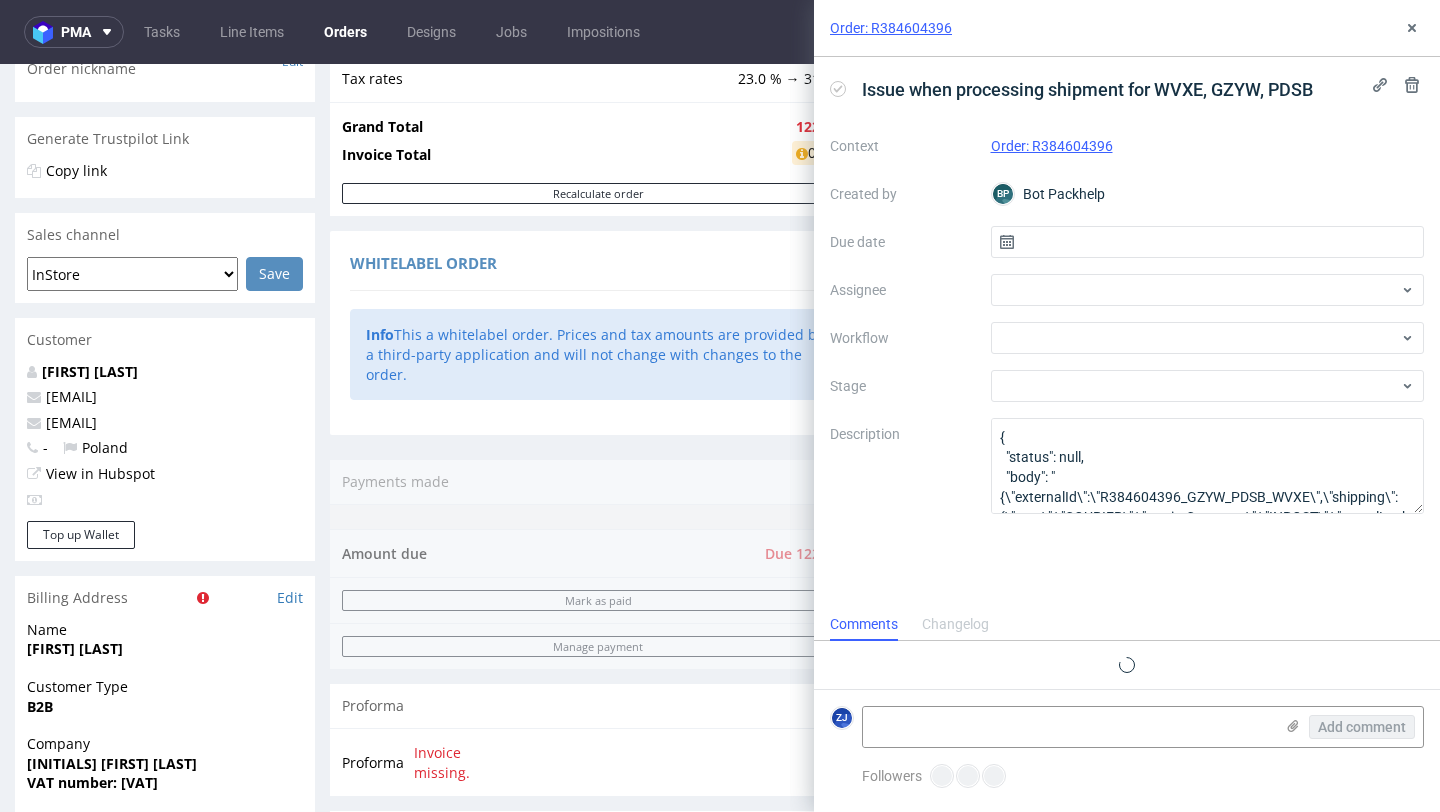 scroll, scrollTop: 16, scrollLeft: 0, axis: vertical 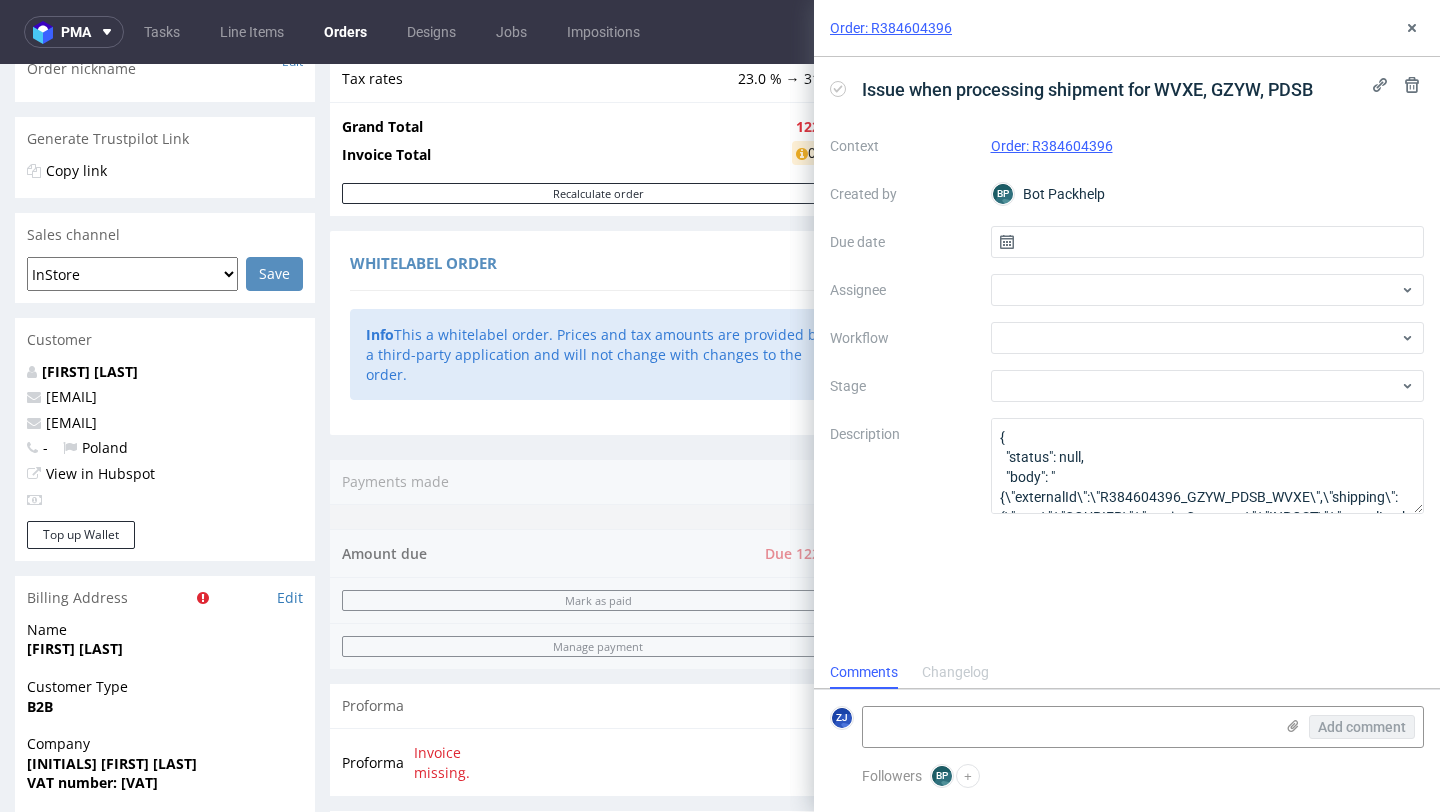 click on "Changelog" at bounding box center [955, 673] 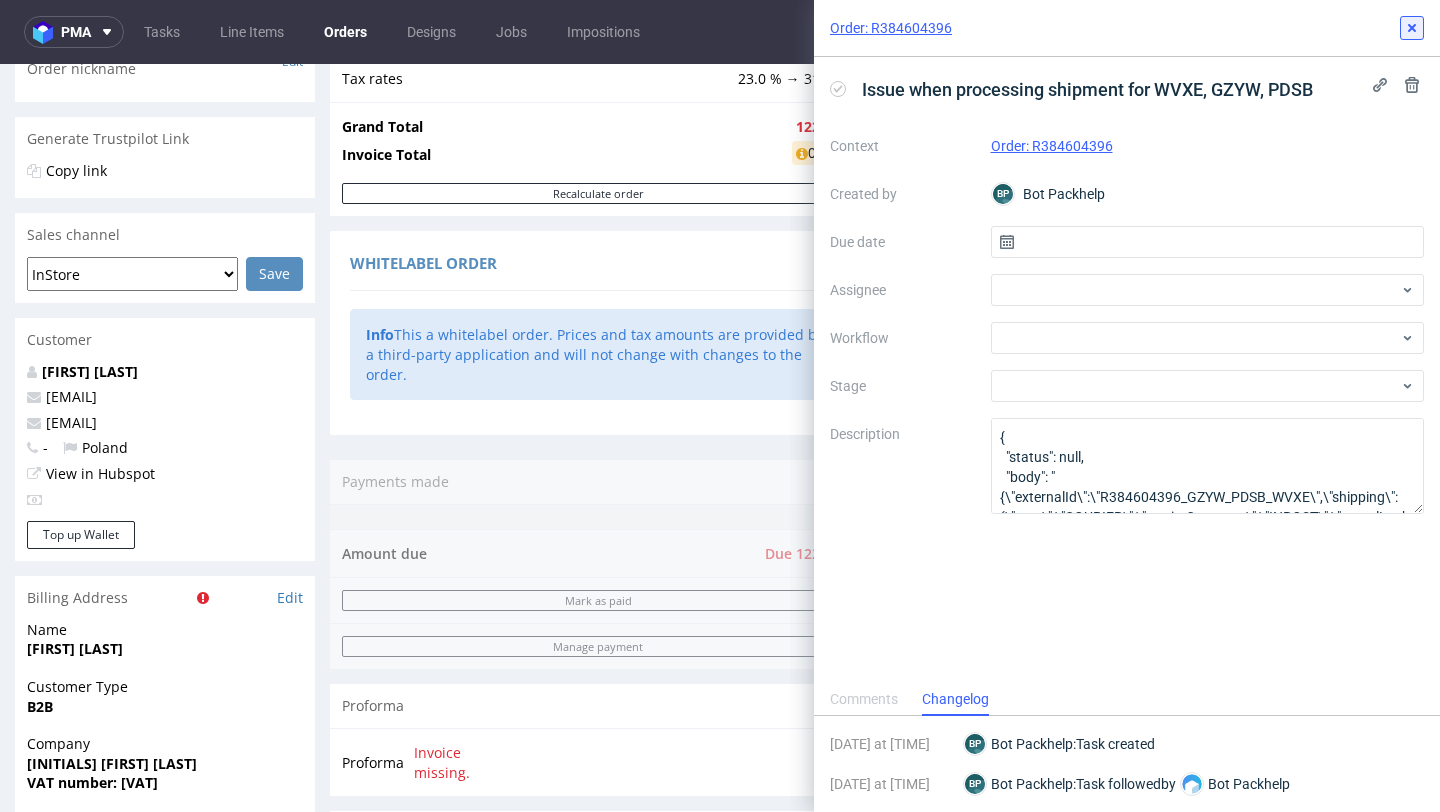 click 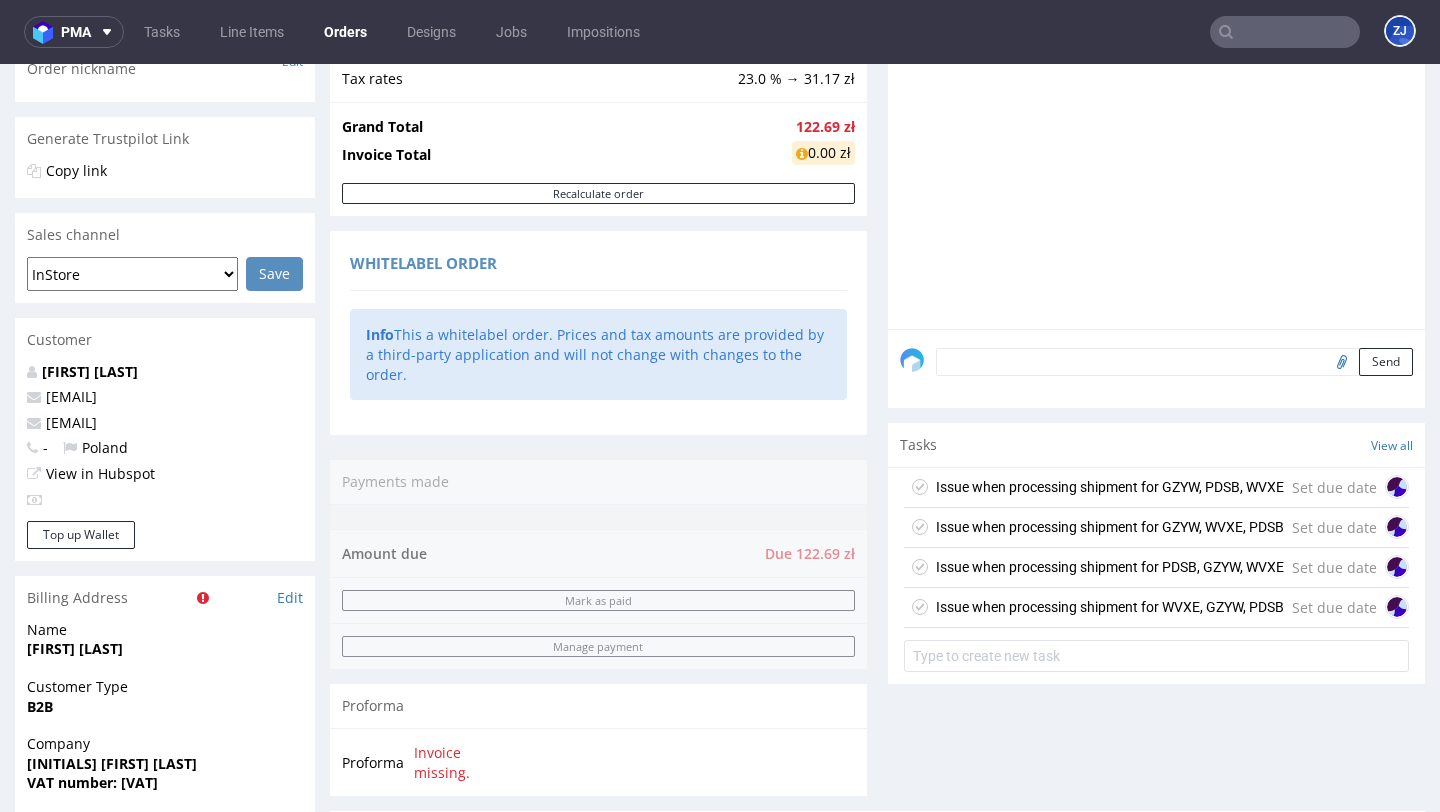click 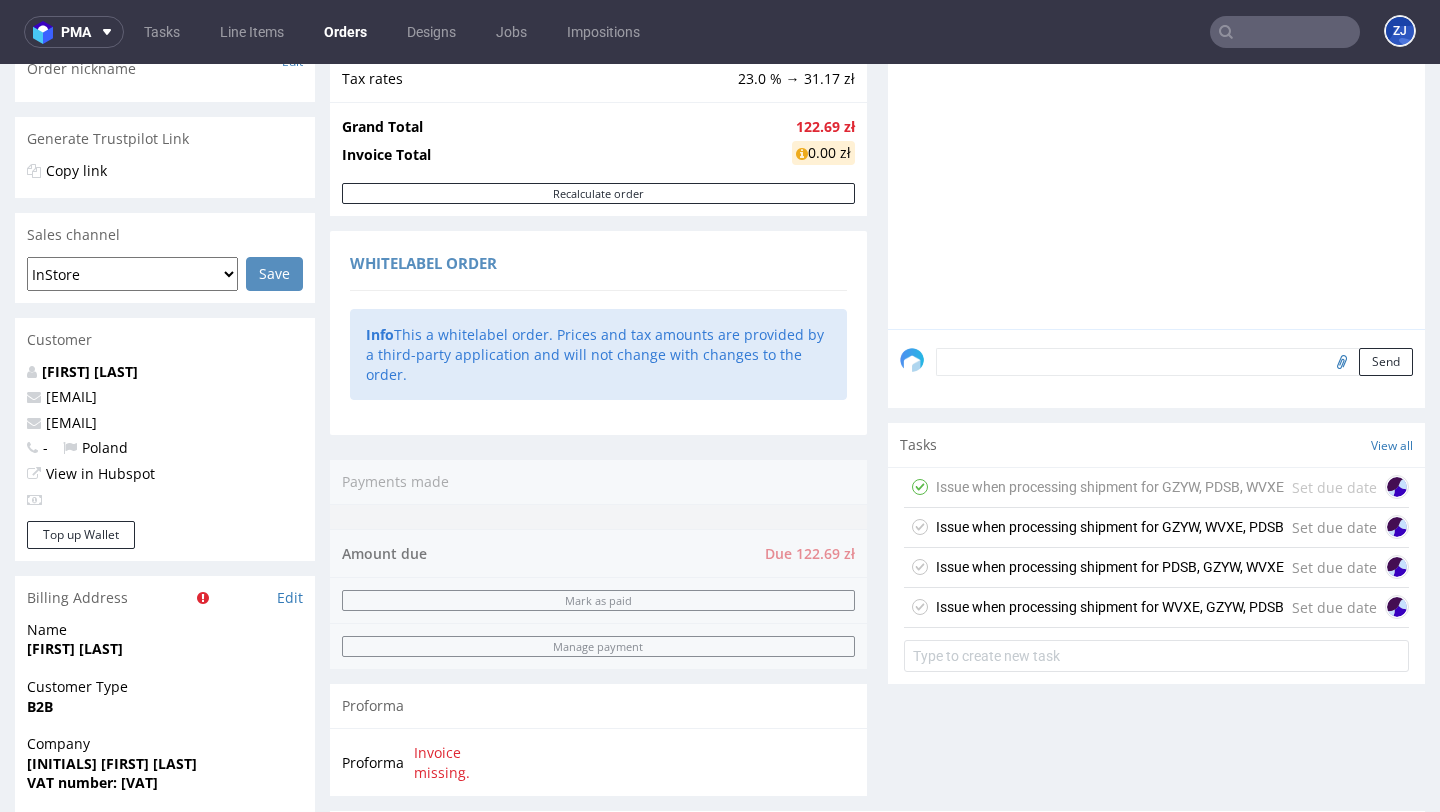 click 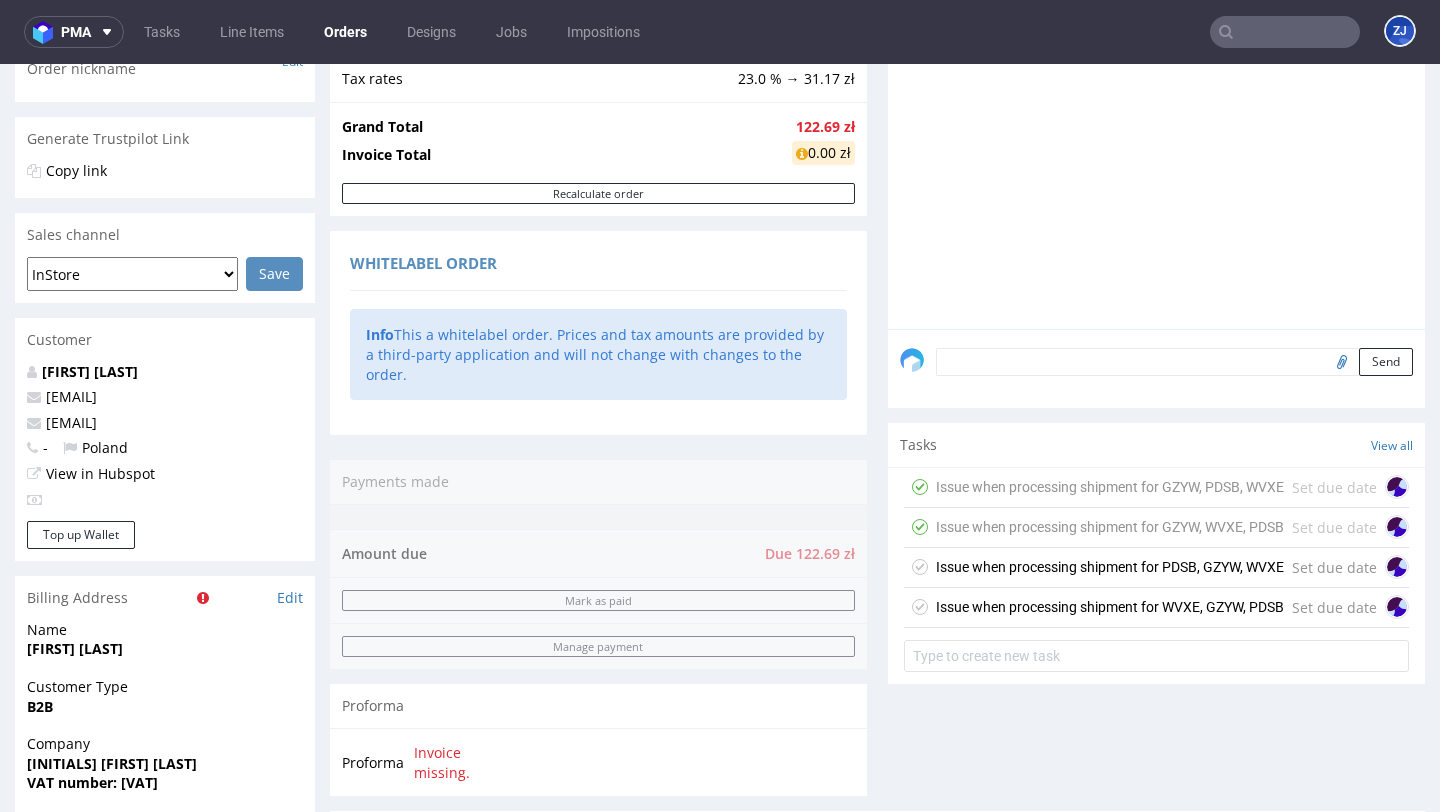 click 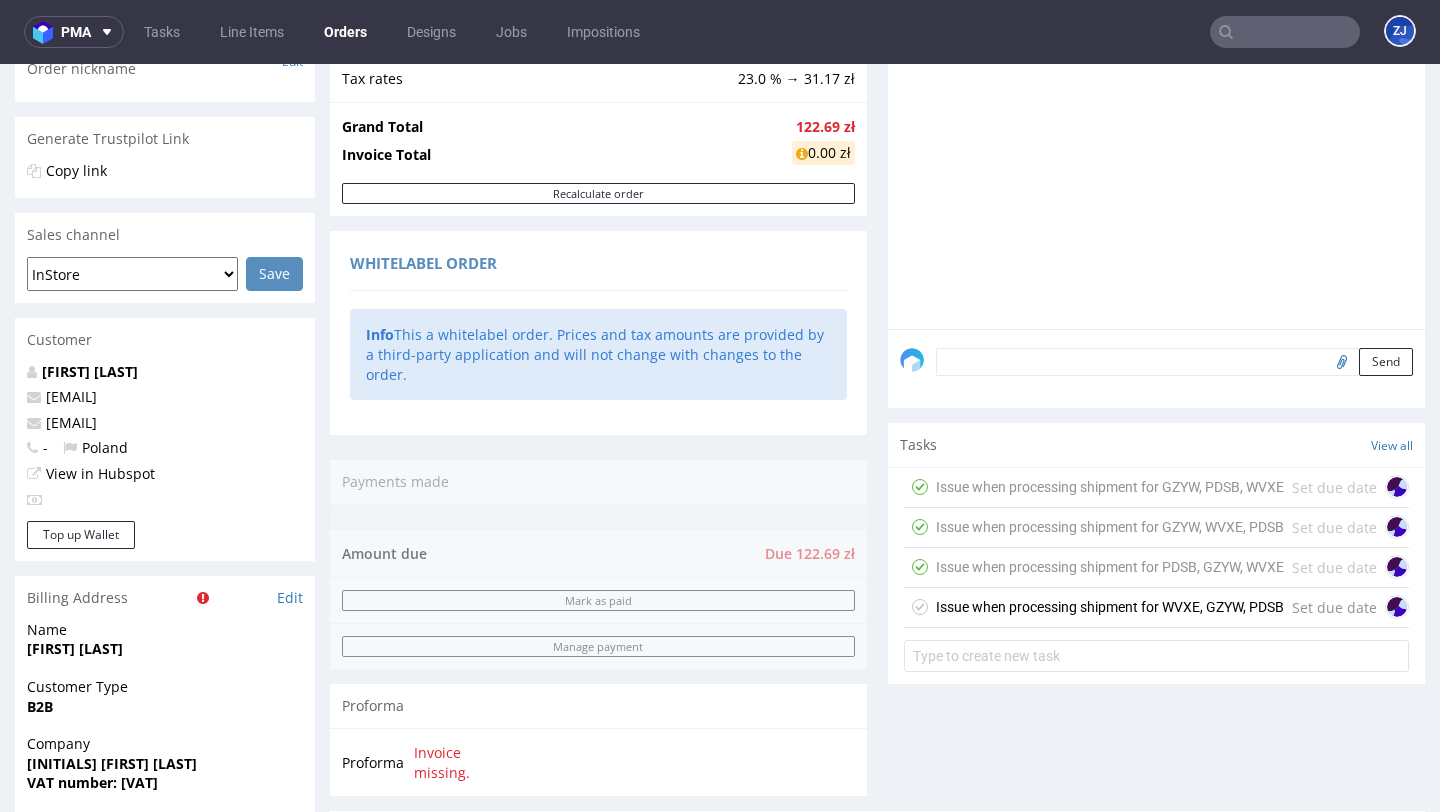 click 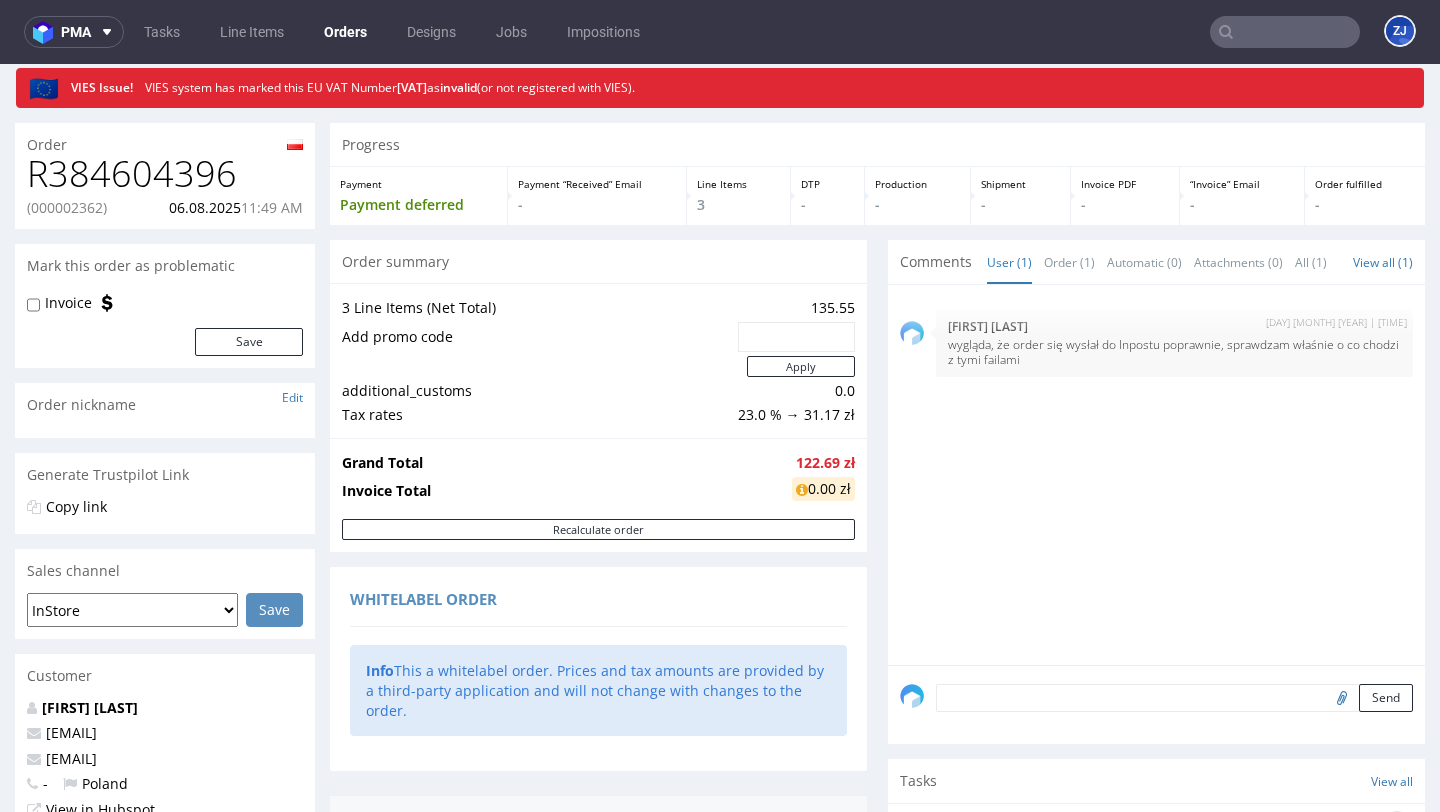 scroll, scrollTop: 202, scrollLeft: 0, axis: vertical 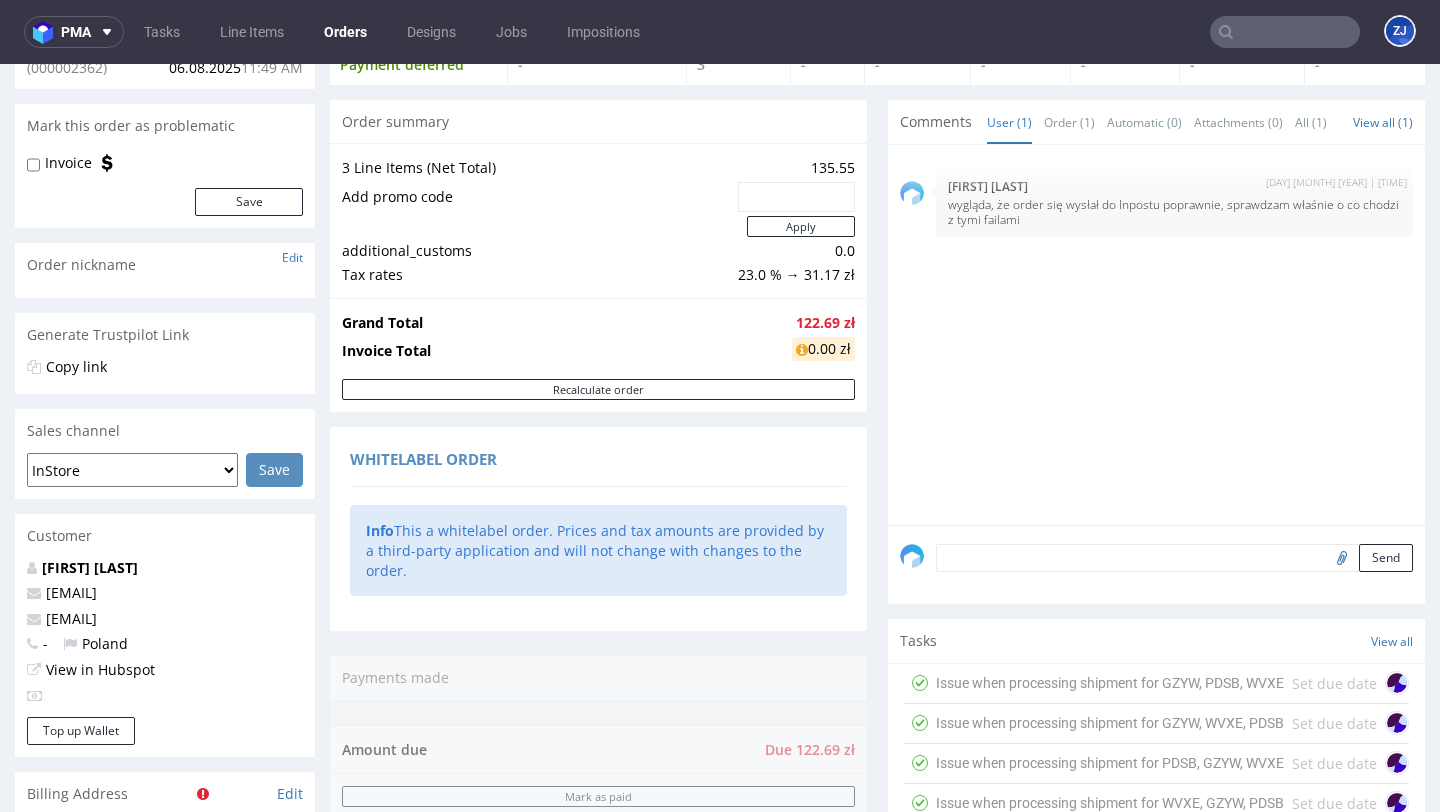 click at bounding box center [1174, 558] 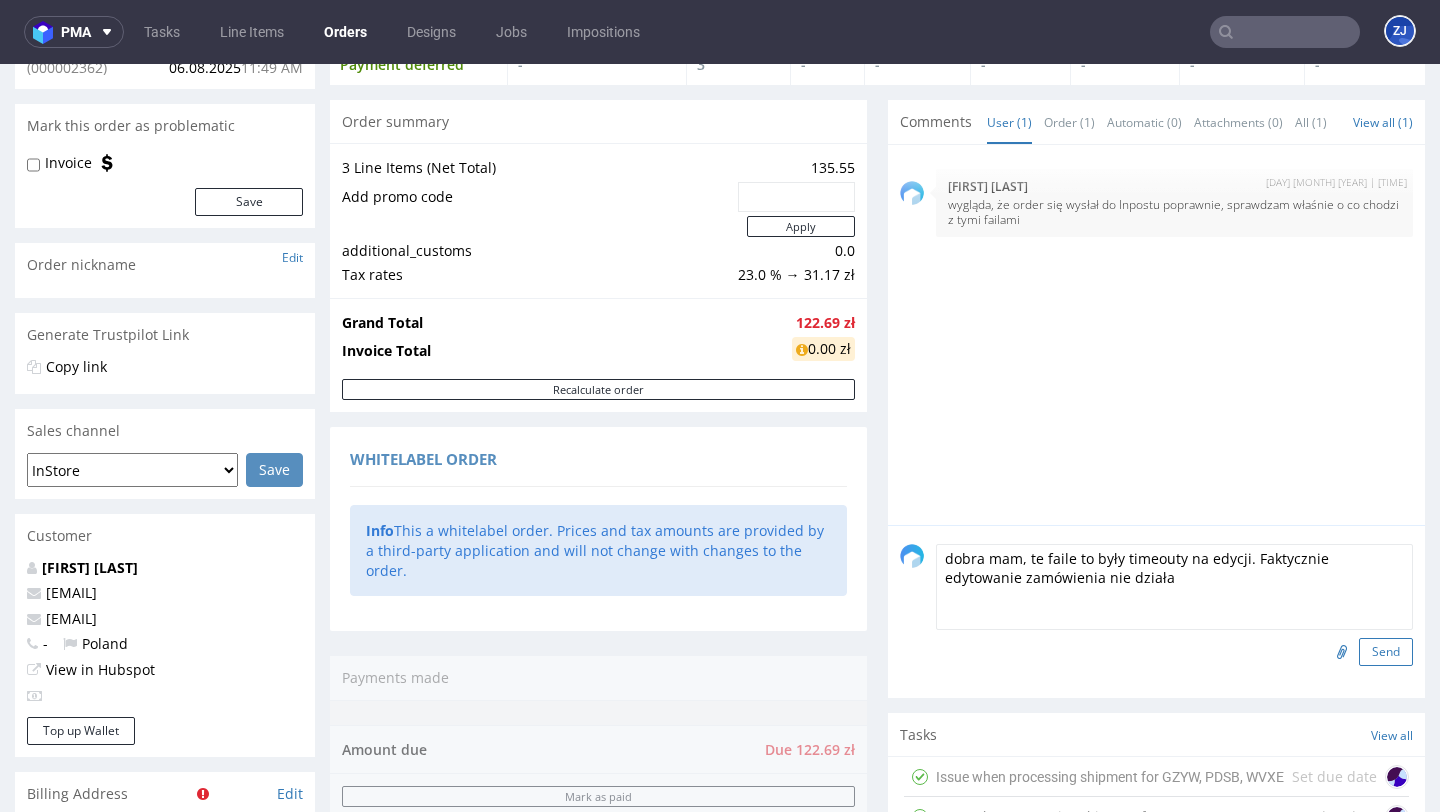 type on "dobra mam, te faile to były timeouty na edycji. Faktycznie edytowanie zamówienia nie działa" 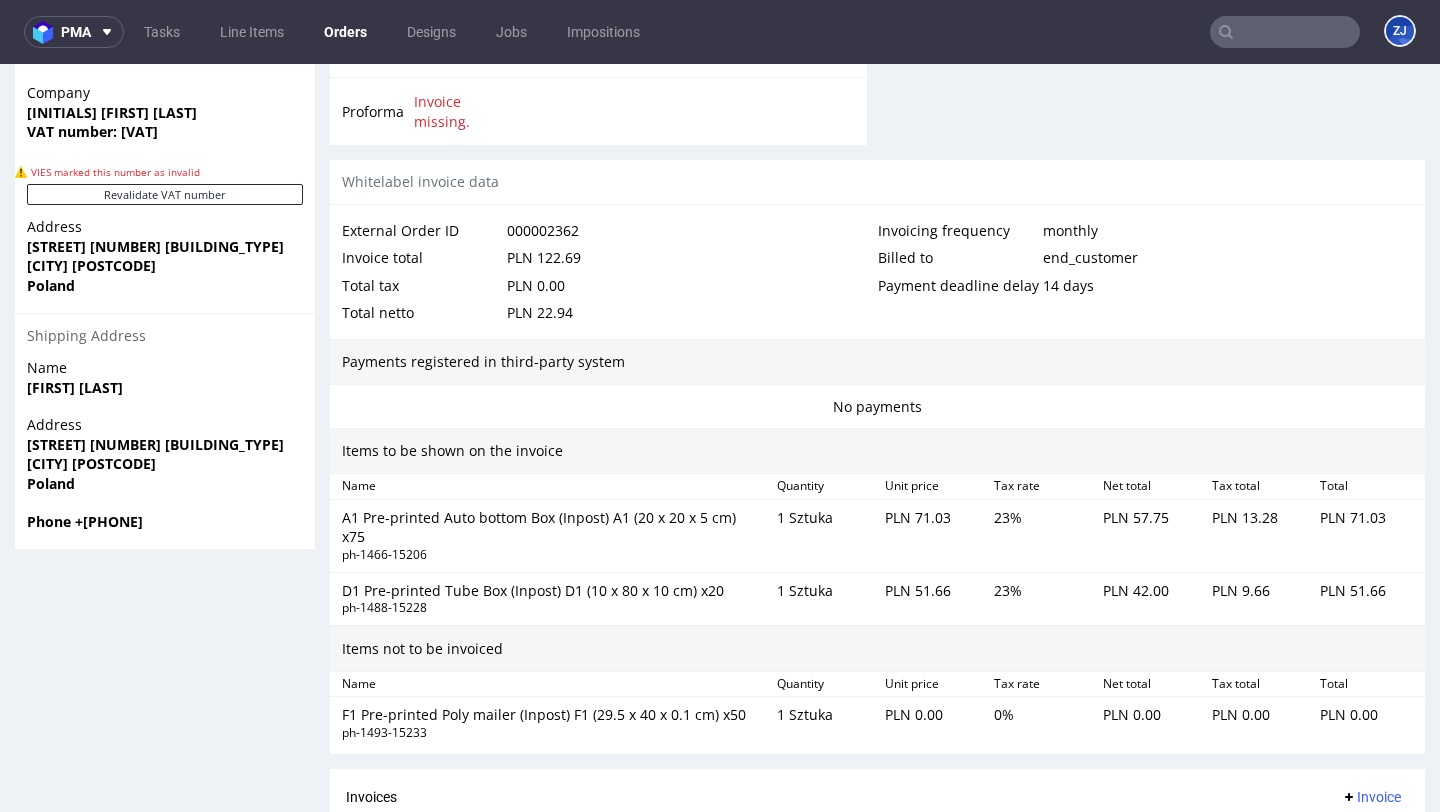 scroll, scrollTop: 1373, scrollLeft: 0, axis: vertical 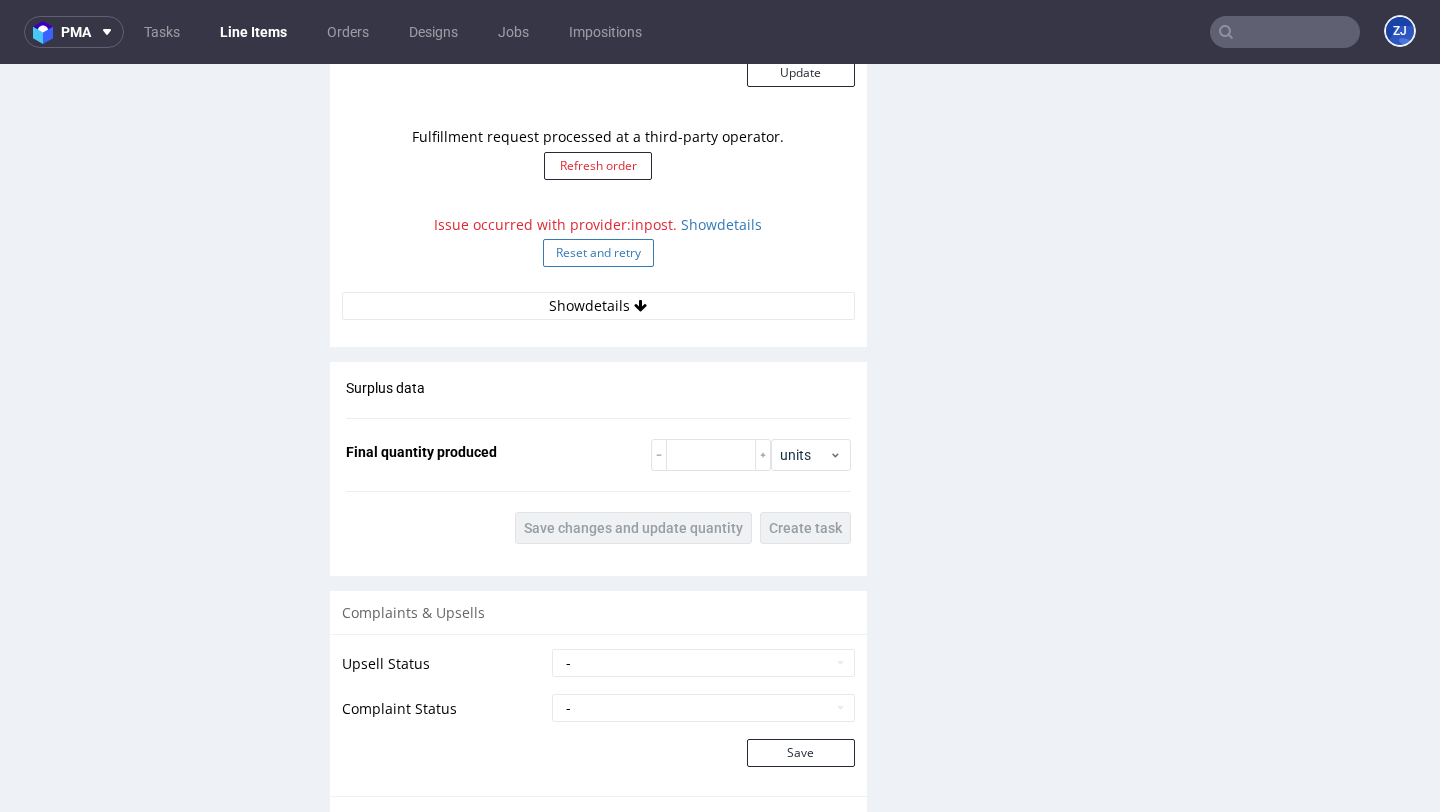 click on "Reset and retry" 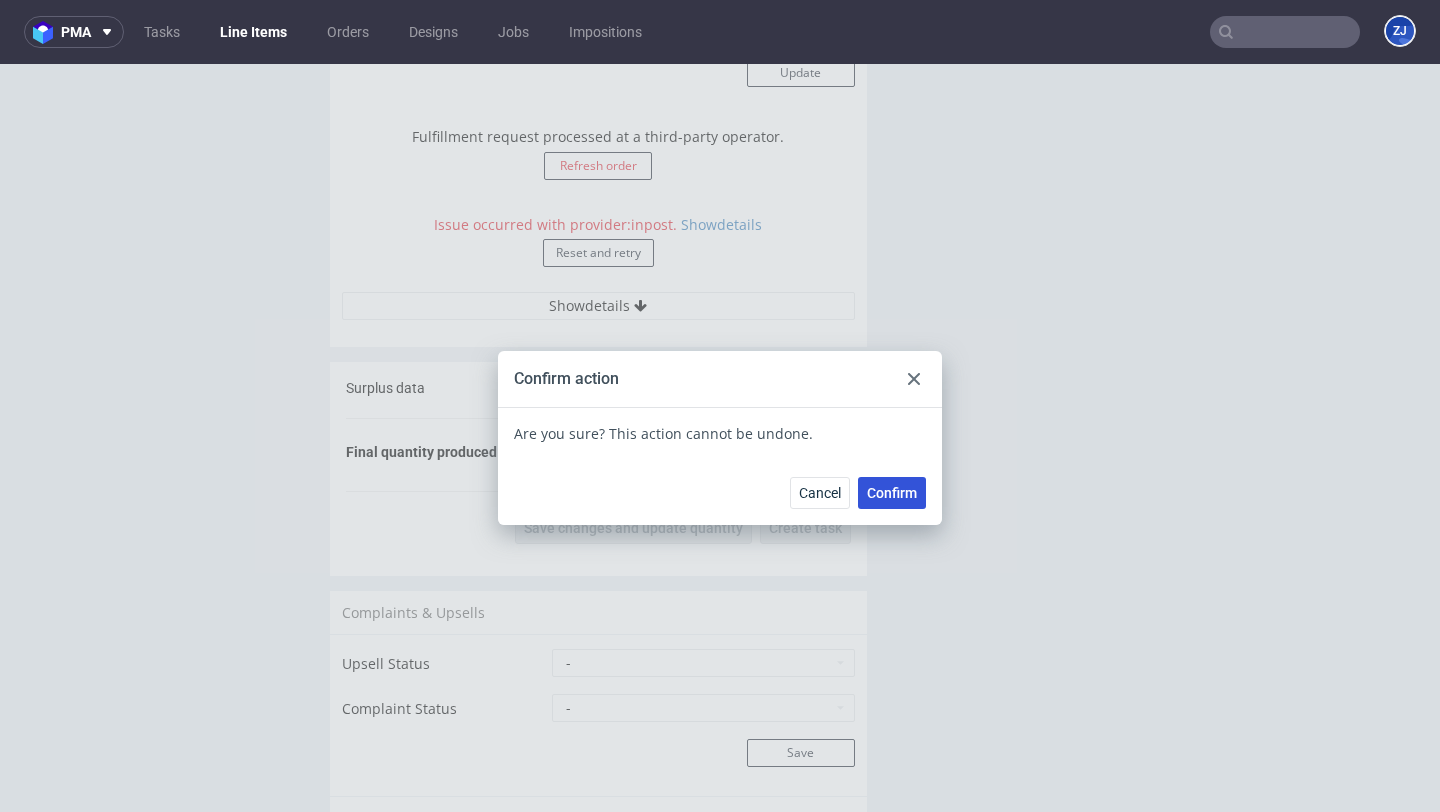 click on "Confirm" 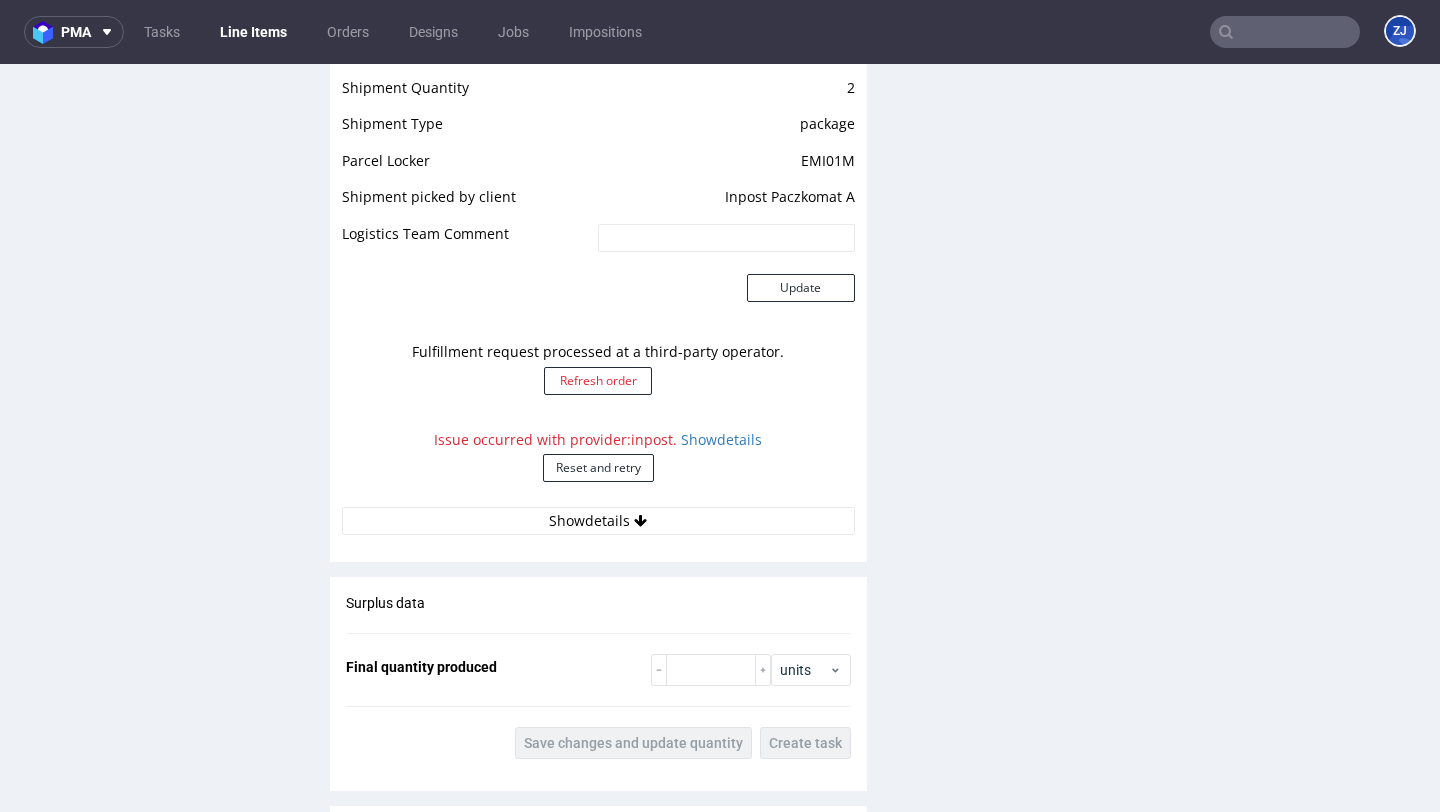 scroll, scrollTop: 1799, scrollLeft: 0, axis: vertical 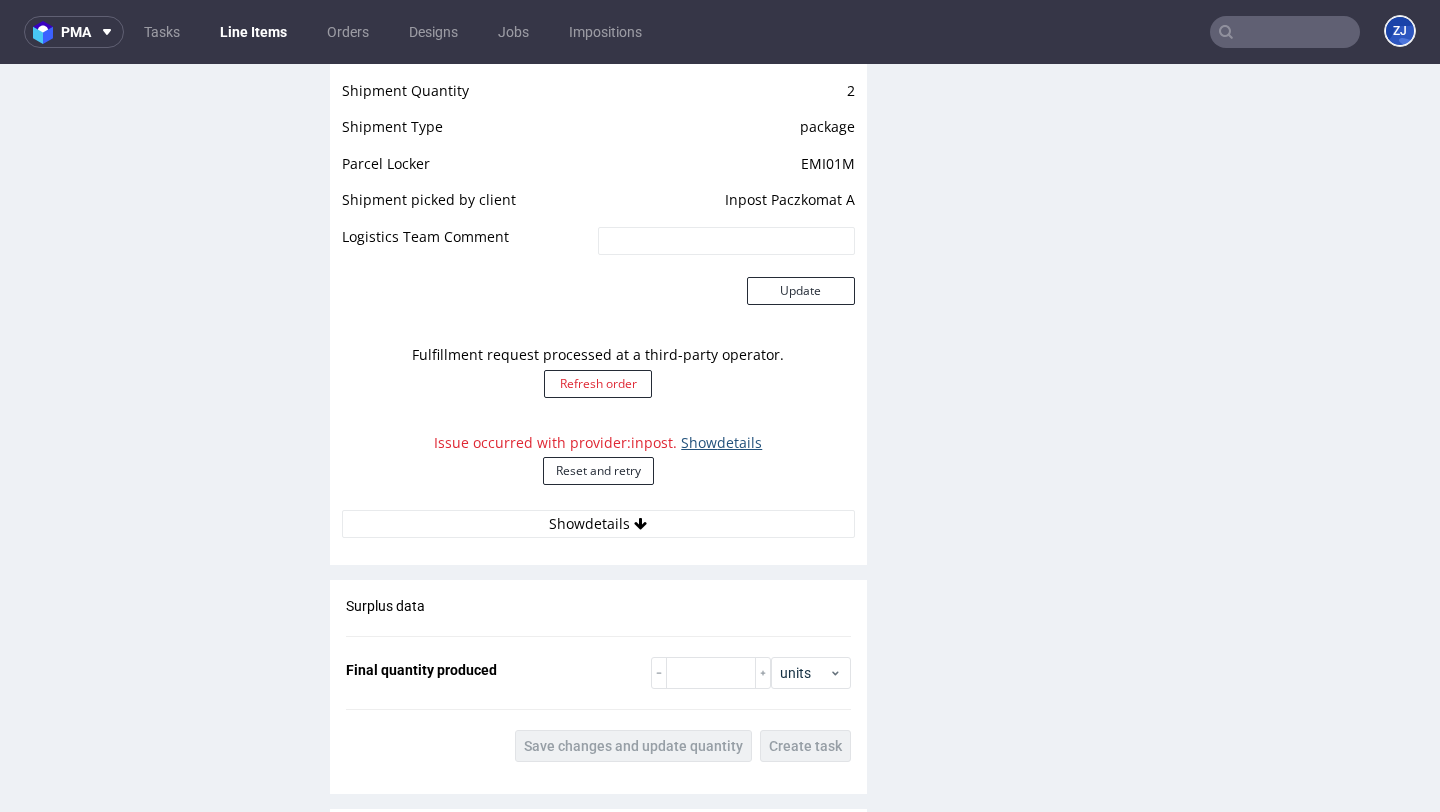 click on "Show  details" 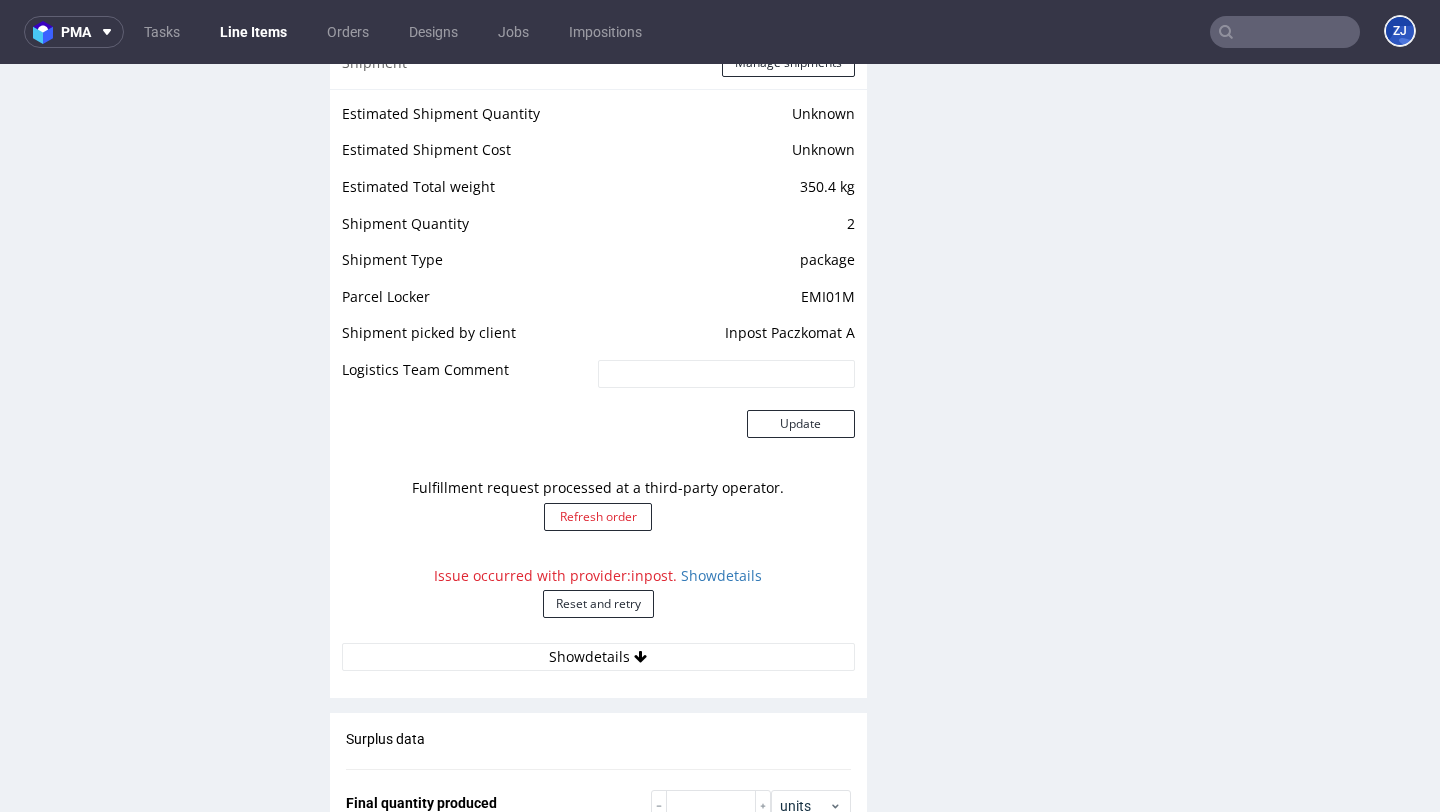 scroll, scrollTop: 1684, scrollLeft: 0, axis: vertical 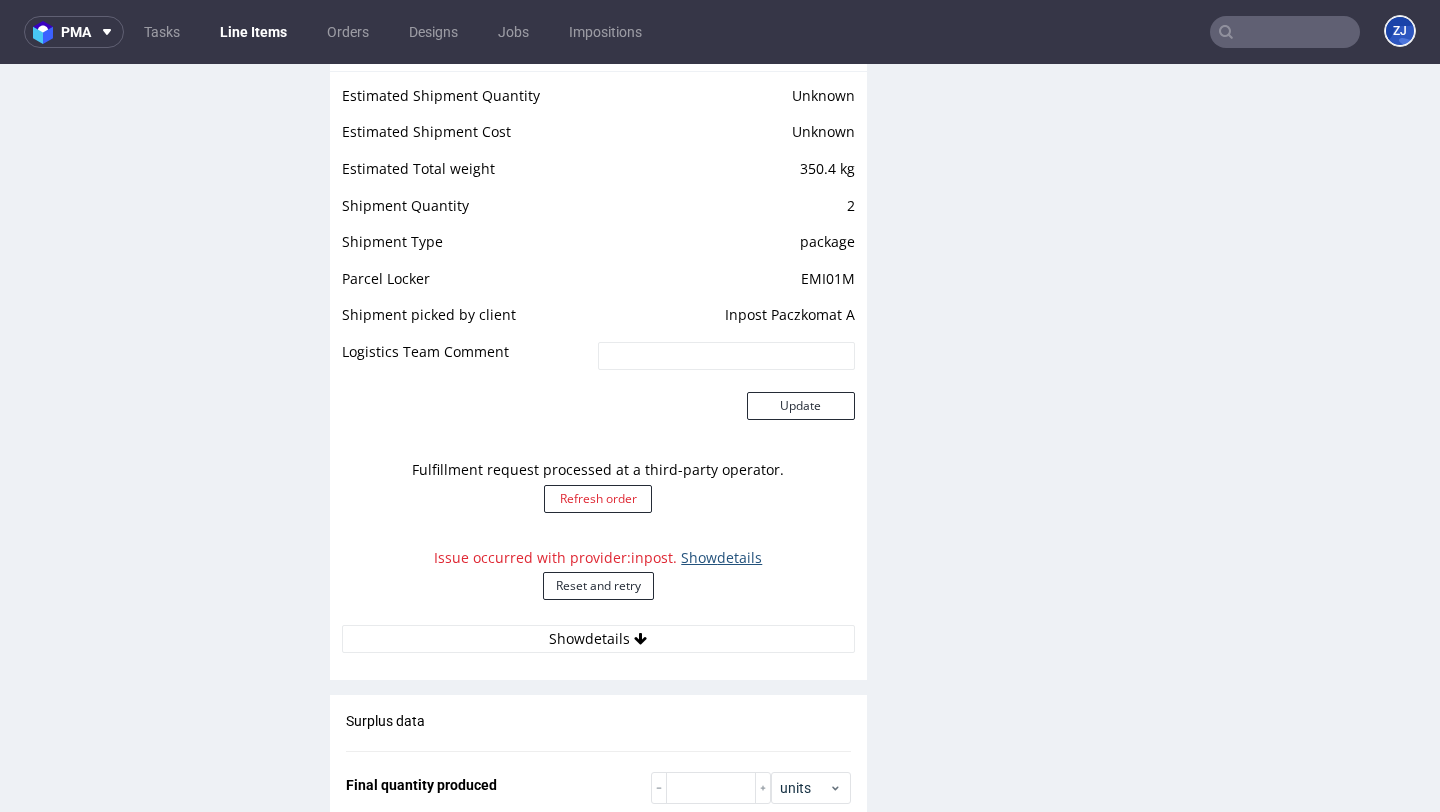 click on "Show  details" 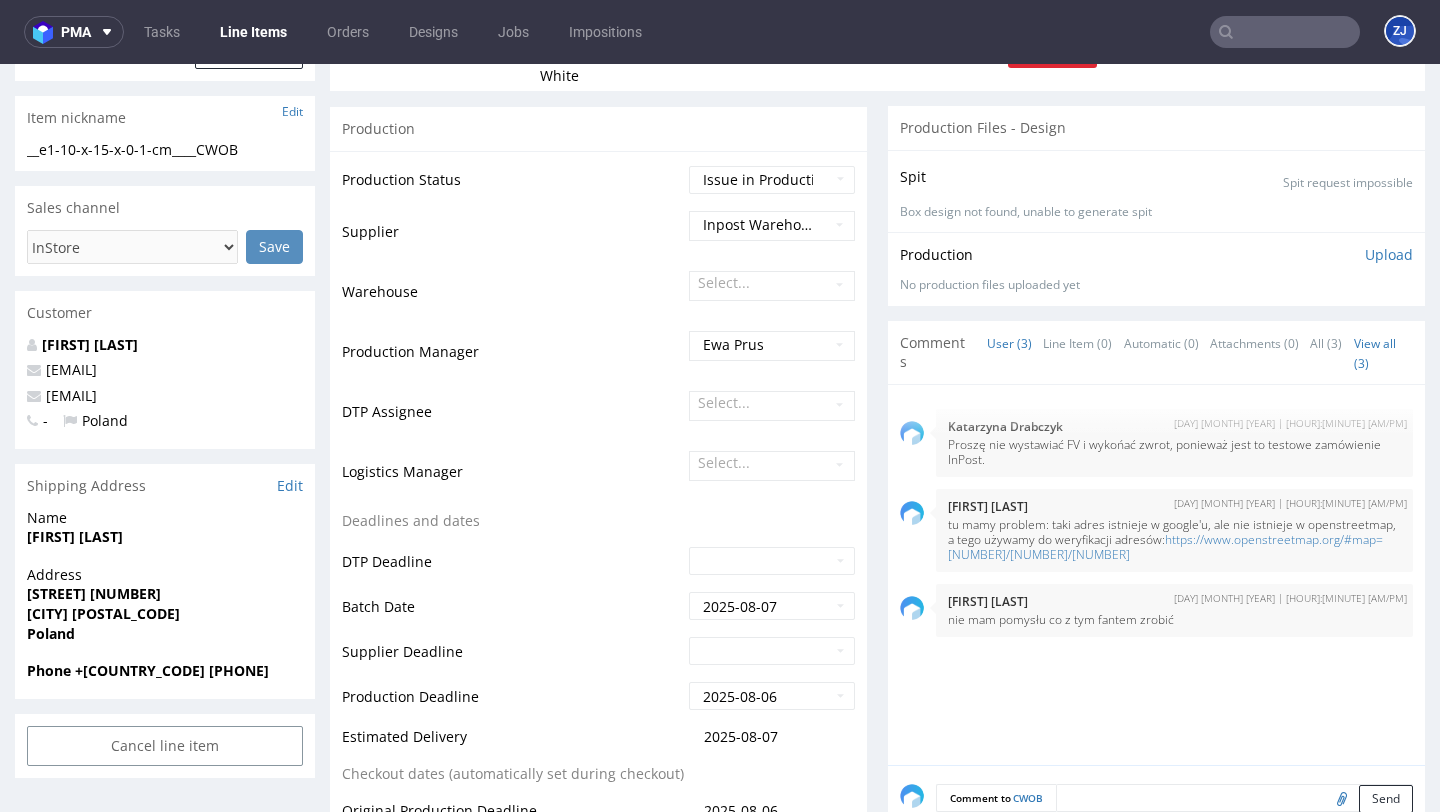 scroll, scrollTop: 314, scrollLeft: 0, axis: vertical 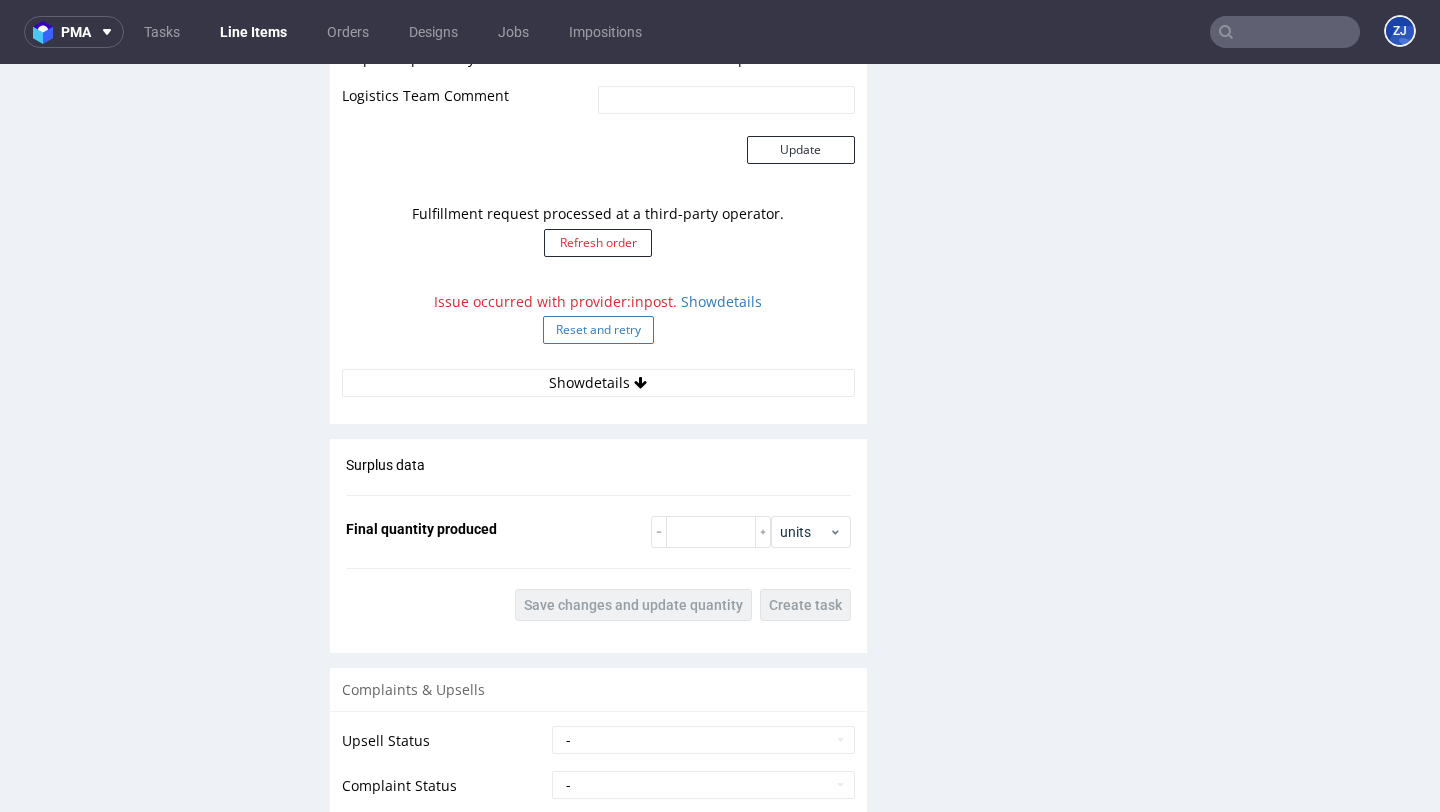 click on "Reset and retry" 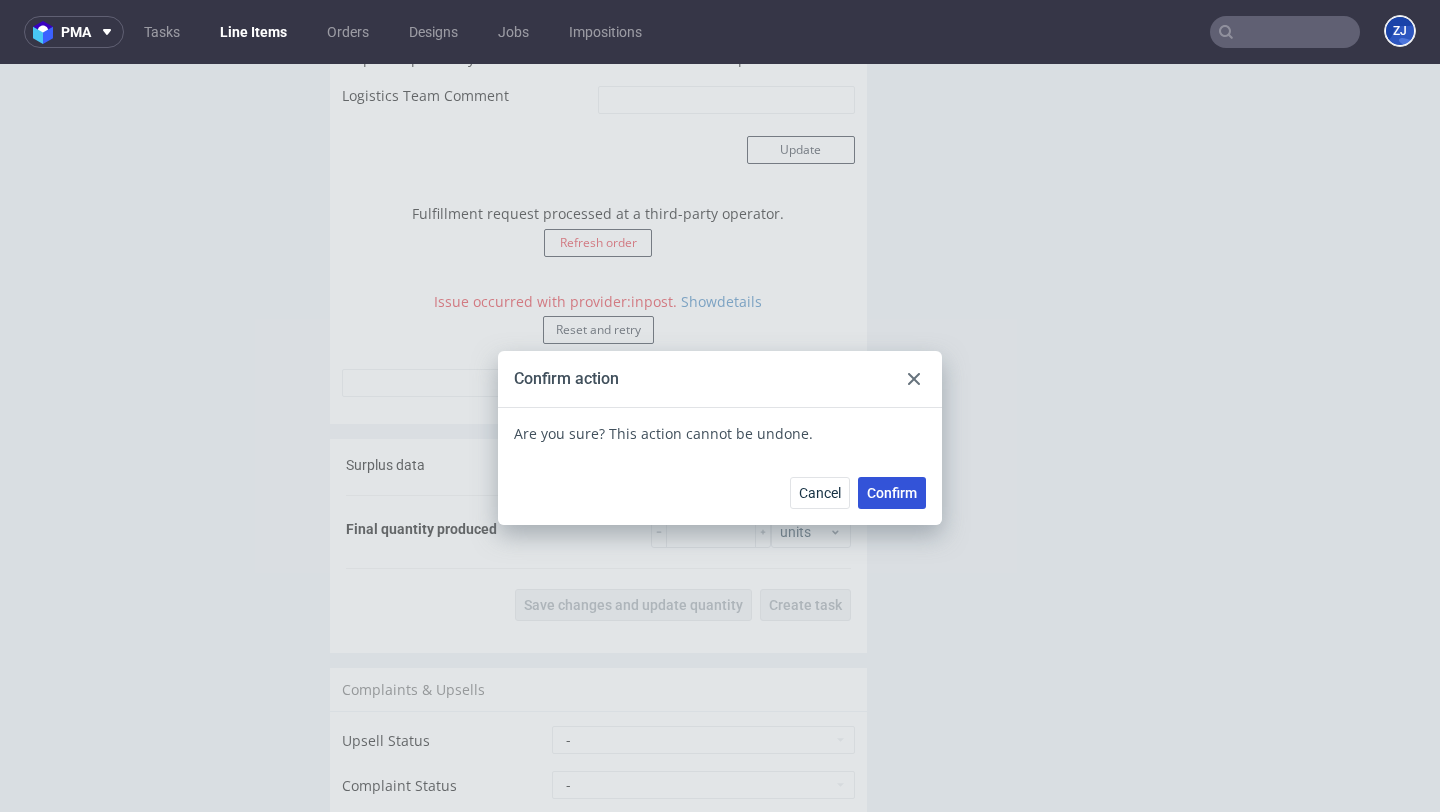 click on "Confirm" 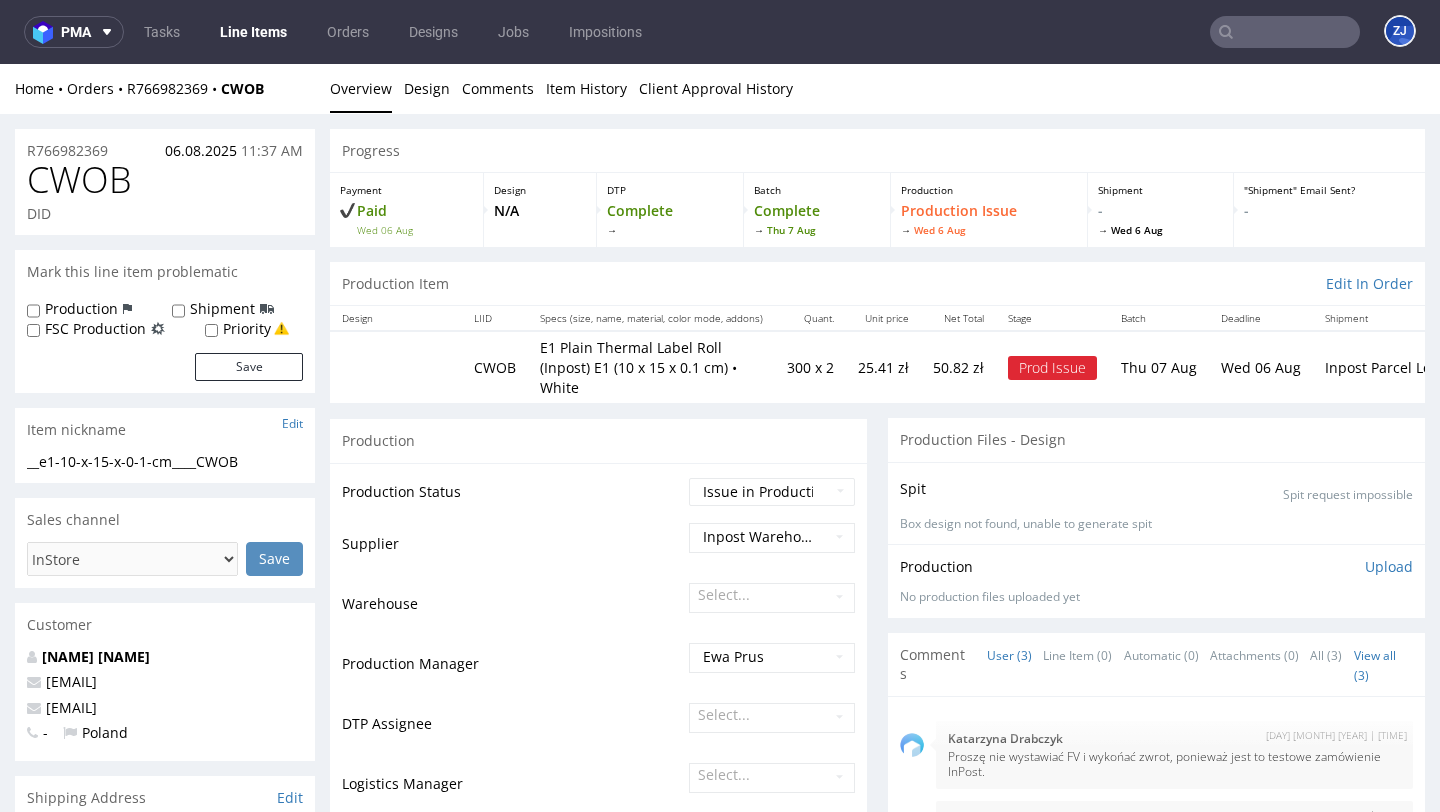 scroll, scrollTop: 1940, scrollLeft: 0, axis: vertical 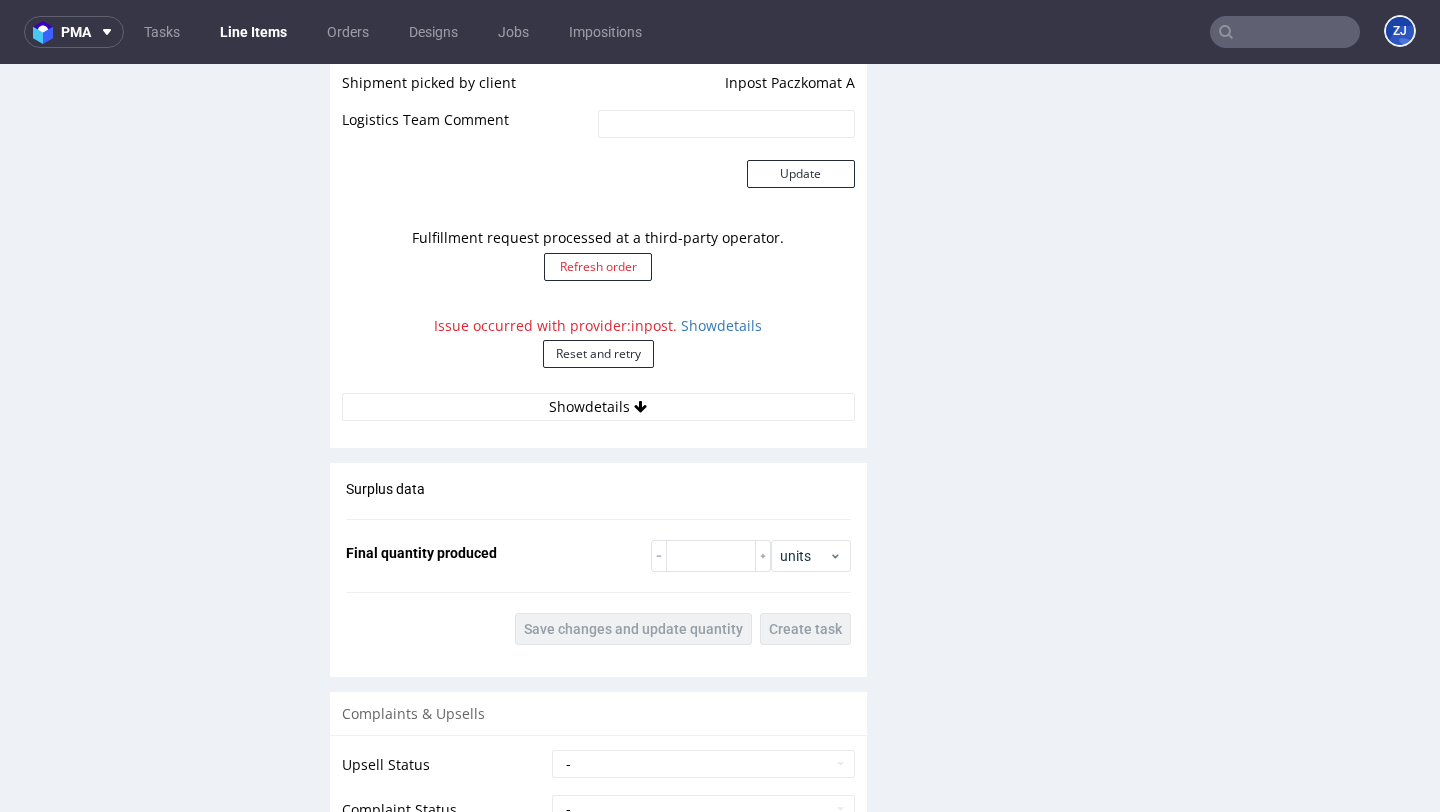 click on "Issue occurred with provider:  inpost .   Show  details Reset and retry" at bounding box center [598, 350] 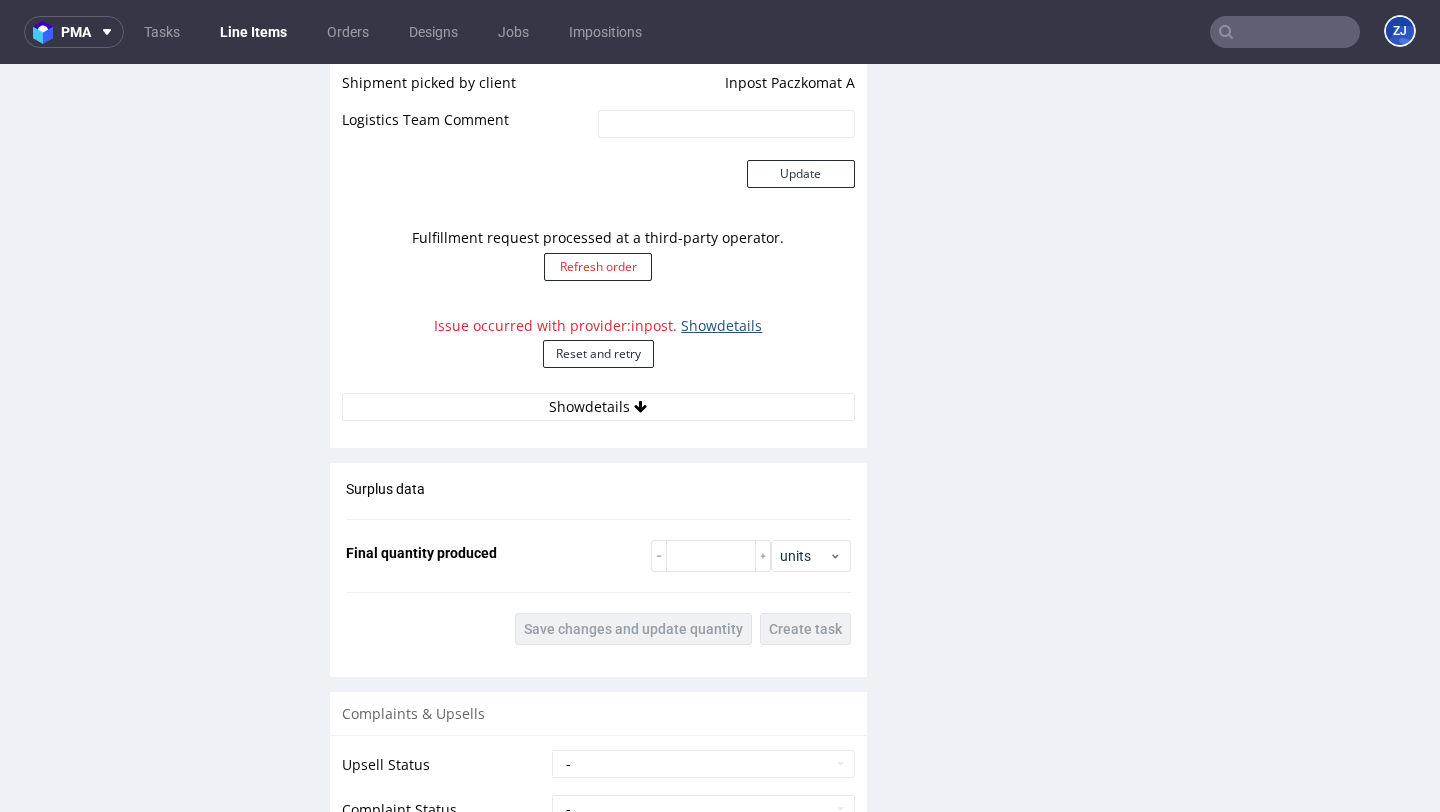 click on "Show  details" at bounding box center [721, 325] 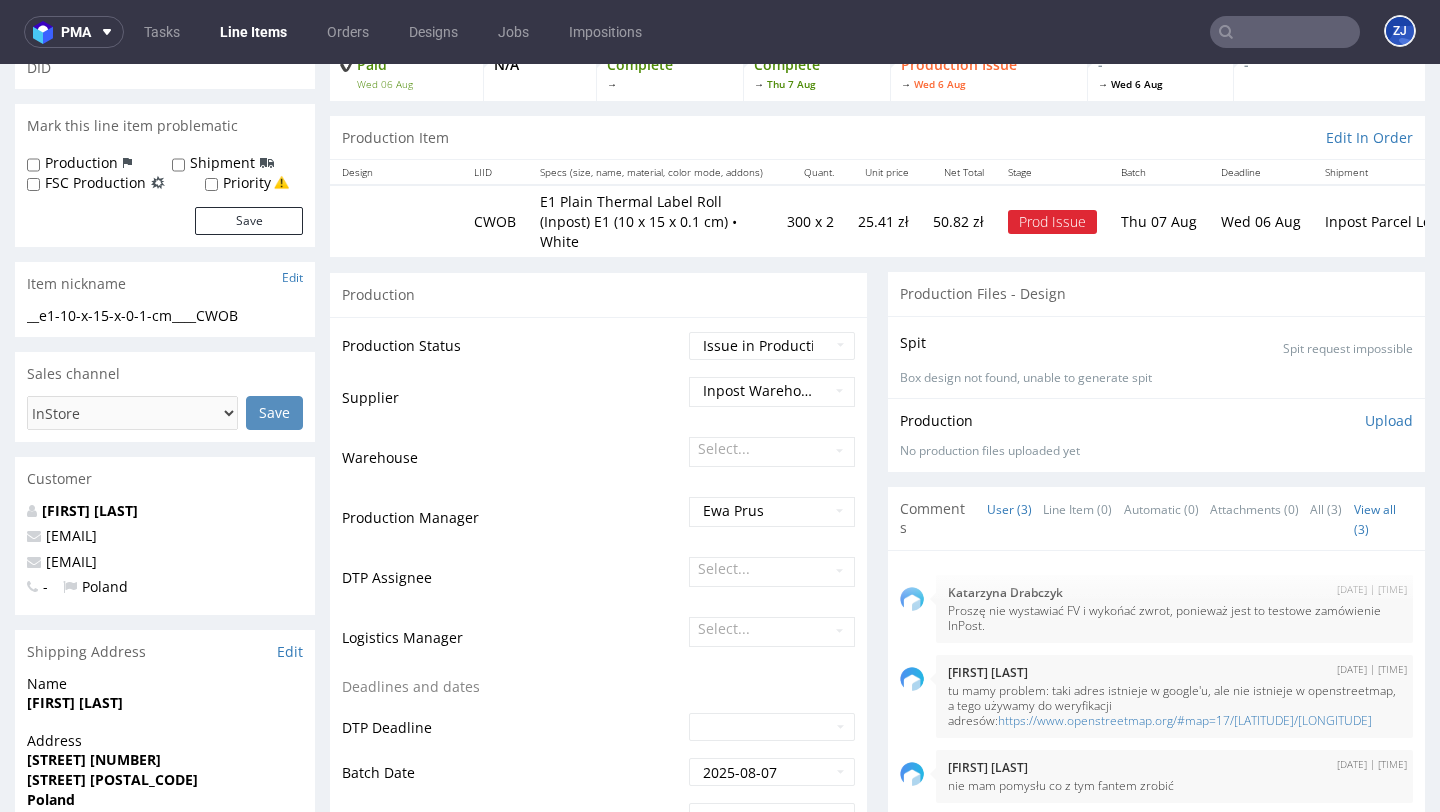 scroll, scrollTop: 0, scrollLeft: 0, axis: both 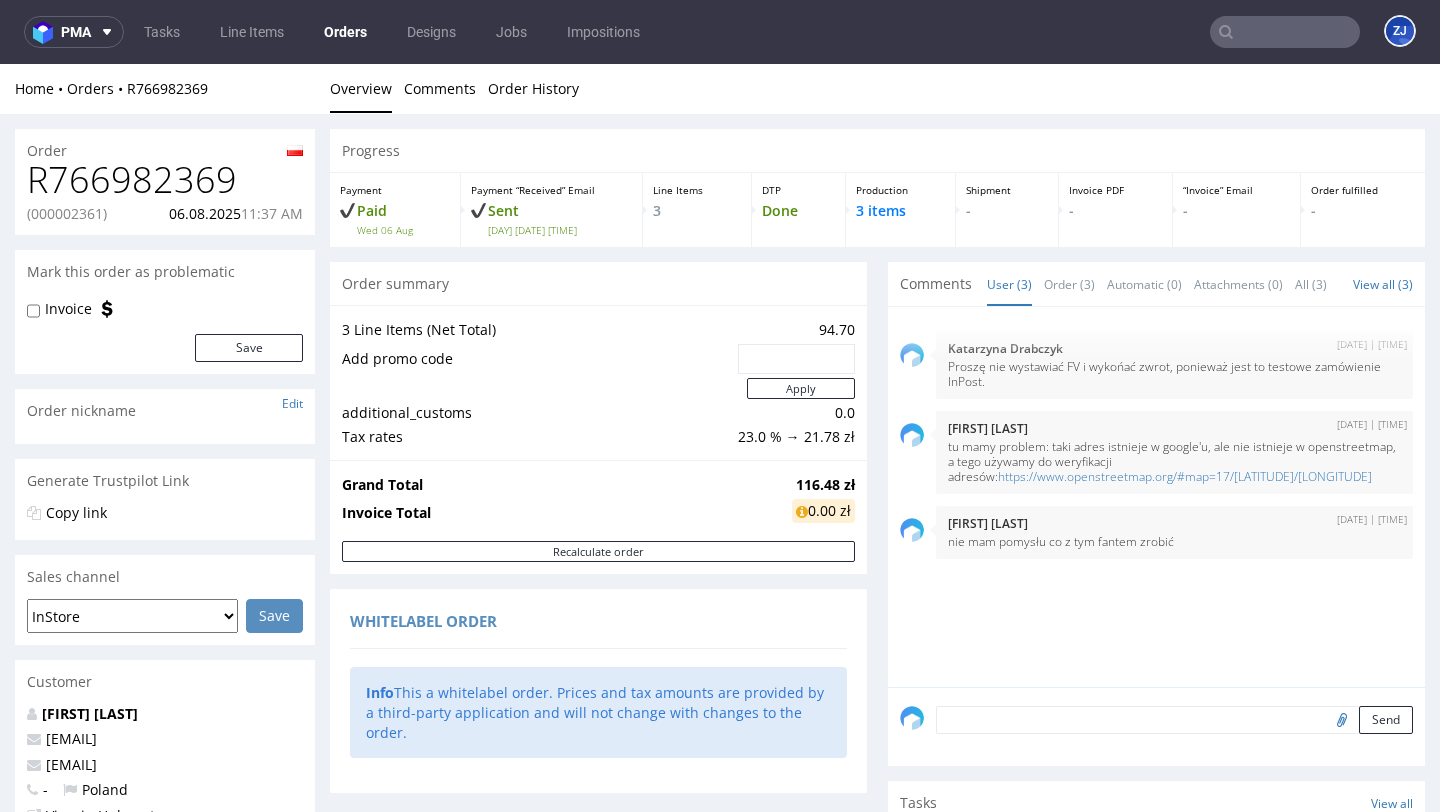 click on "(000002361)" at bounding box center (67, 214) 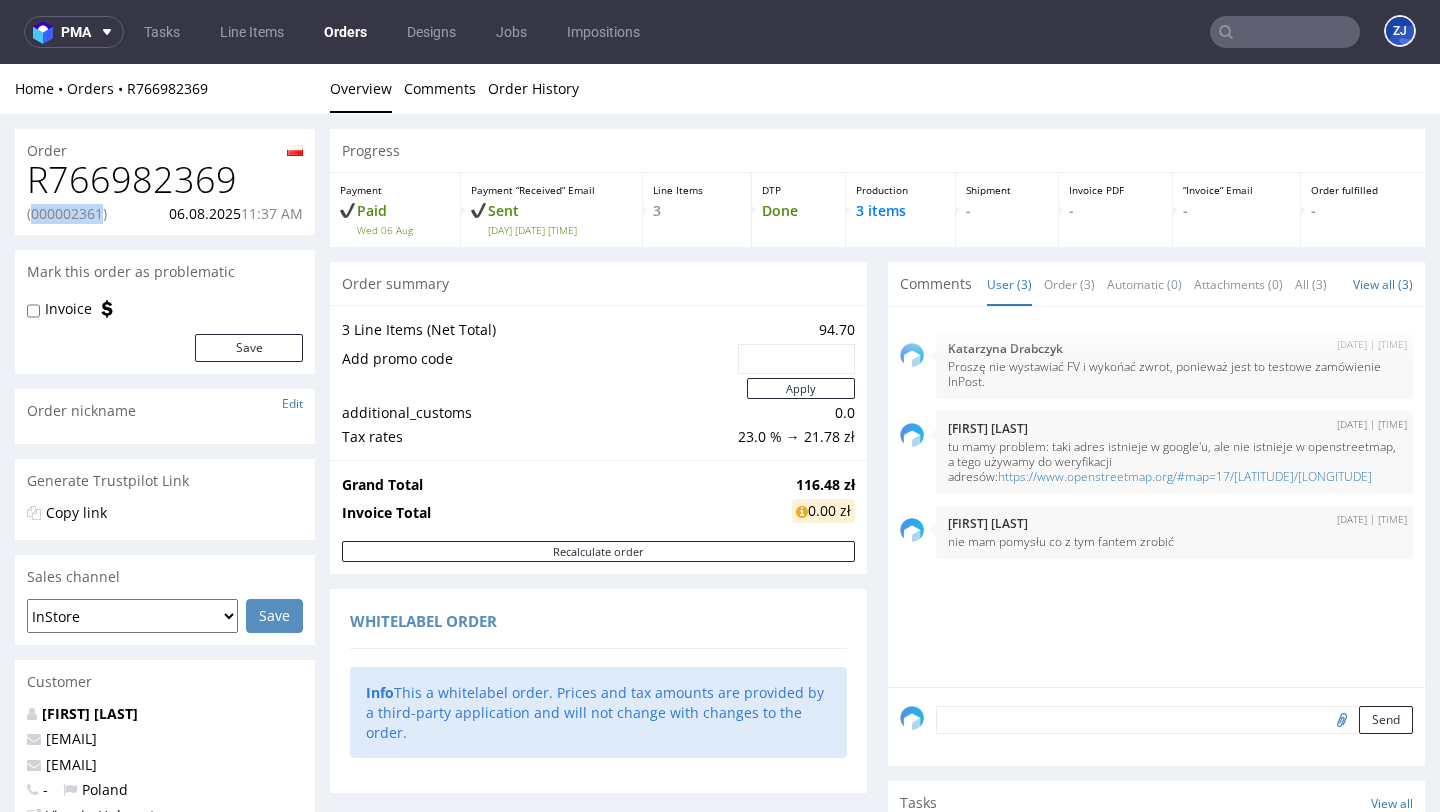 click on "(000002361)" at bounding box center (67, 214) 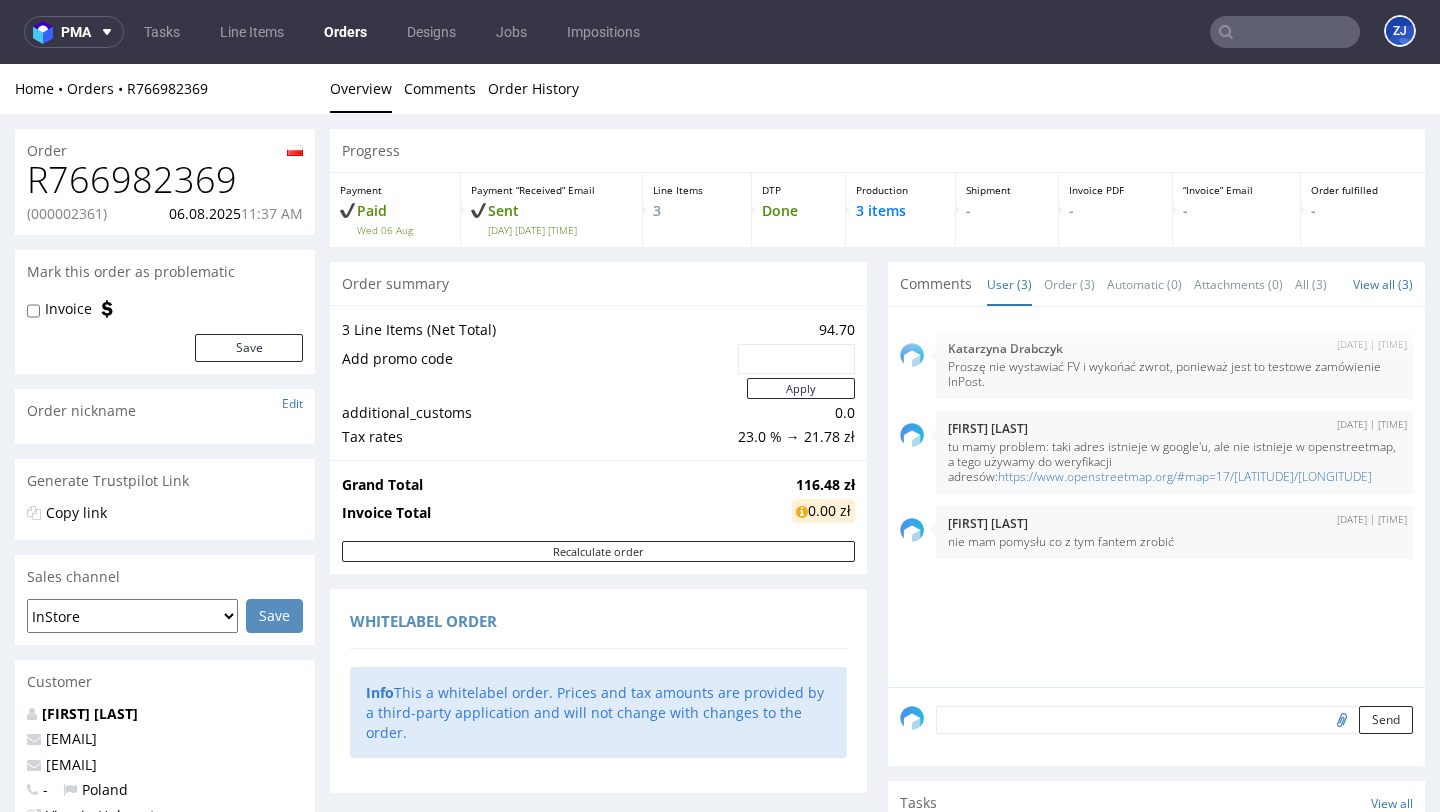 click at bounding box center (1174, 720) 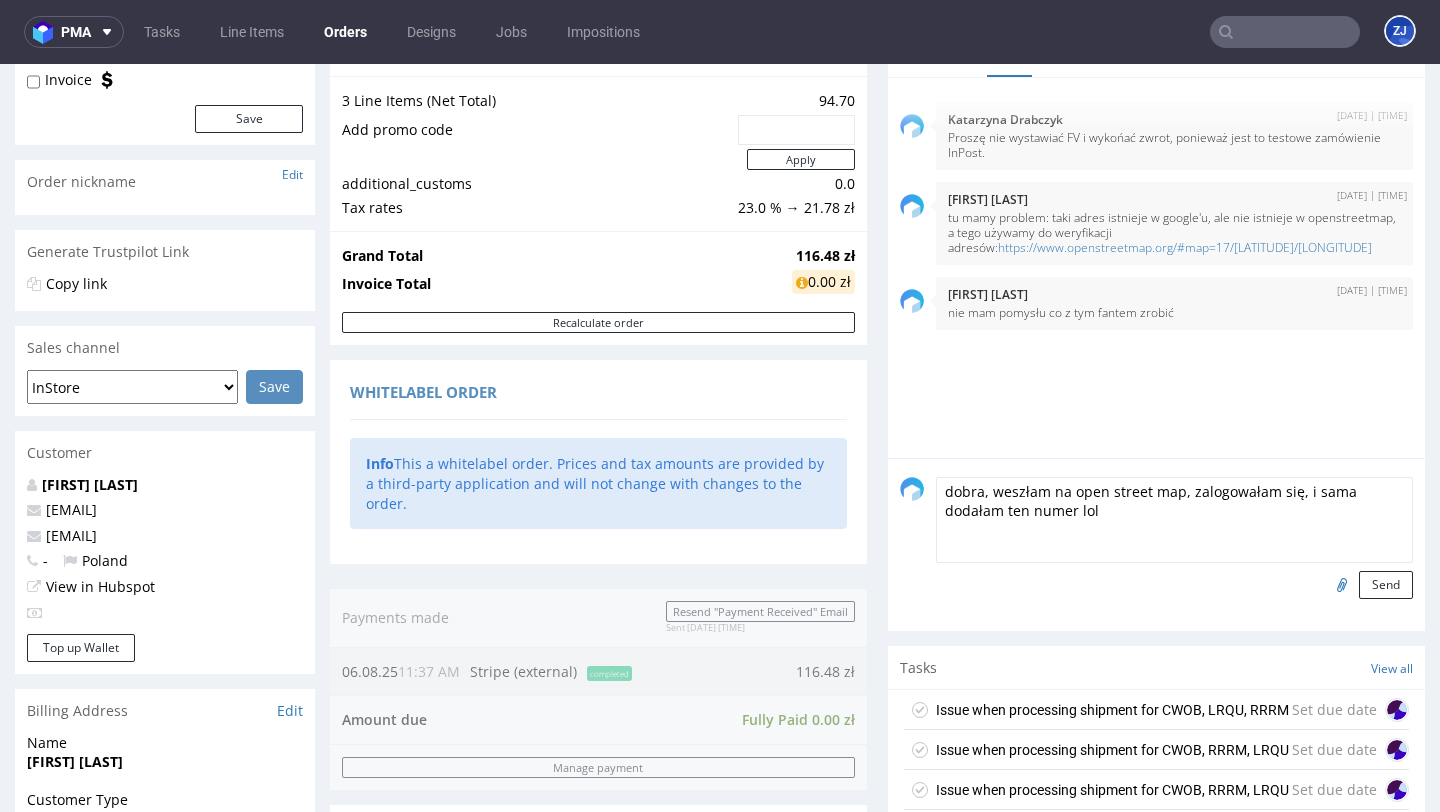 scroll, scrollTop: 233, scrollLeft: 0, axis: vertical 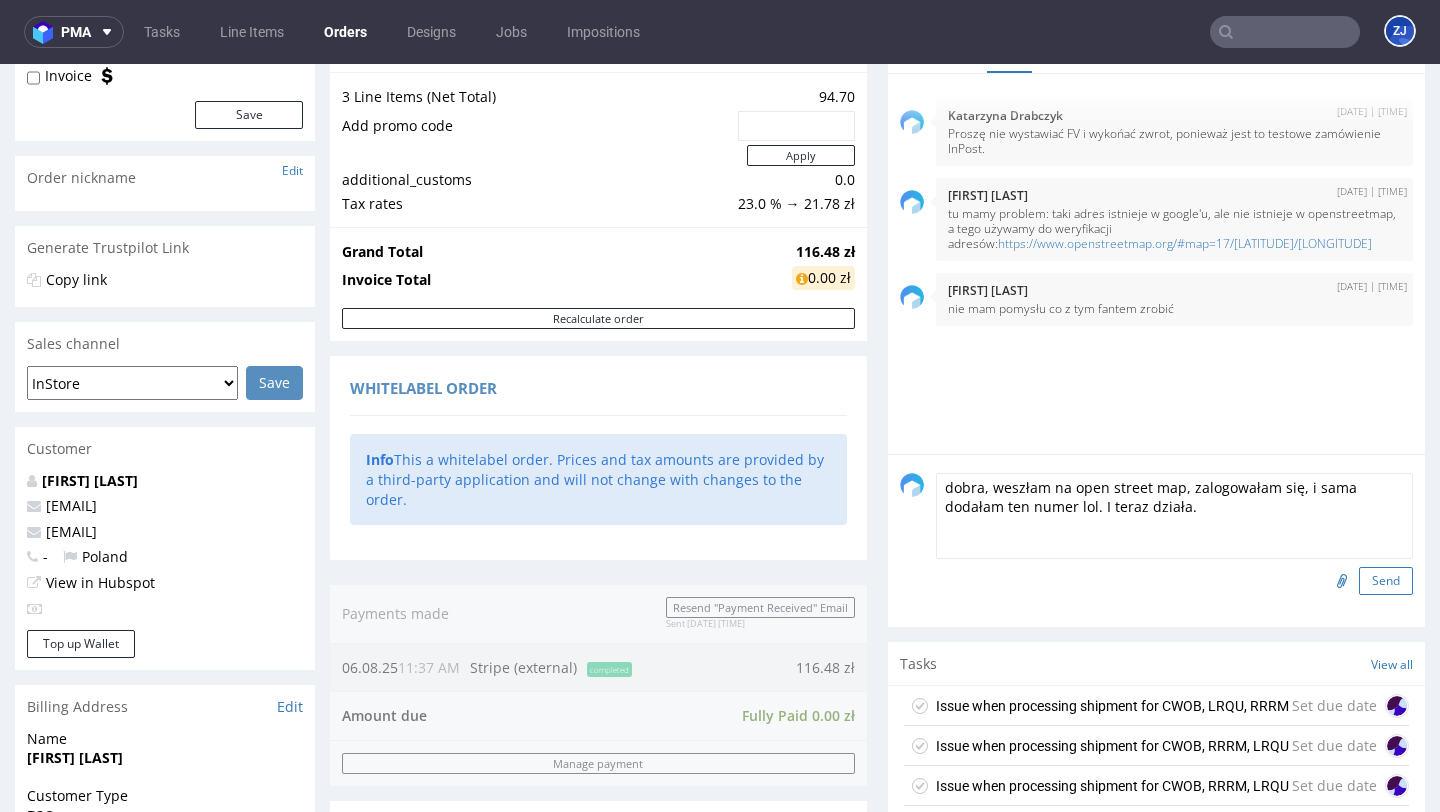type on "dobra, weszłam na open street map, zalogowałam się, i sama dodałam ten numer lol. I teraz działa." 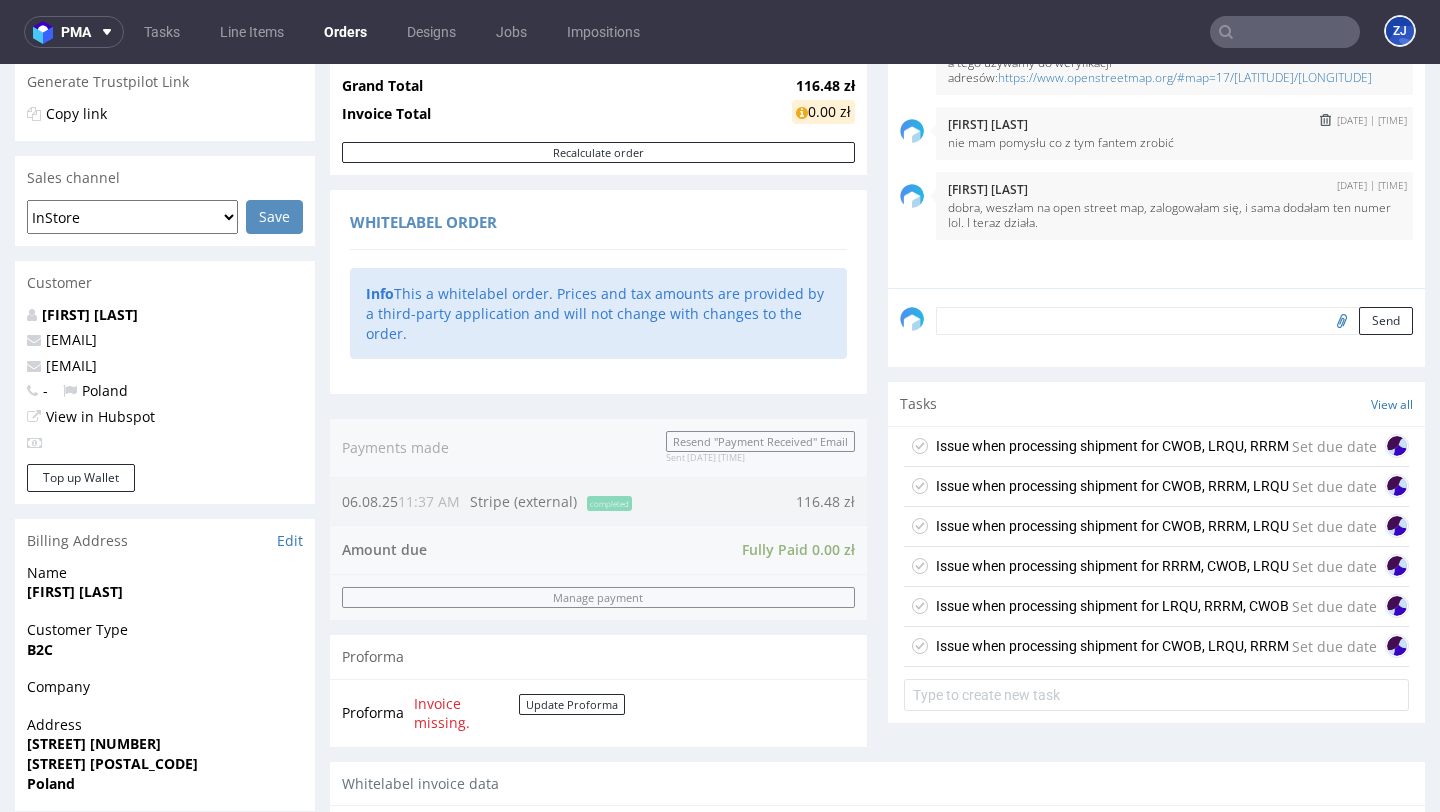 scroll, scrollTop: 715, scrollLeft: 0, axis: vertical 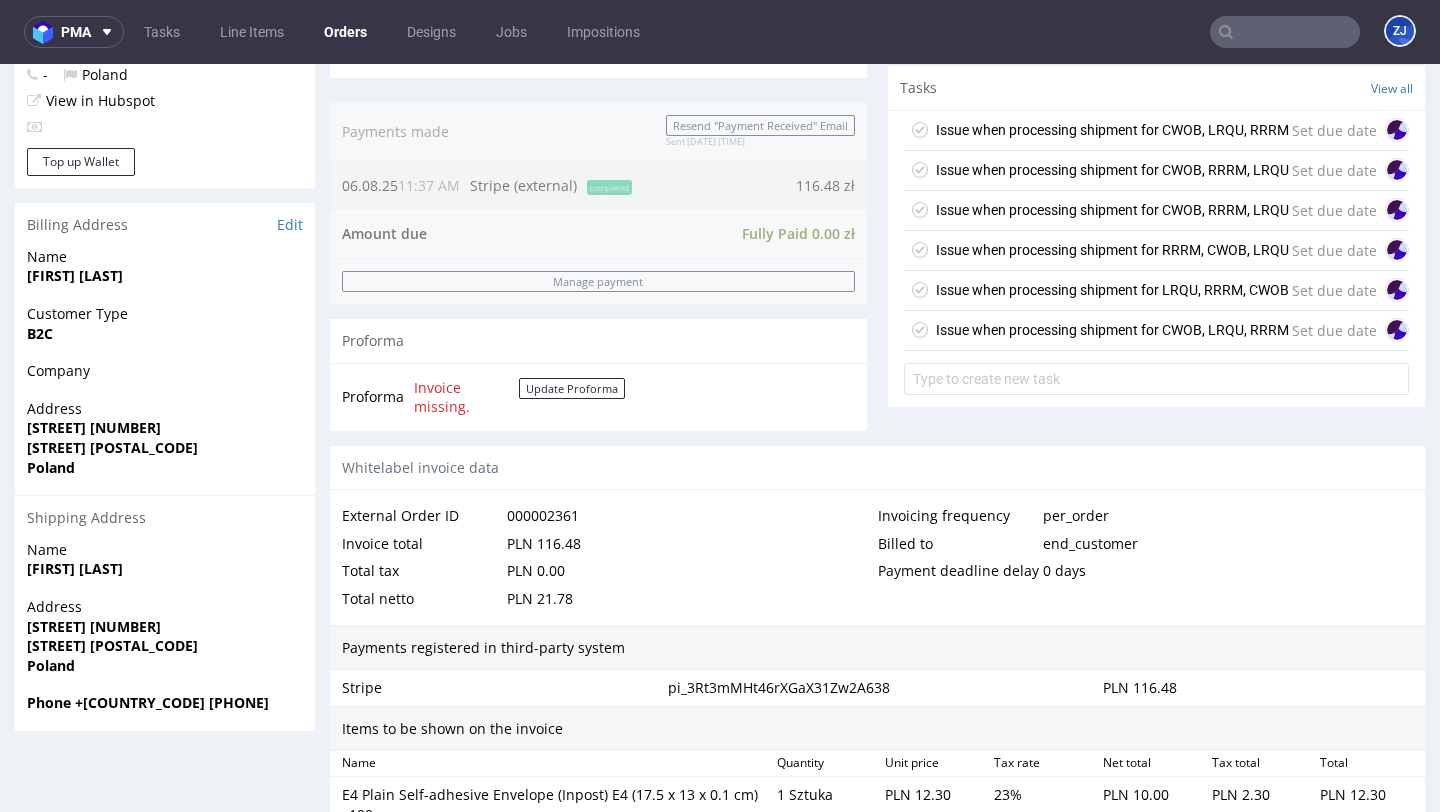 click on "Issue when processing shipment for CWOB, LRQU, RRRM" at bounding box center [1112, 330] 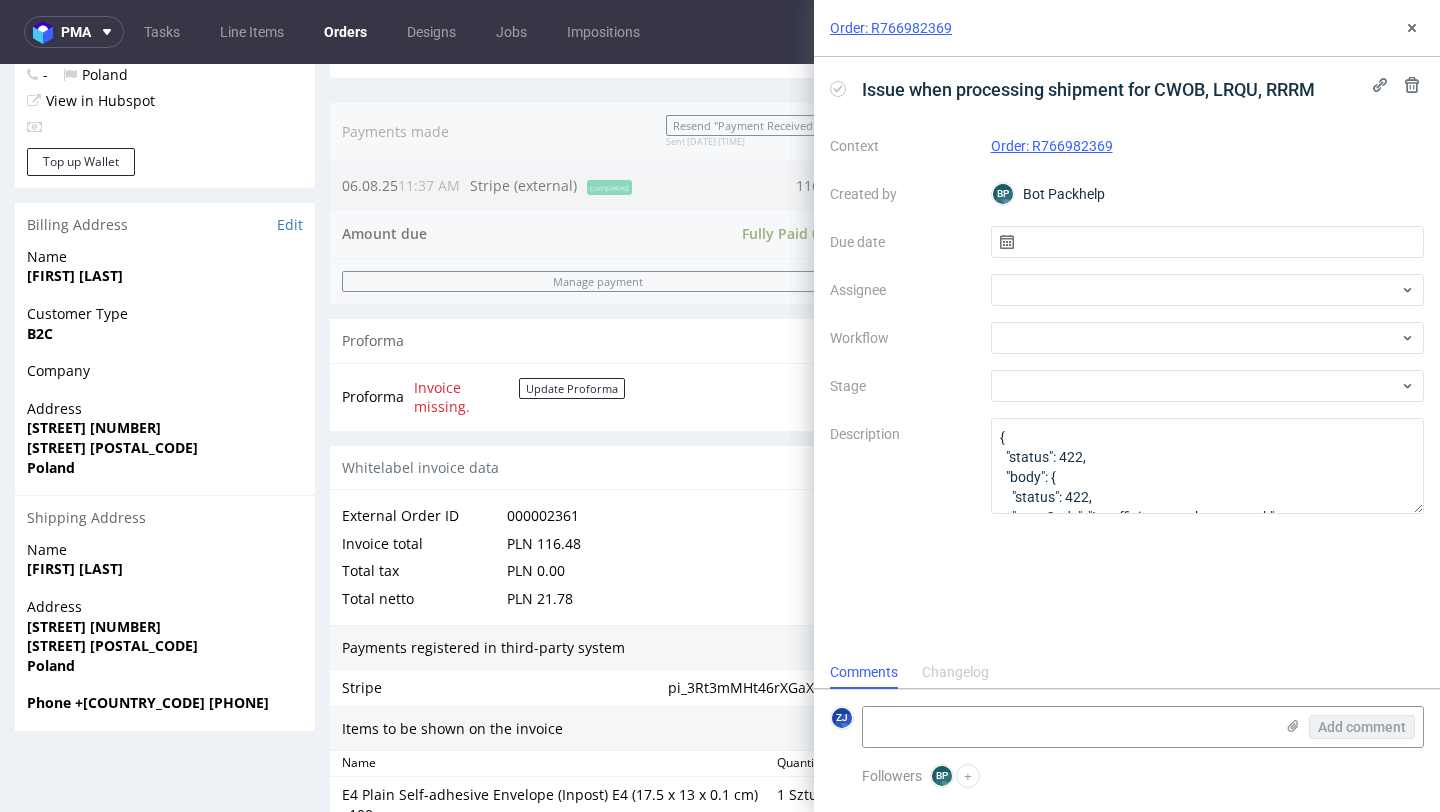 scroll, scrollTop: 16, scrollLeft: 0, axis: vertical 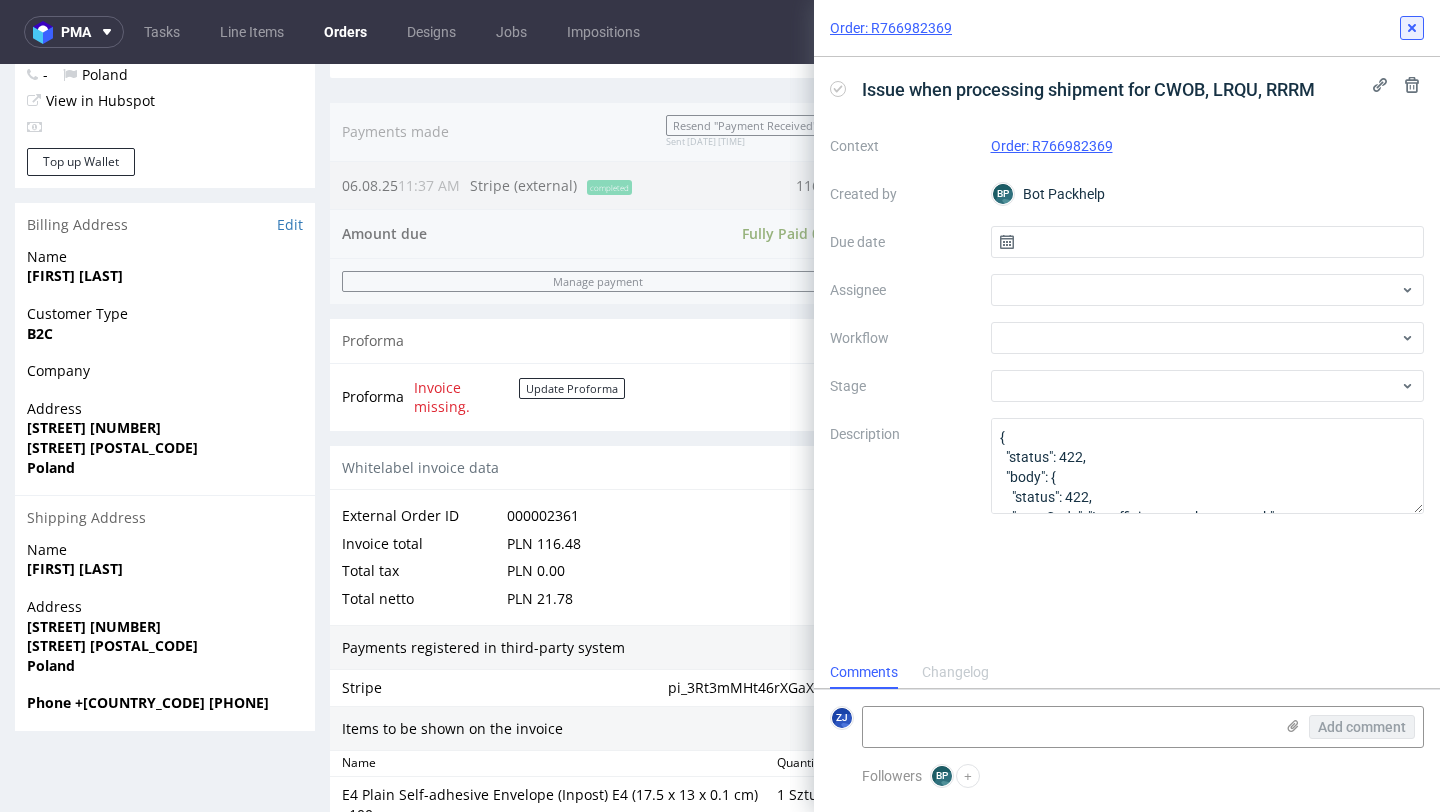 click 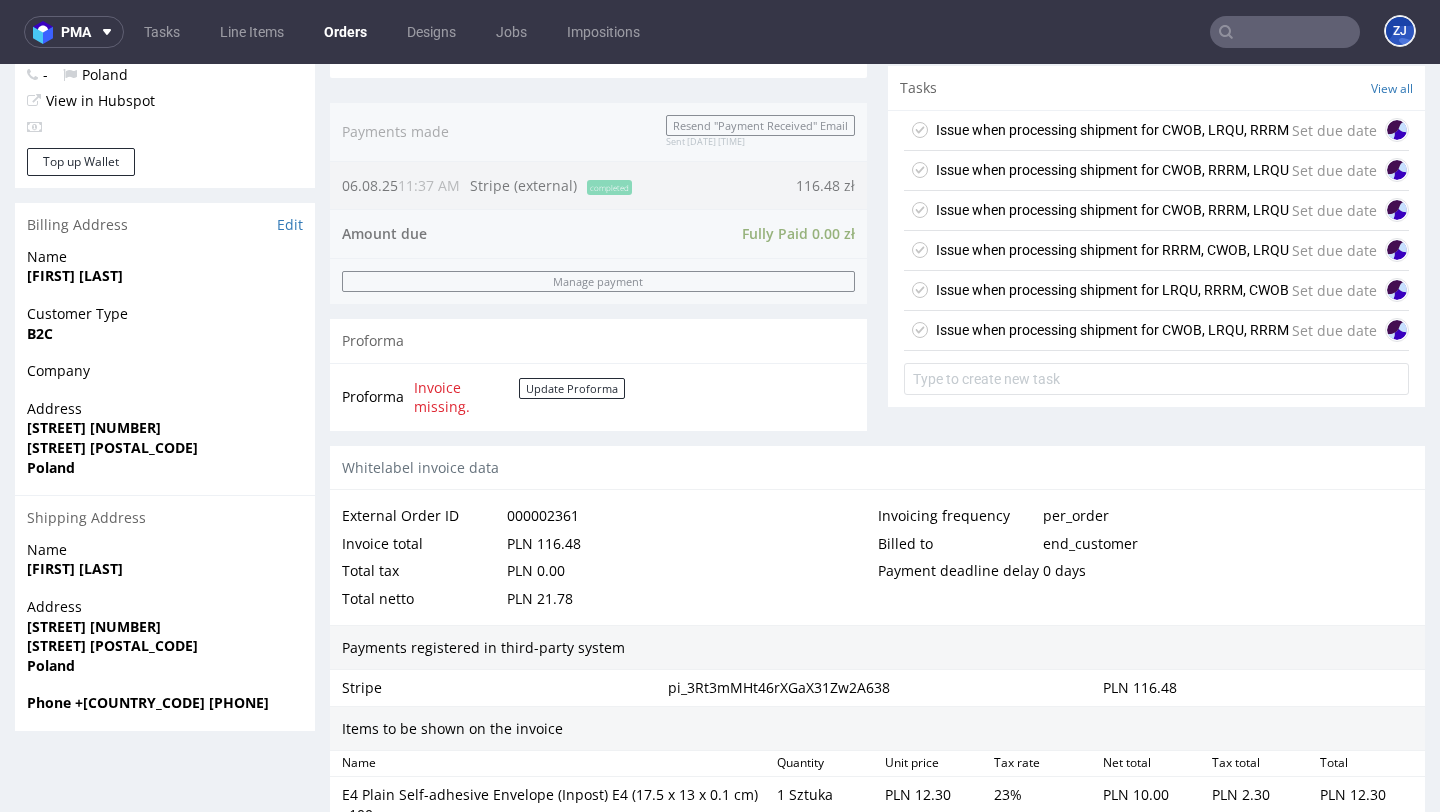 click on "Issue when processing shipment for LRQU, RRRM, CWOB" at bounding box center [1096, 290] 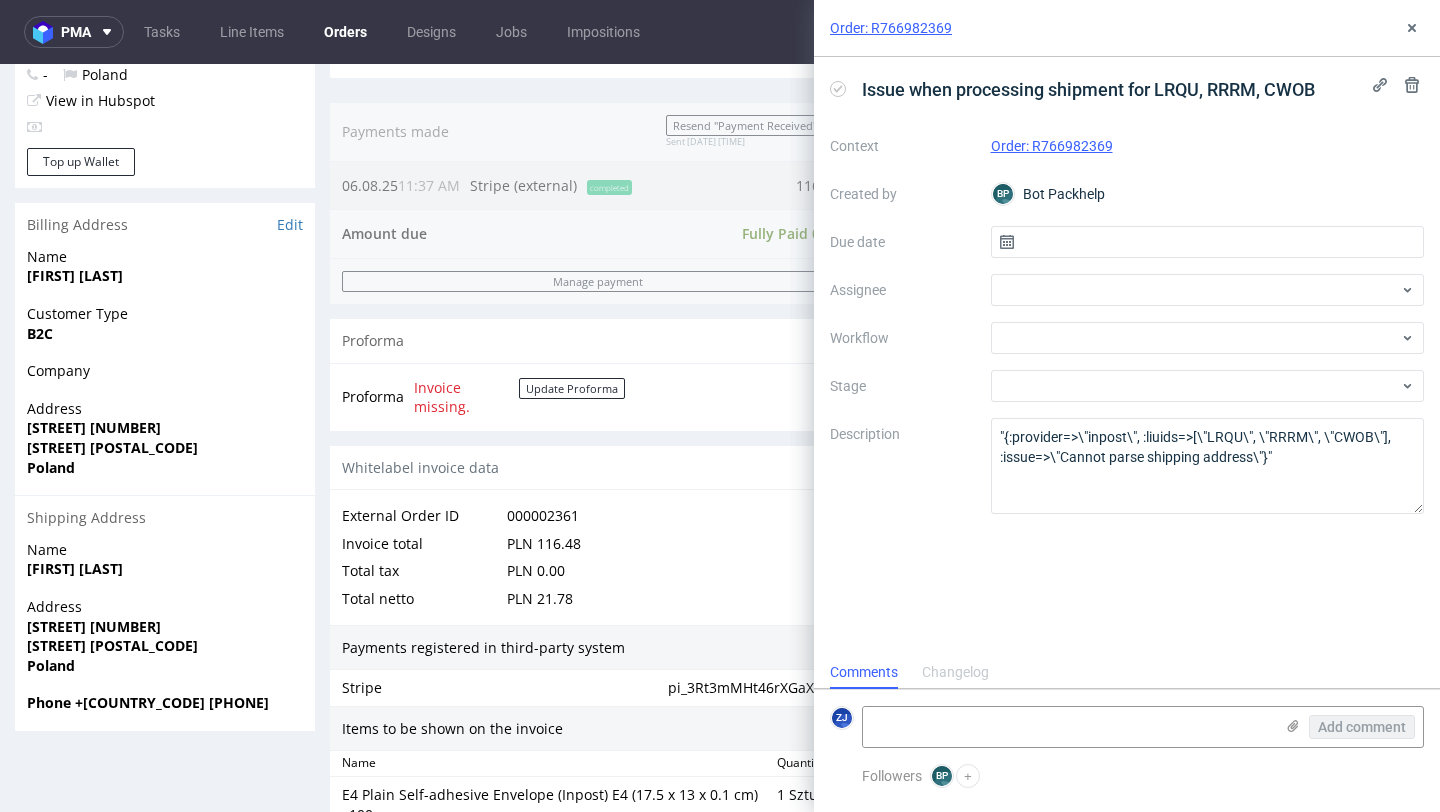 scroll, scrollTop: 16, scrollLeft: 0, axis: vertical 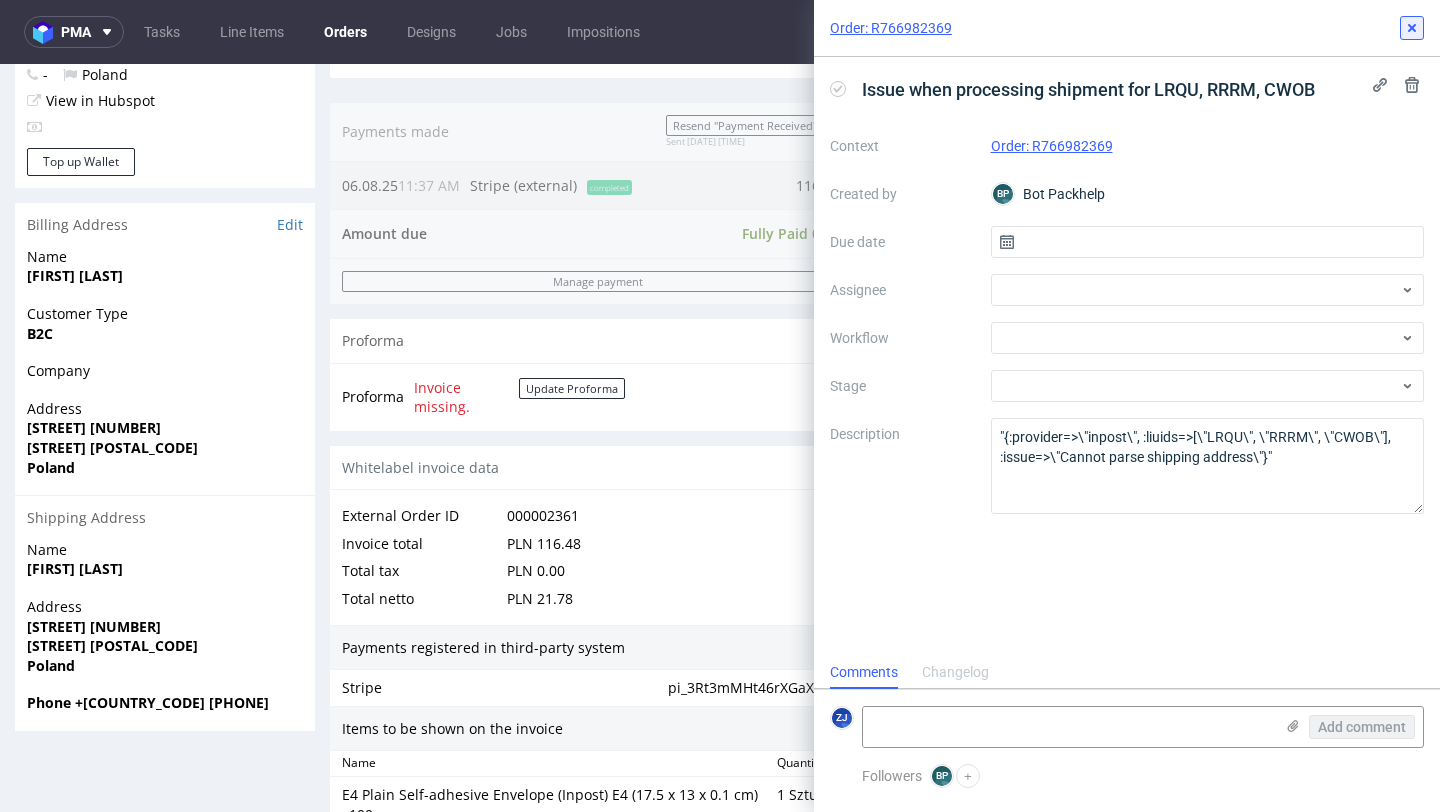 click 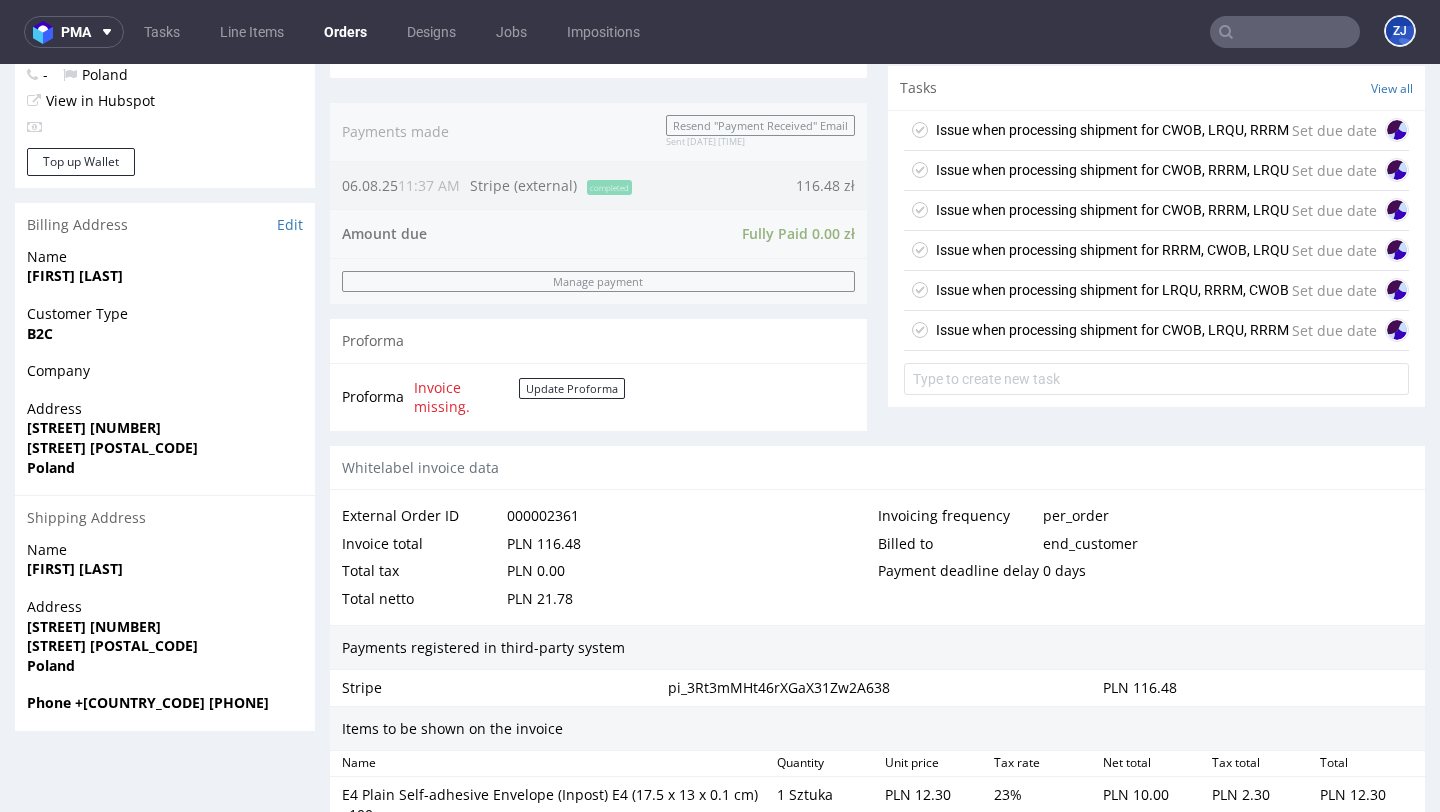 click 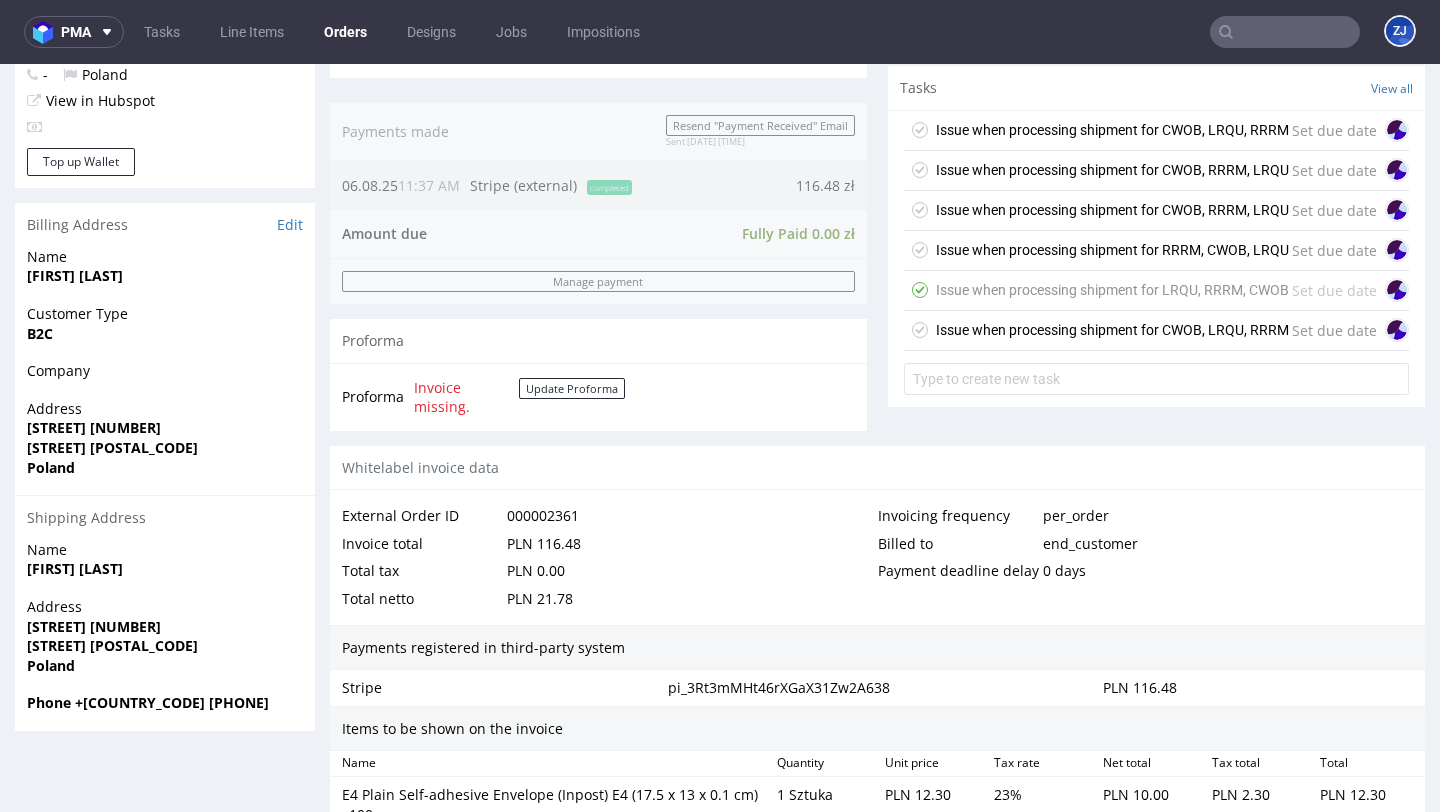 click 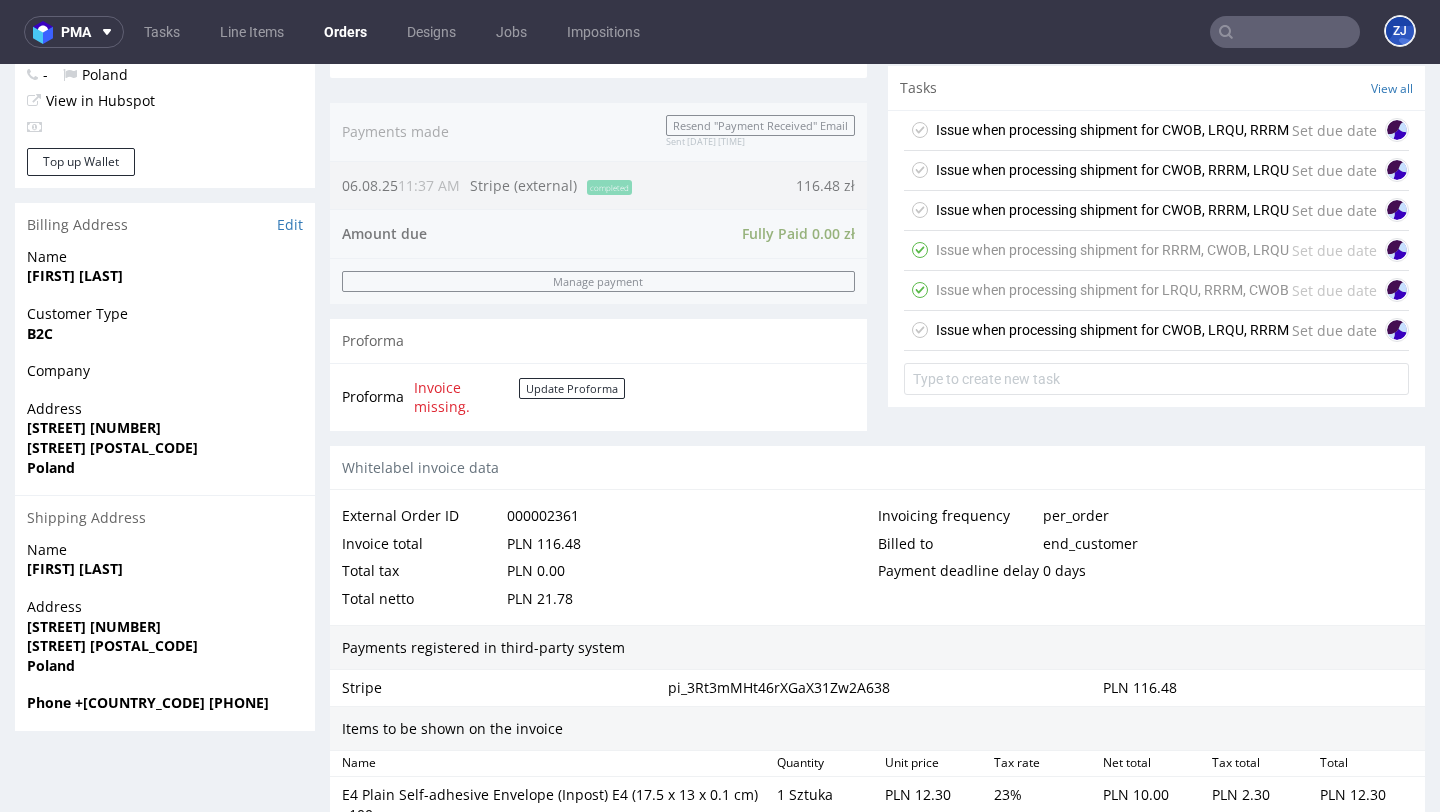 click 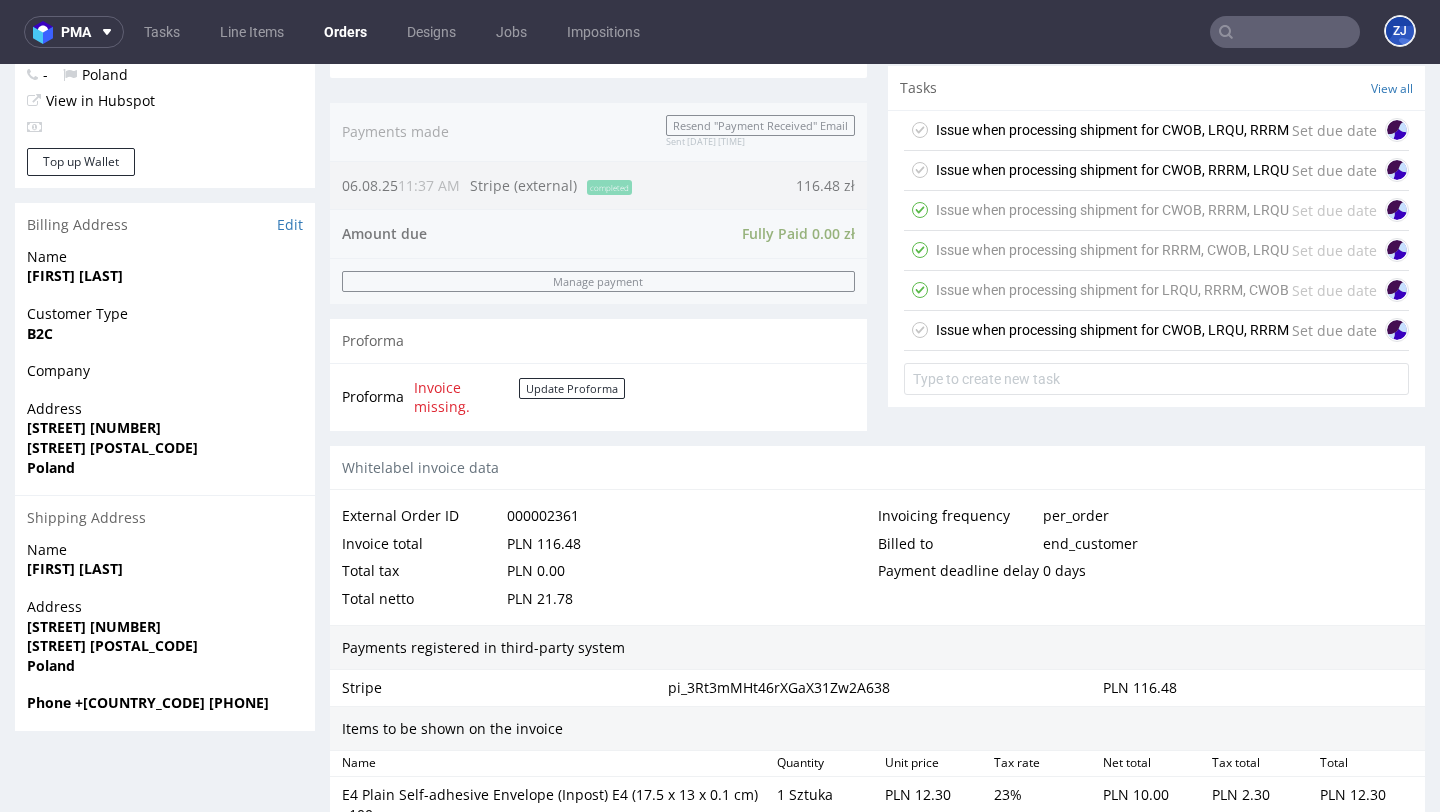 click 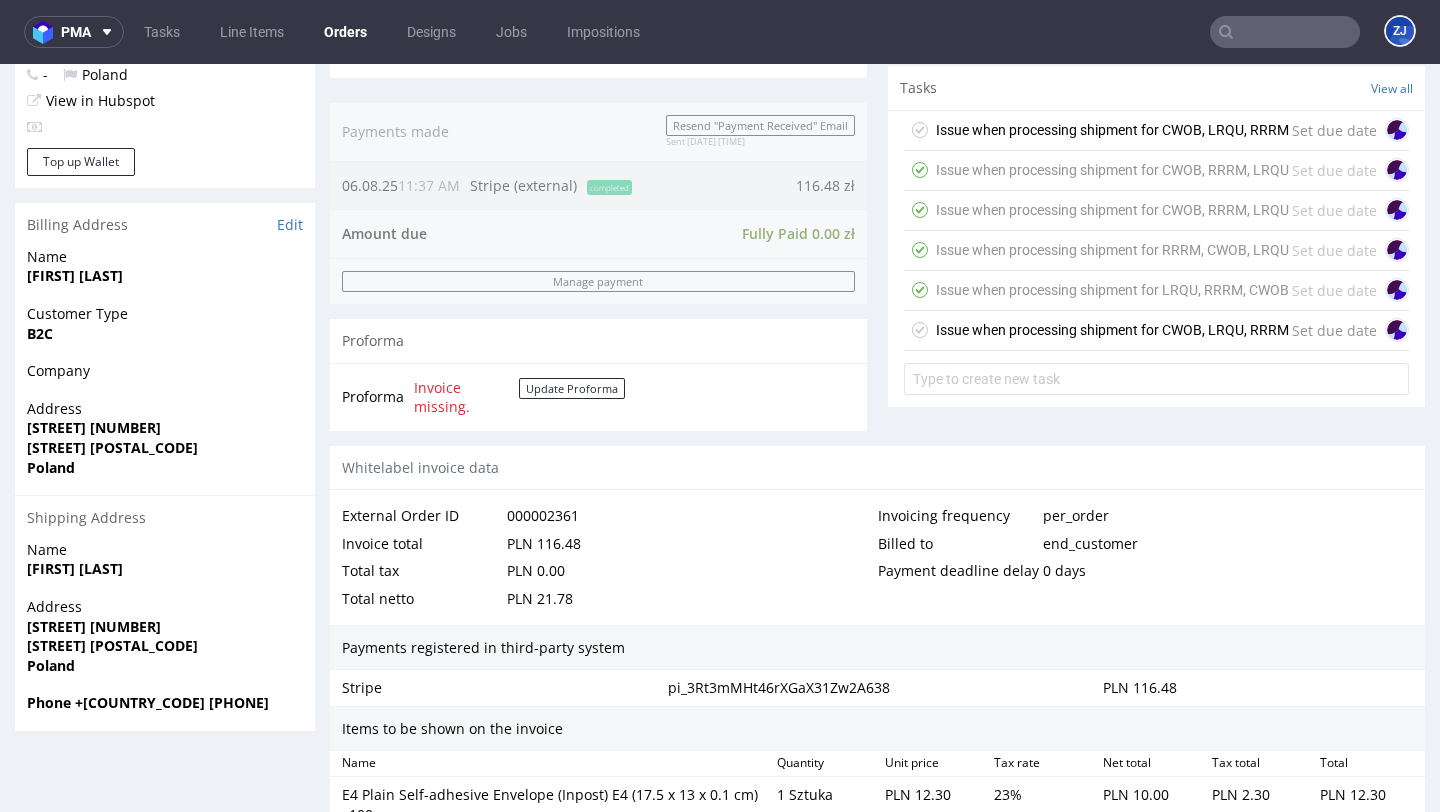 click 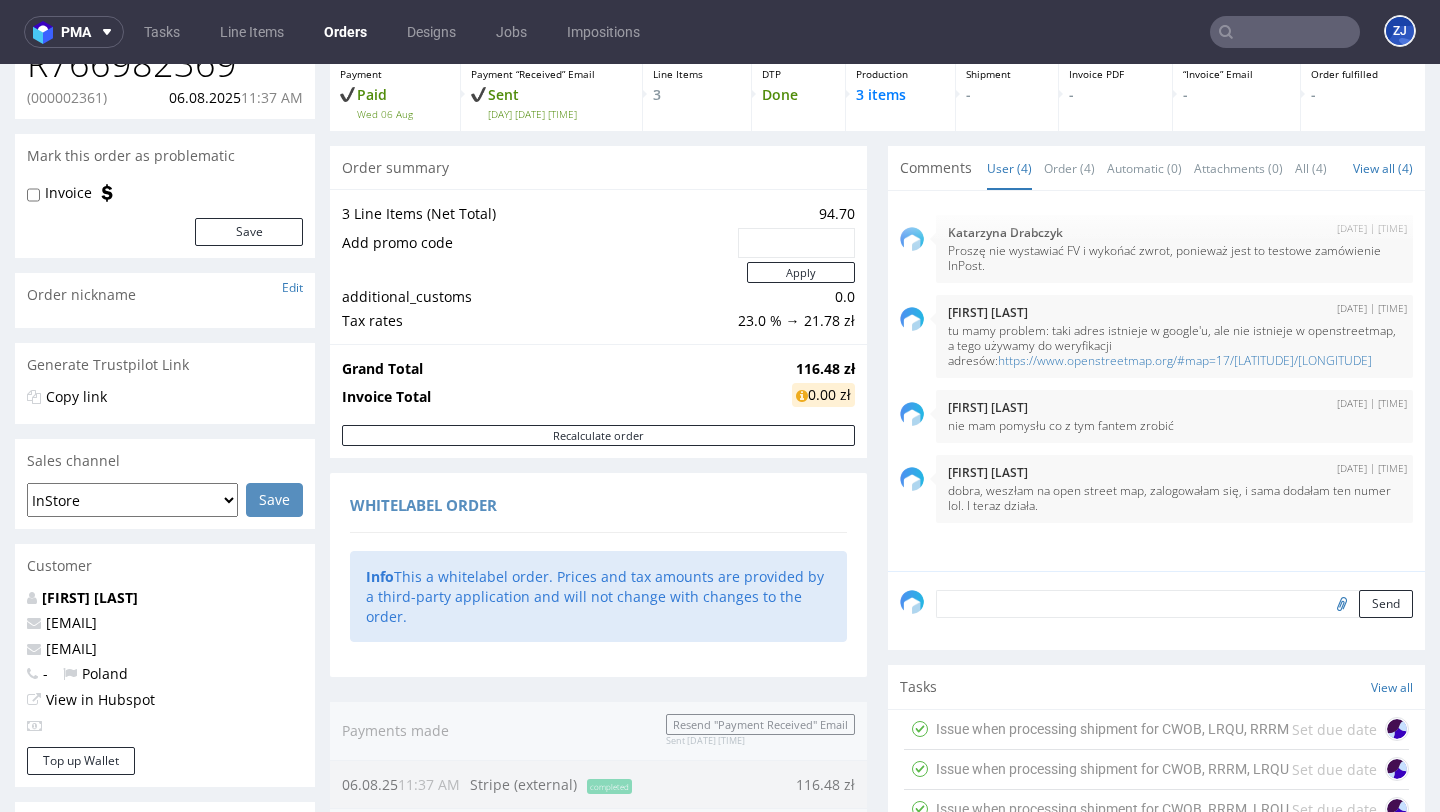 scroll, scrollTop: 0, scrollLeft: 0, axis: both 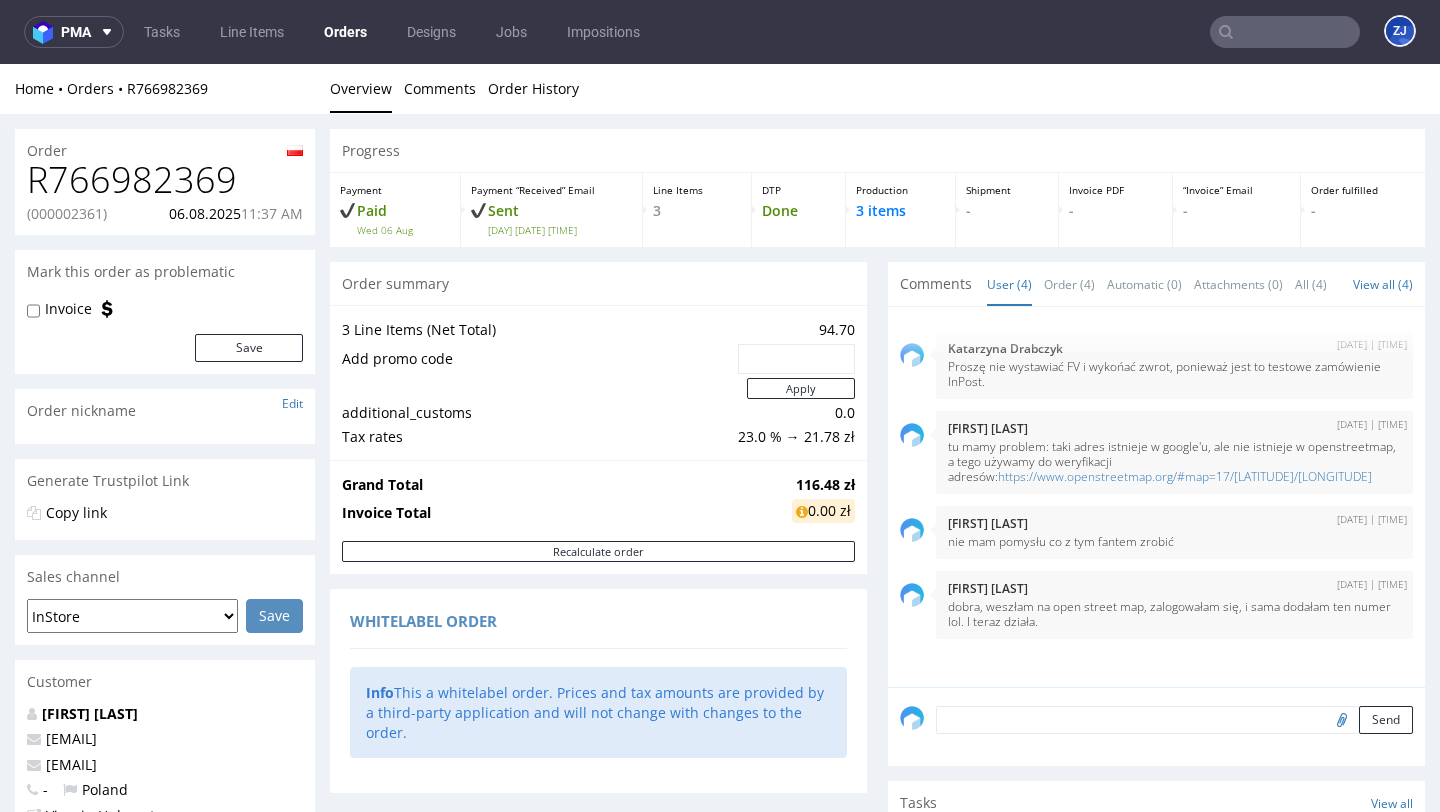 click on "(000002361)" at bounding box center (67, 214) 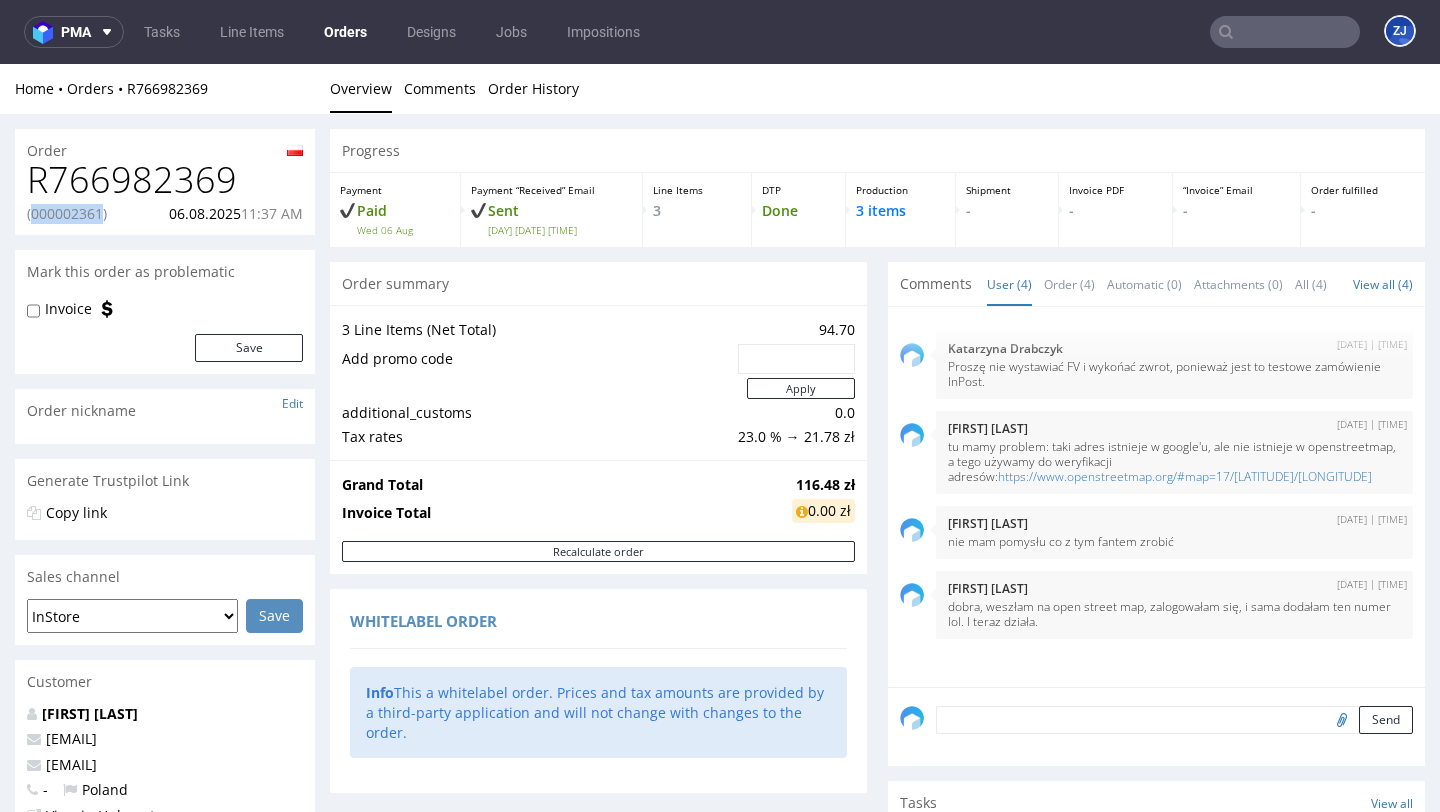 click on "(000002361)" at bounding box center (67, 214) 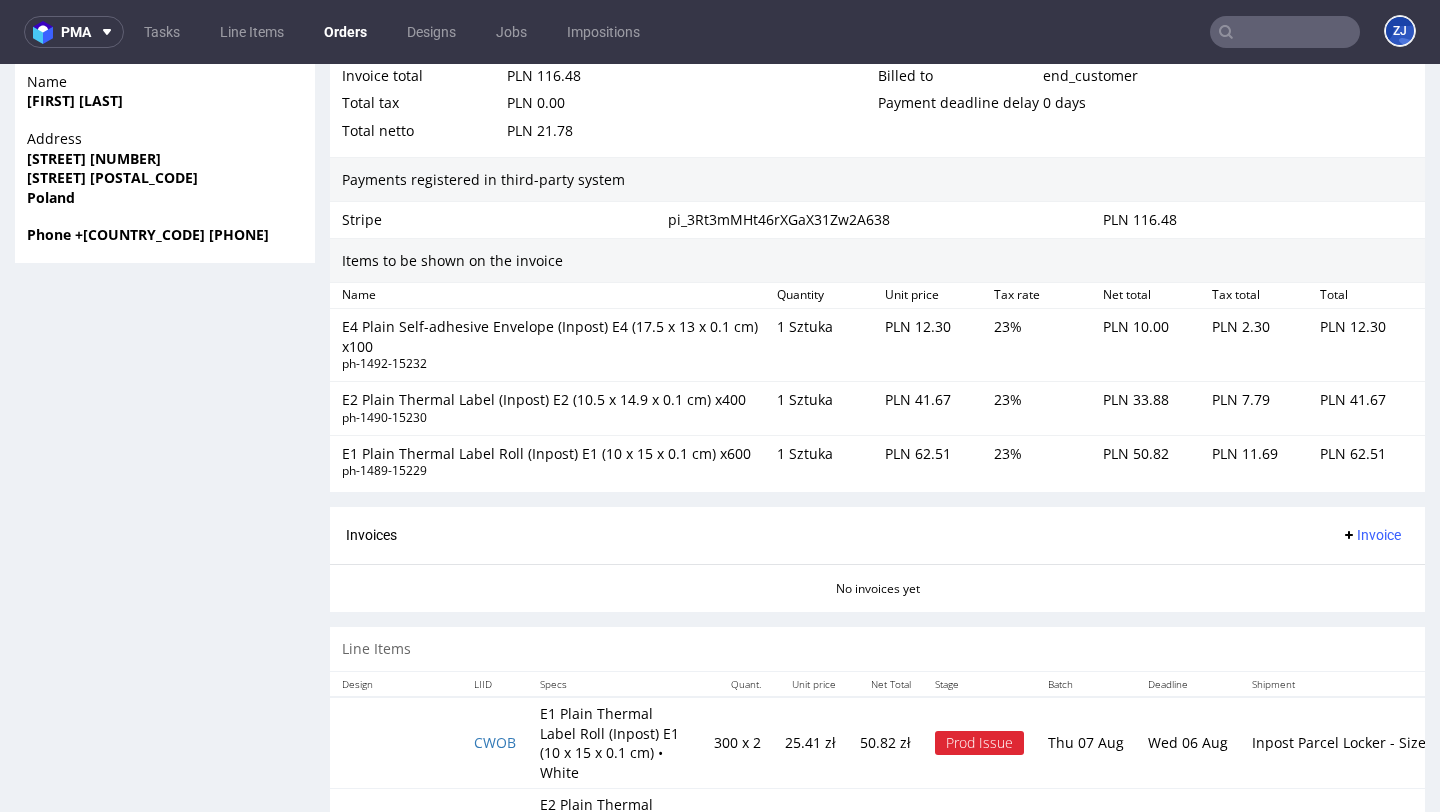 scroll, scrollTop: 1344, scrollLeft: 0, axis: vertical 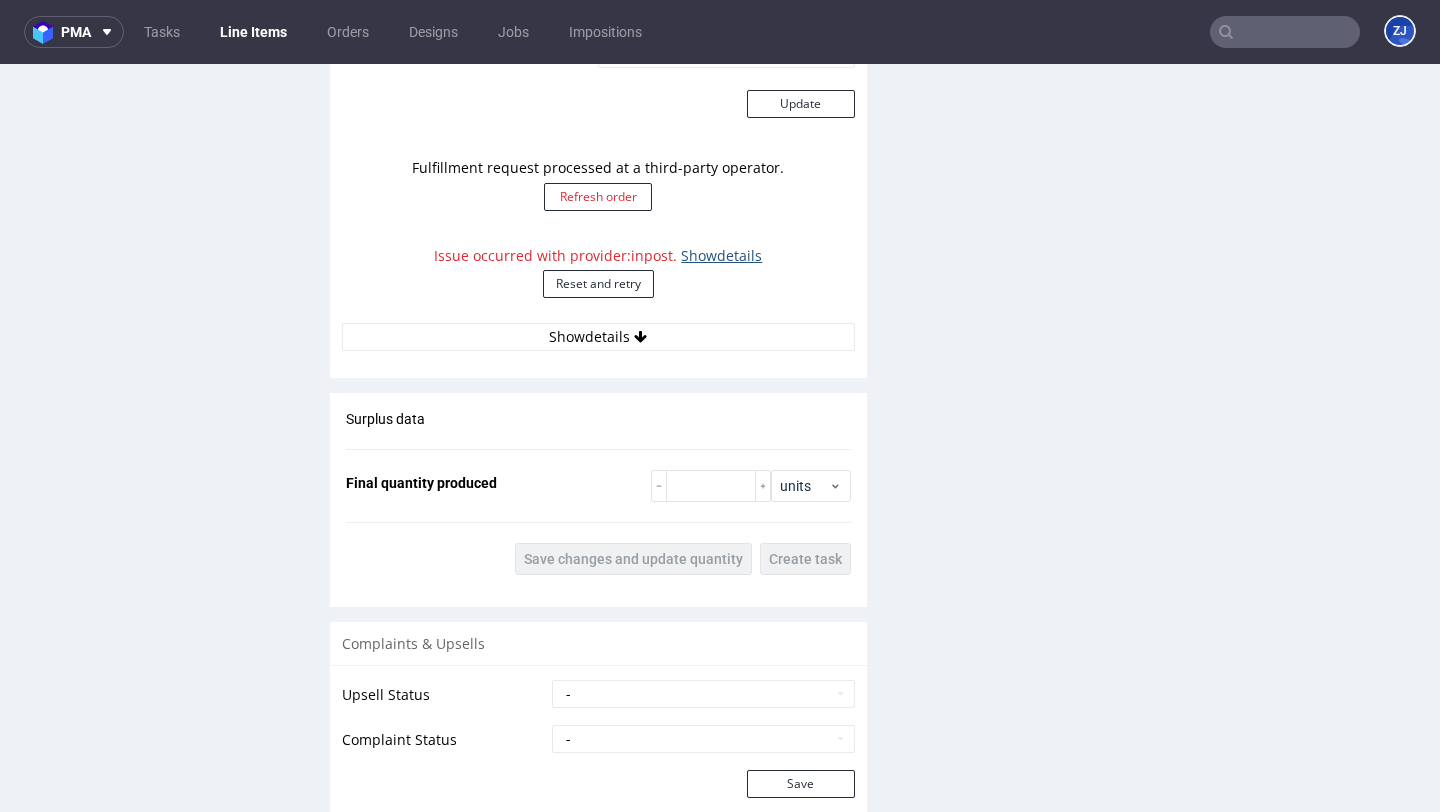 click on "Show  details" at bounding box center [721, 255] 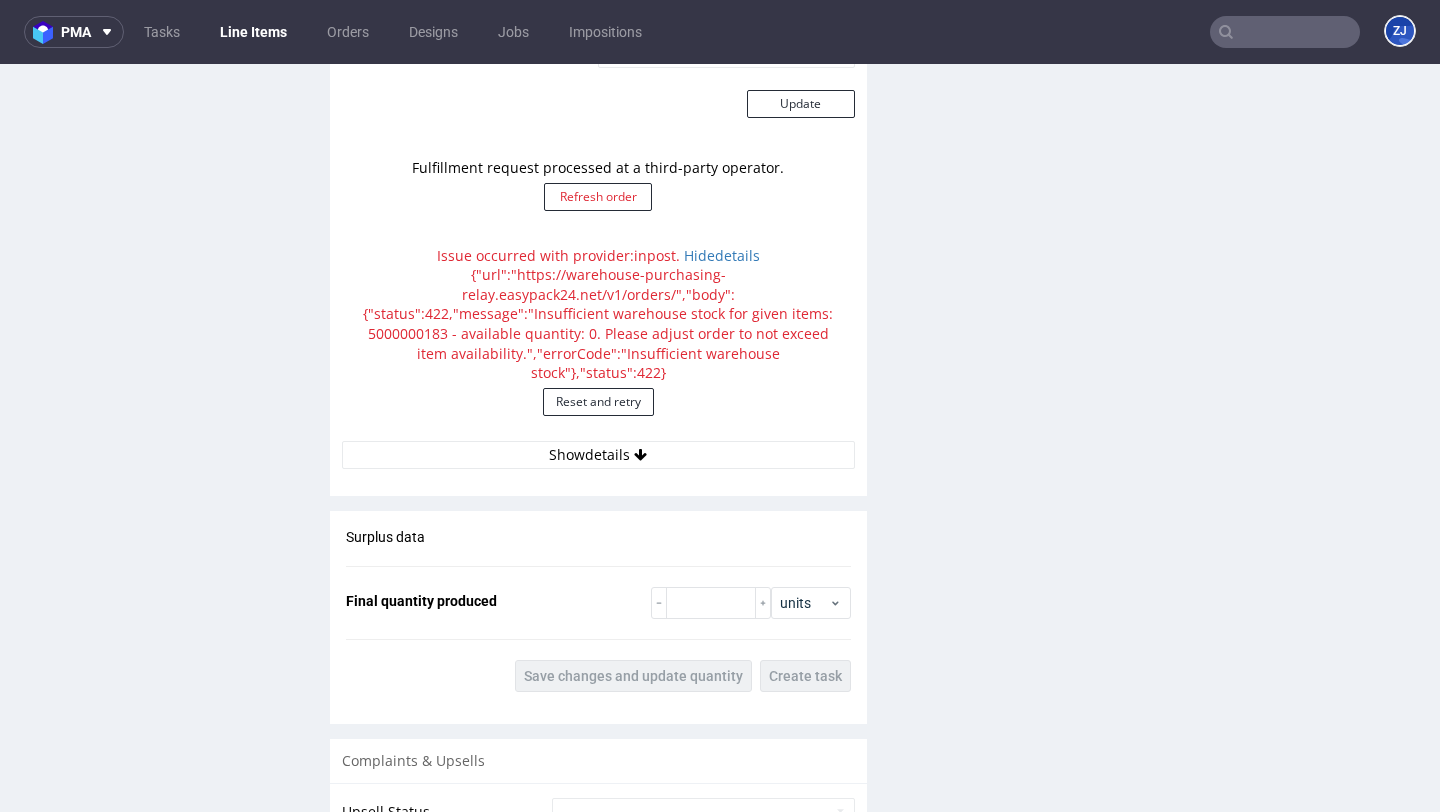 click on "Issue occurred with provider:  inpost .   Hide  details {"url":"https://warehouse-purchasing-relay.easypack24.net/v1/orders/","body":{"status":422,"message":"Insufficient warehouse stock for given items: 5000000183 - available quantity: 0. Please adjust order to not exceed item availability.","errorCode":"Insufficient warehouse stock"},"status":422} Reset and retry" at bounding box center [598, 338] 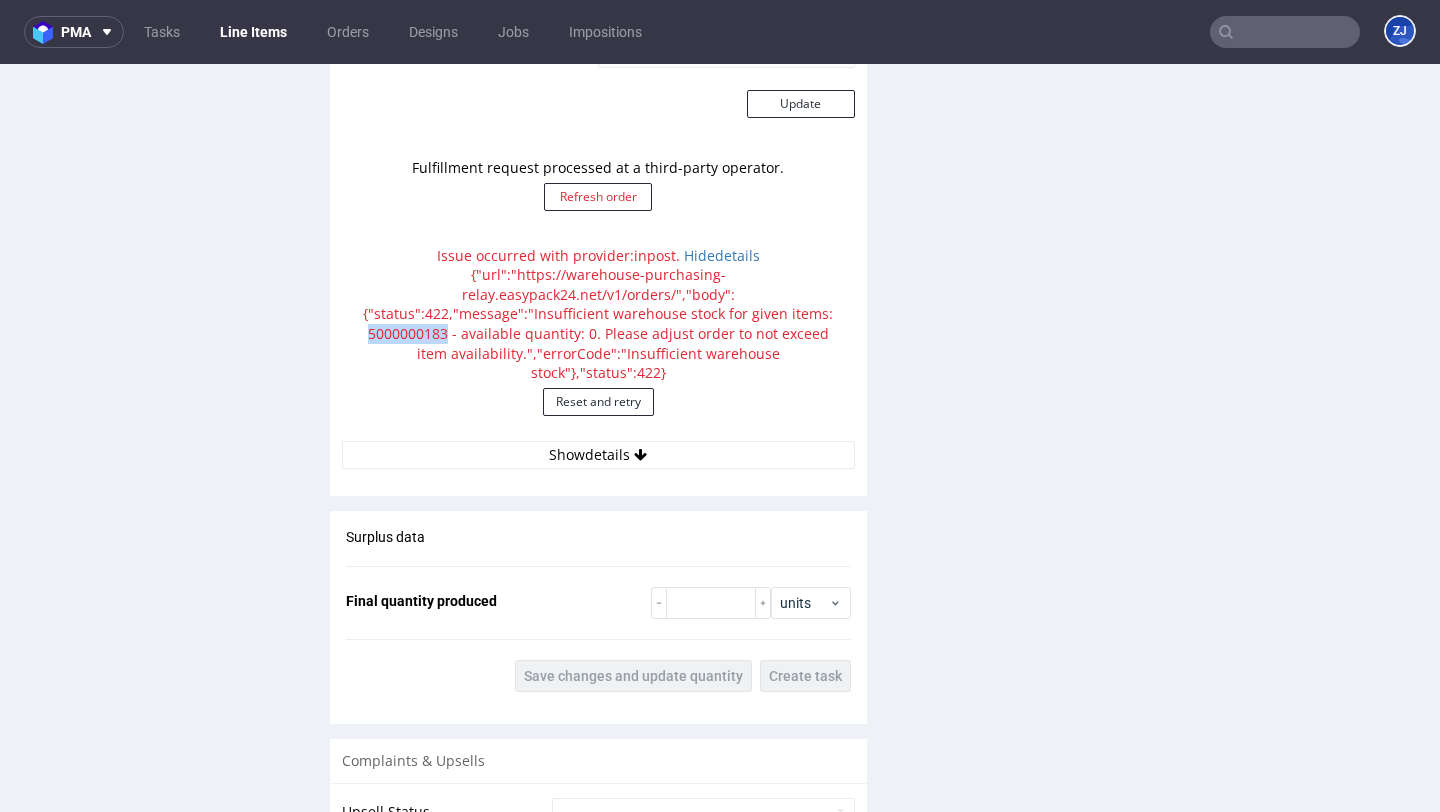 click on "Issue occurred with provider:  inpost .   Hide  details {"url":"https://warehouse-purchasing-relay.easypack24.net/v1/orders/","body":{"status":422,"message":"Insufficient warehouse stock for given items: 5000000183 - available quantity: 0. Please adjust order to not exceed item availability.","errorCode":"Insufficient warehouse stock"},"status":422} Reset and retry" at bounding box center (598, 338) 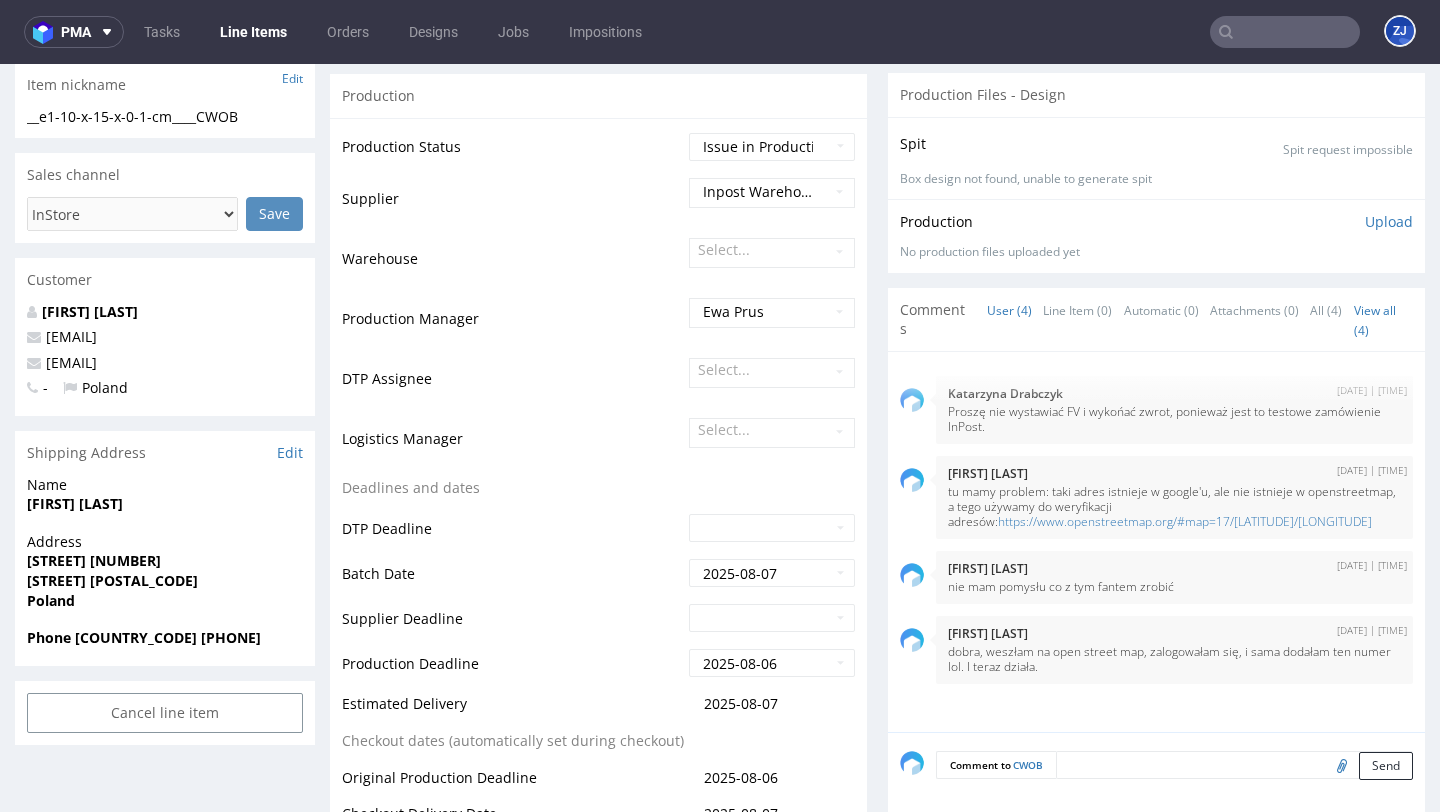 scroll, scrollTop: 0, scrollLeft: 0, axis: both 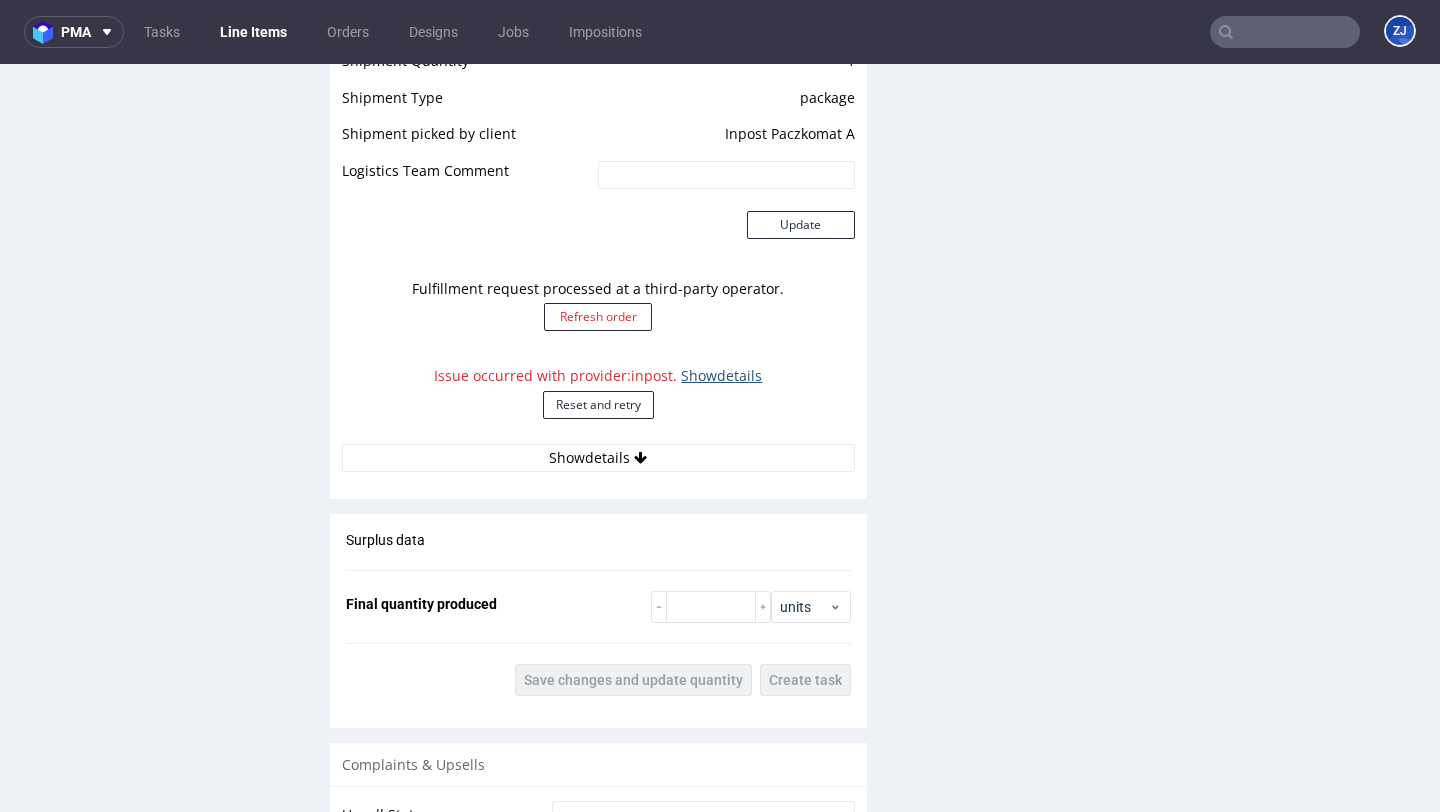 click on "Show  details" at bounding box center (721, 375) 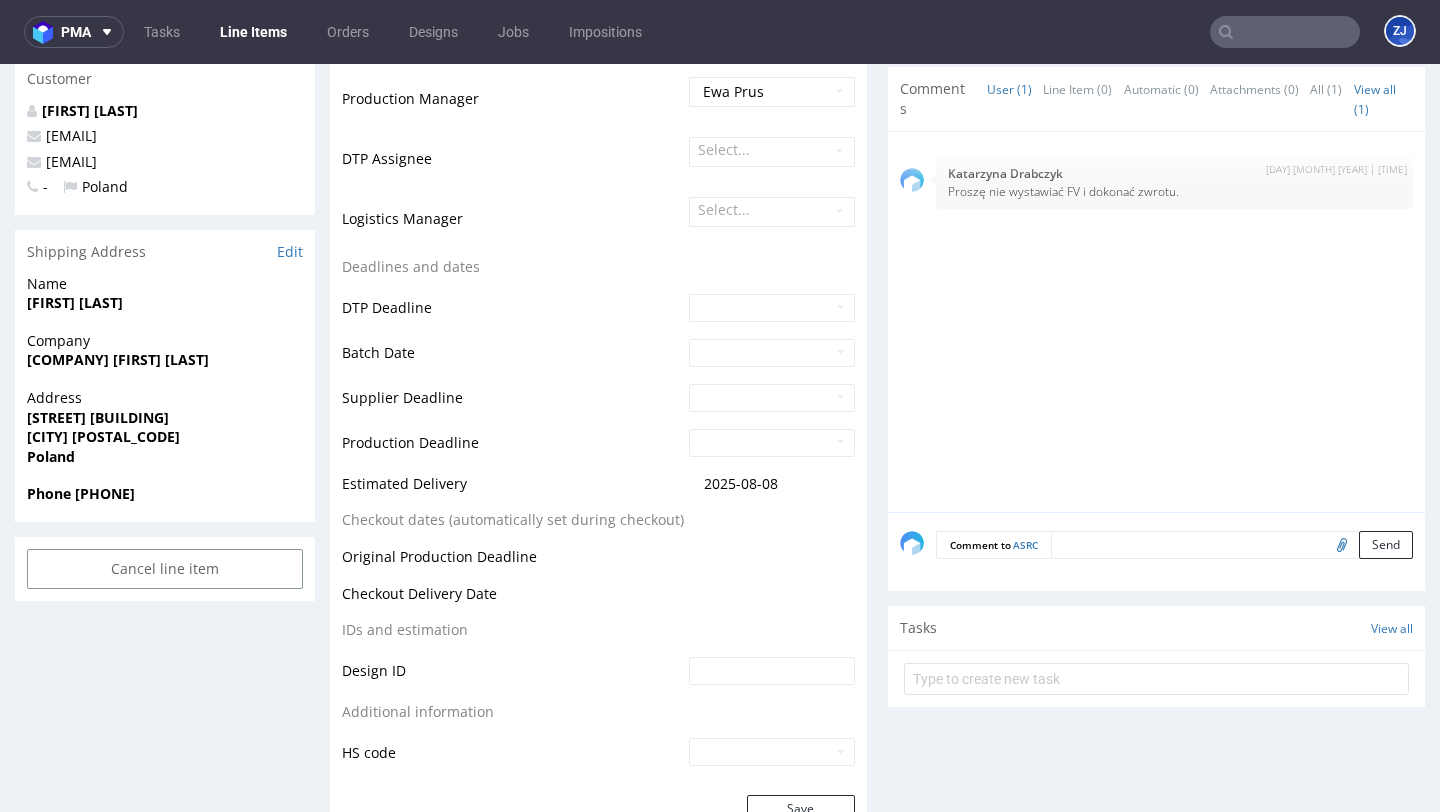 scroll, scrollTop: 0, scrollLeft: 0, axis: both 